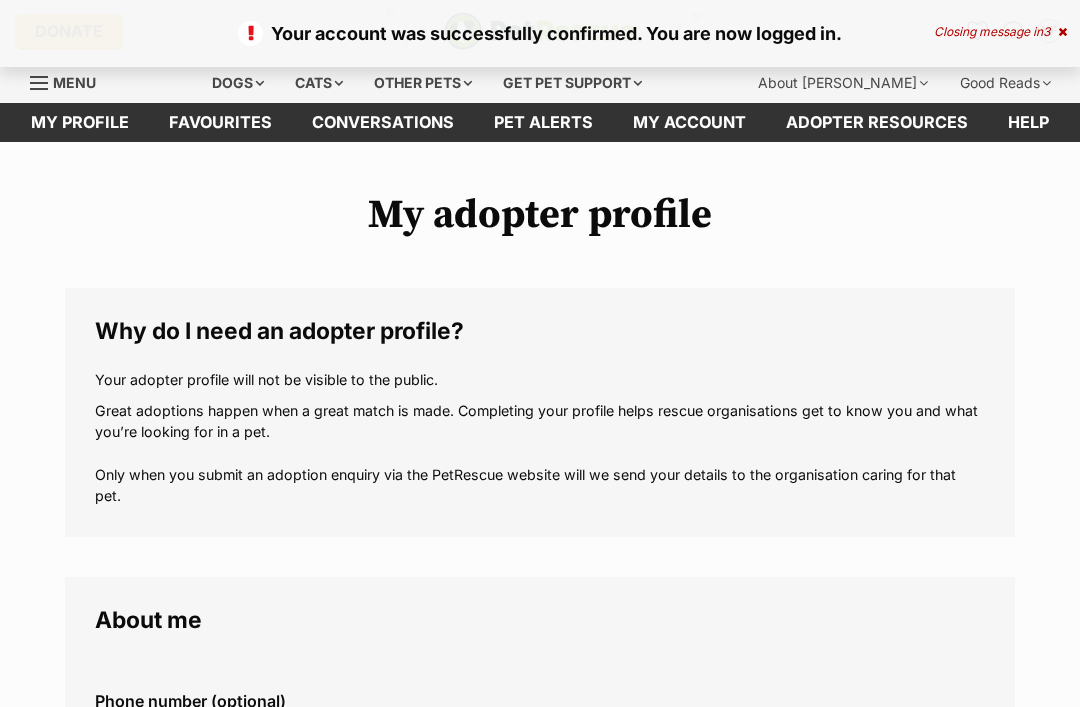 scroll, scrollTop: 0, scrollLeft: 0, axis: both 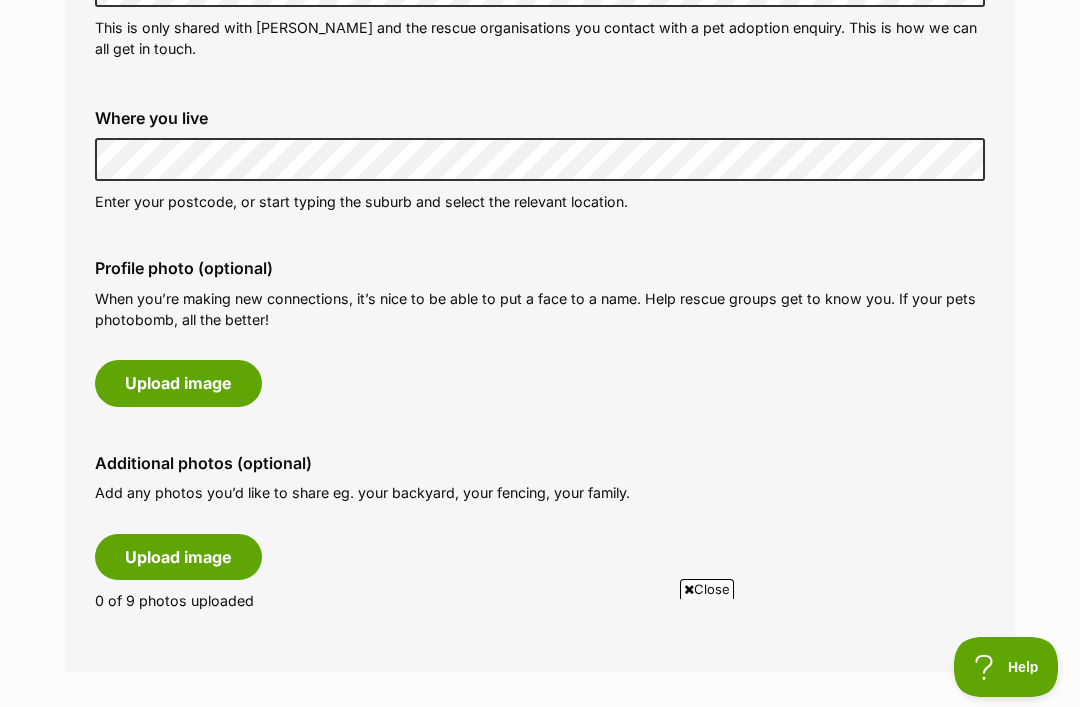 click on "Upload image" at bounding box center [178, 557] 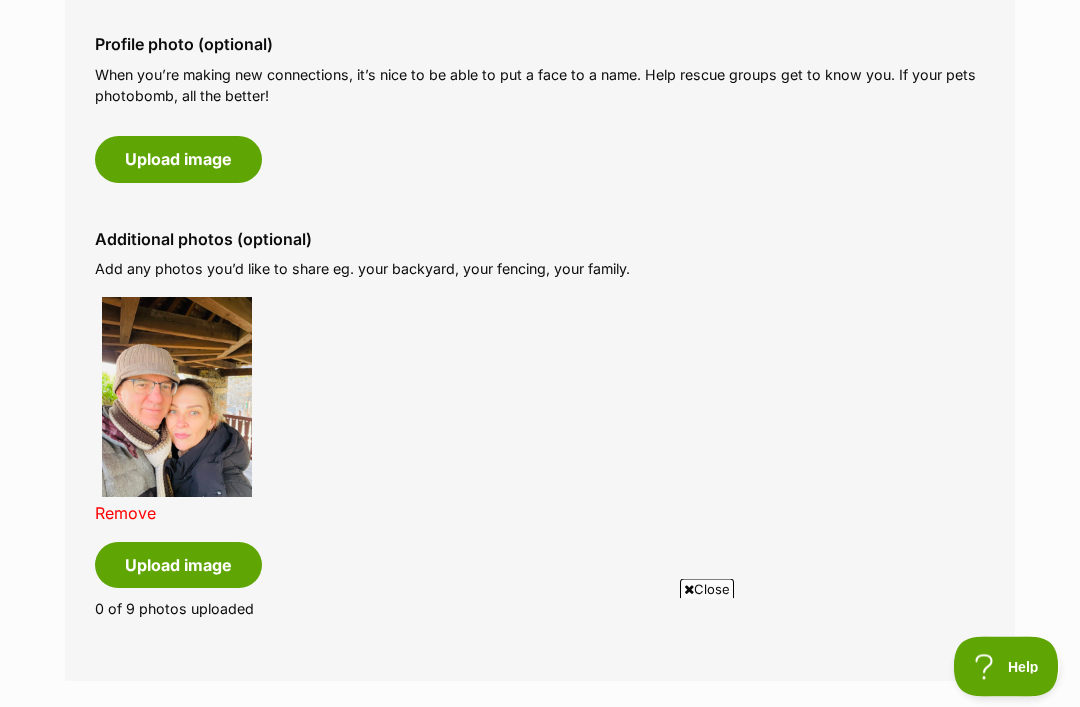 scroll, scrollTop: 992, scrollLeft: 0, axis: vertical 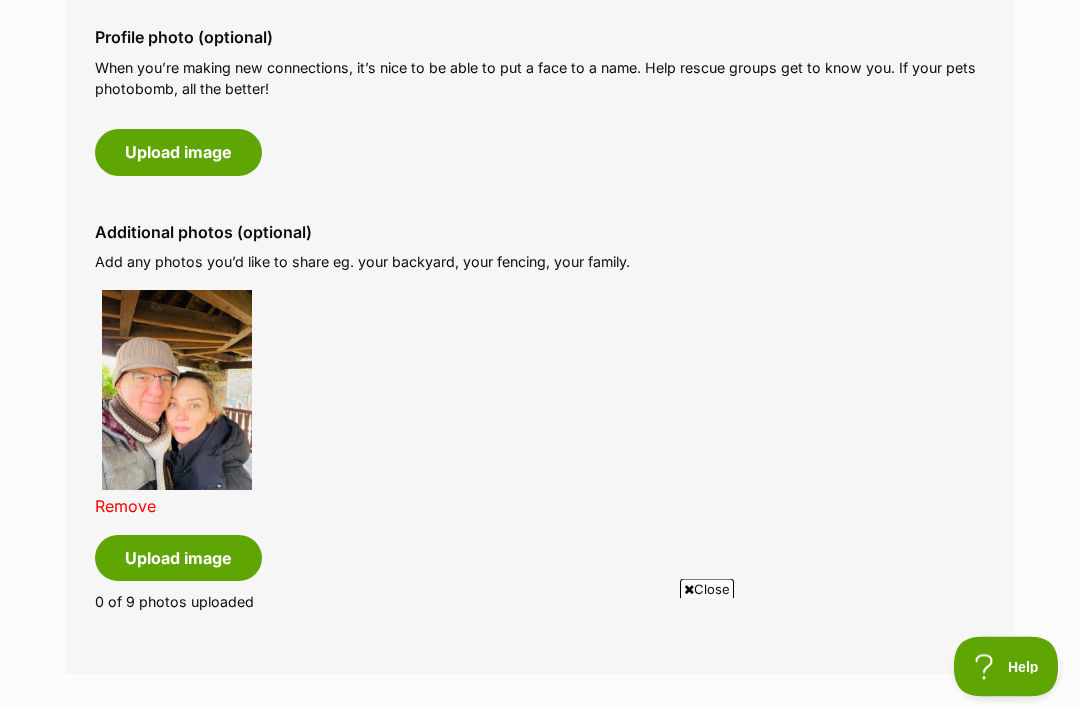 click on "Upload image" at bounding box center [178, 559] 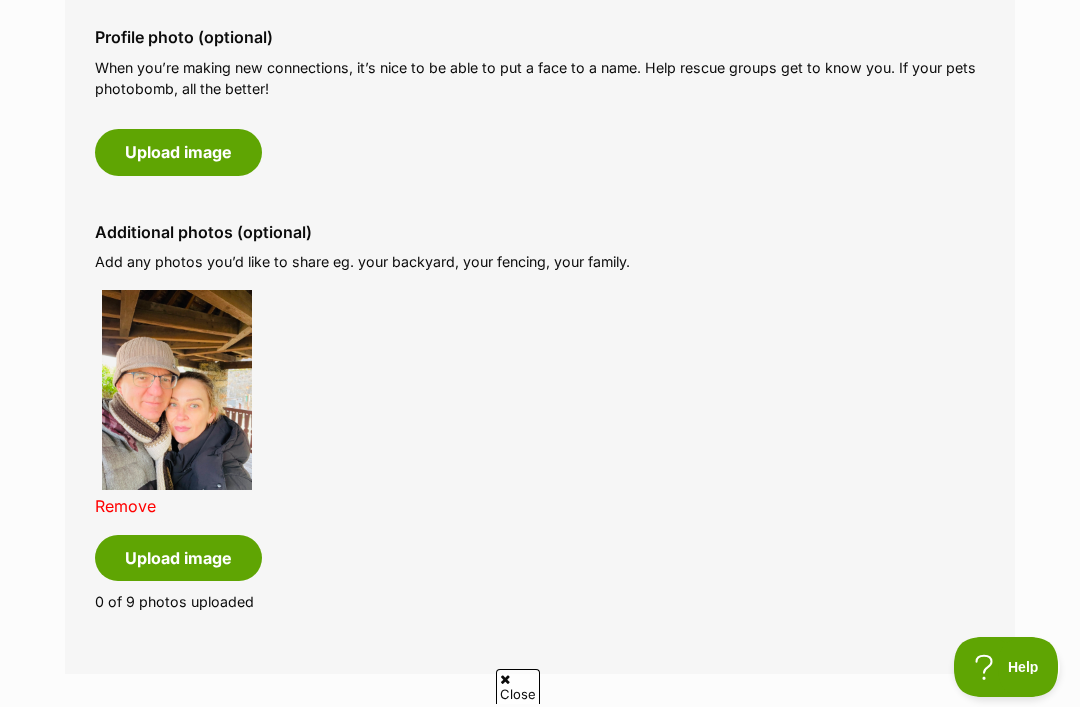 scroll, scrollTop: 0, scrollLeft: 0, axis: both 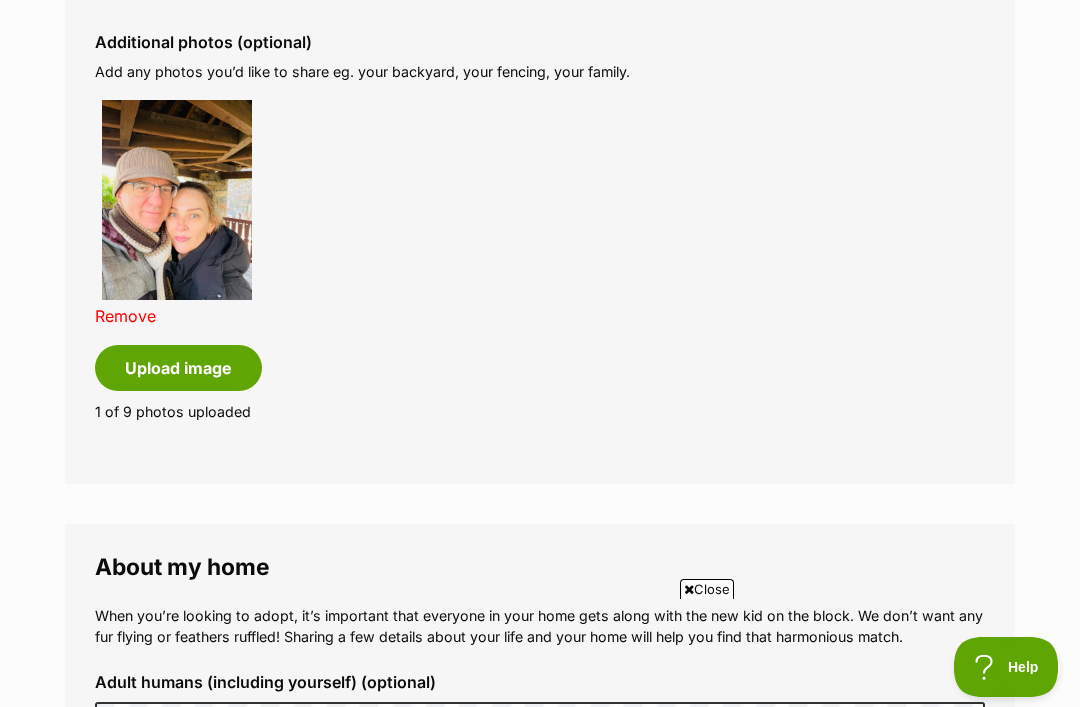 click on "Upload image" at bounding box center [178, 368] 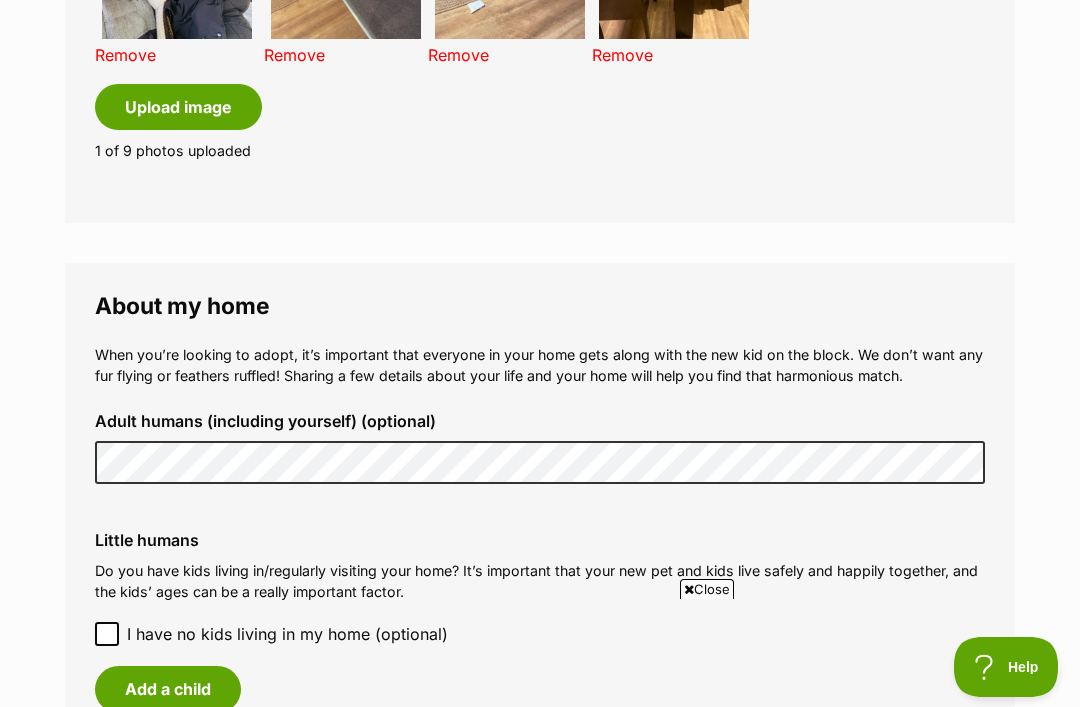 scroll, scrollTop: 1444, scrollLeft: 0, axis: vertical 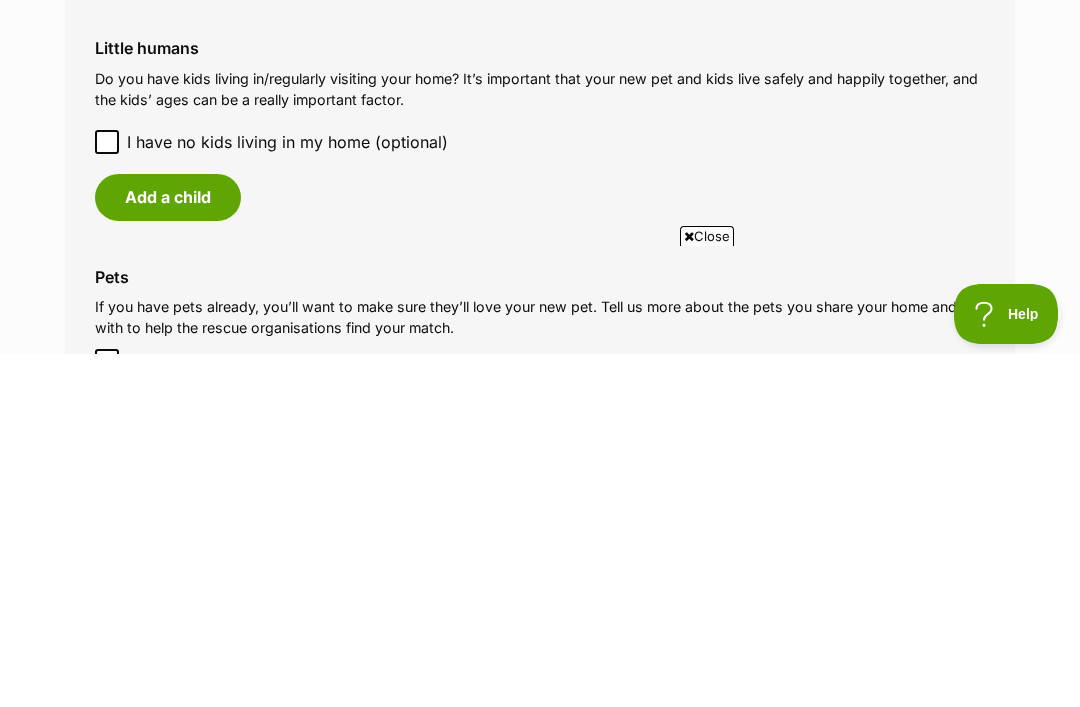 click on "Add a child" at bounding box center (168, 550) 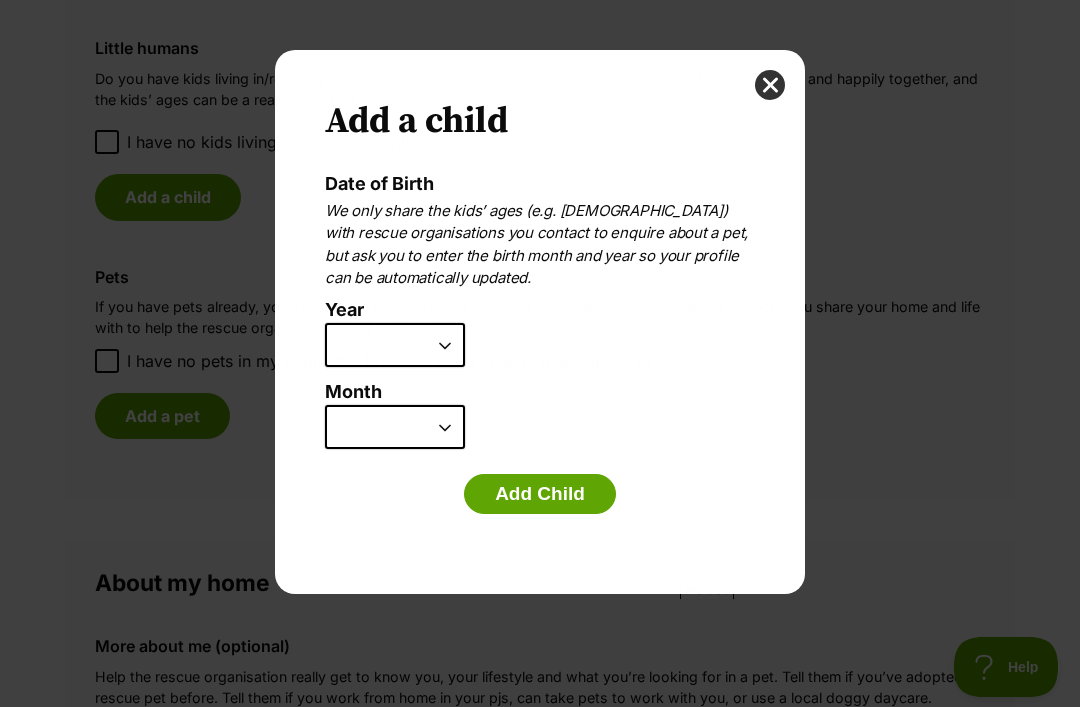 scroll, scrollTop: 0, scrollLeft: 0, axis: both 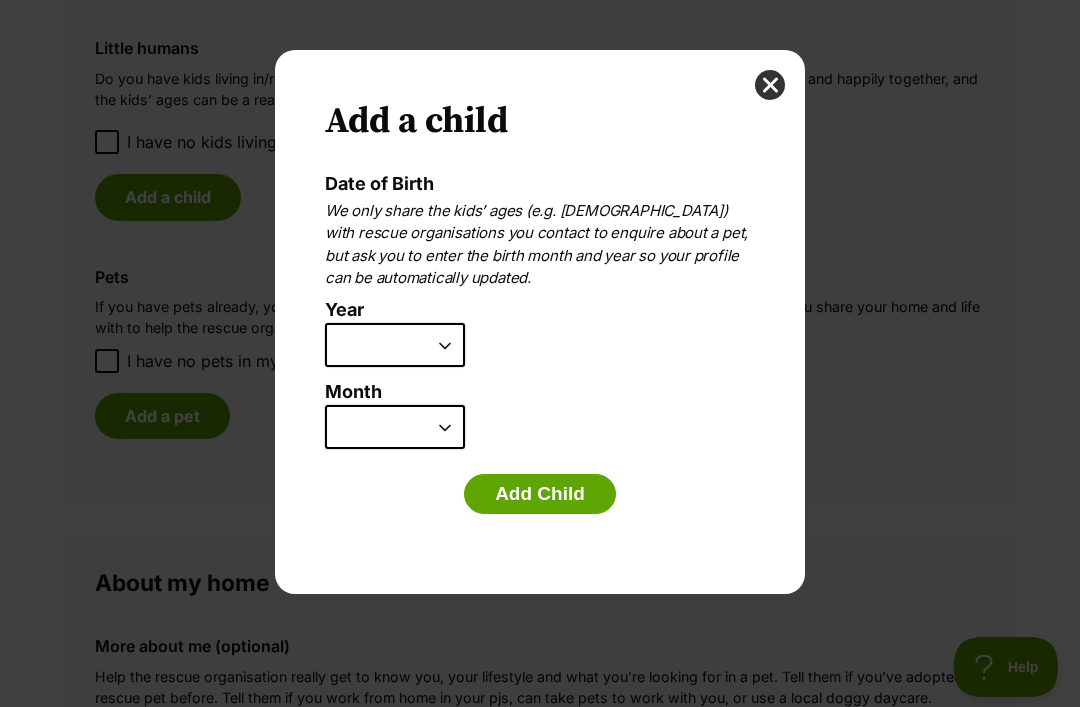 click on "2025
2024
2023
2022
2021
2020
2019
2018
2017
2016
2015
2014
2013
2012
2011
2010
2009
2008
2007" at bounding box center [395, 345] 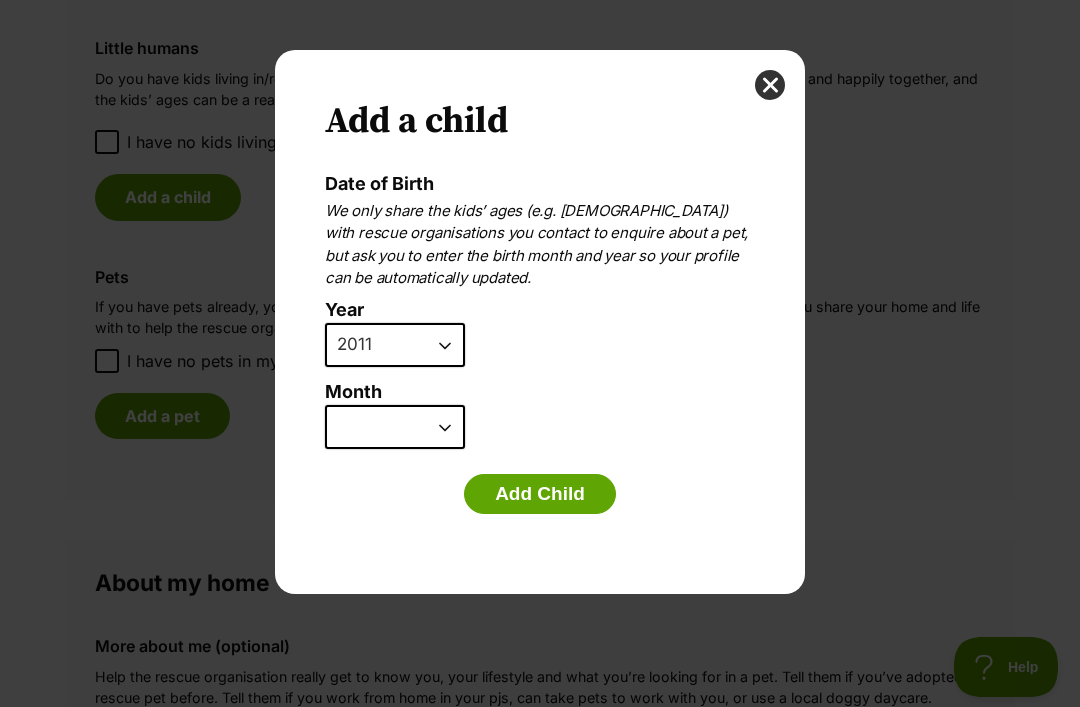 click on "Add Child" at bounding box center (540, 494) 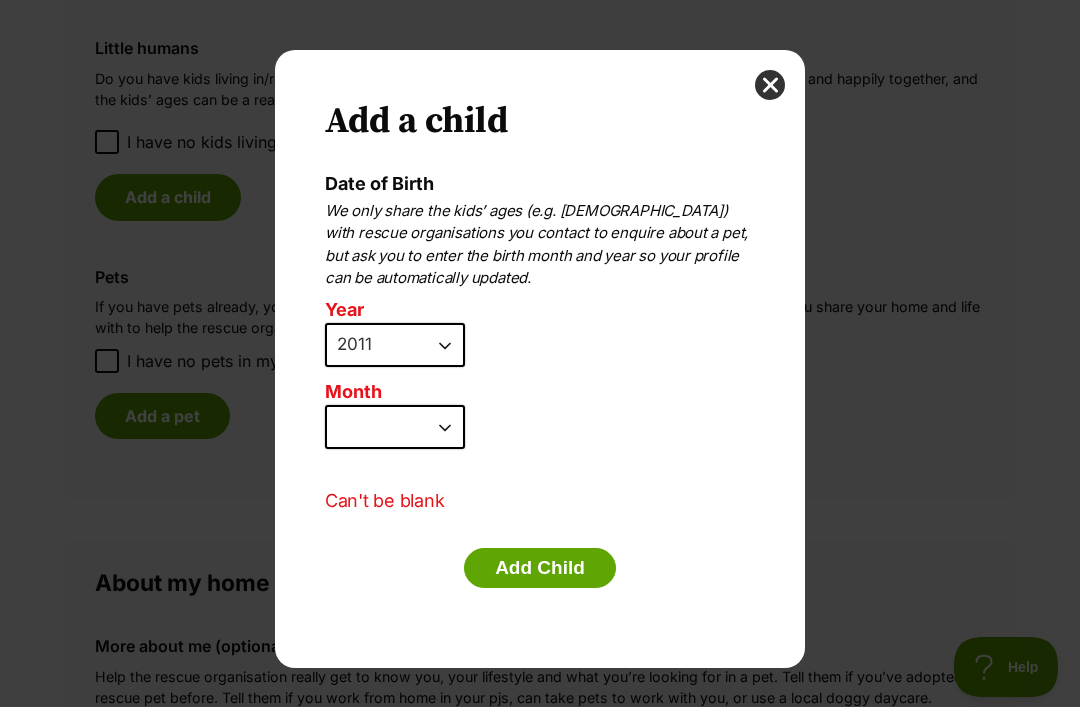 click on "January
February
March
April
May
June
July
August
September
October
November
December" at bounding box center (395, 427) 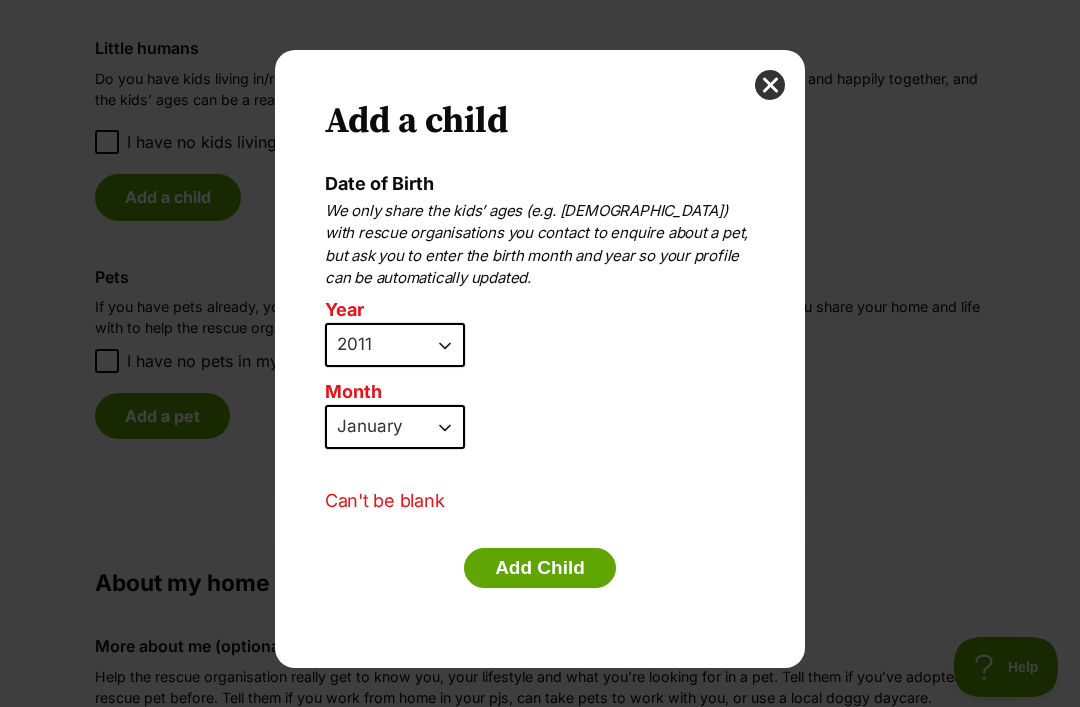 click on "Add Child" at bounding box center [540, 568] 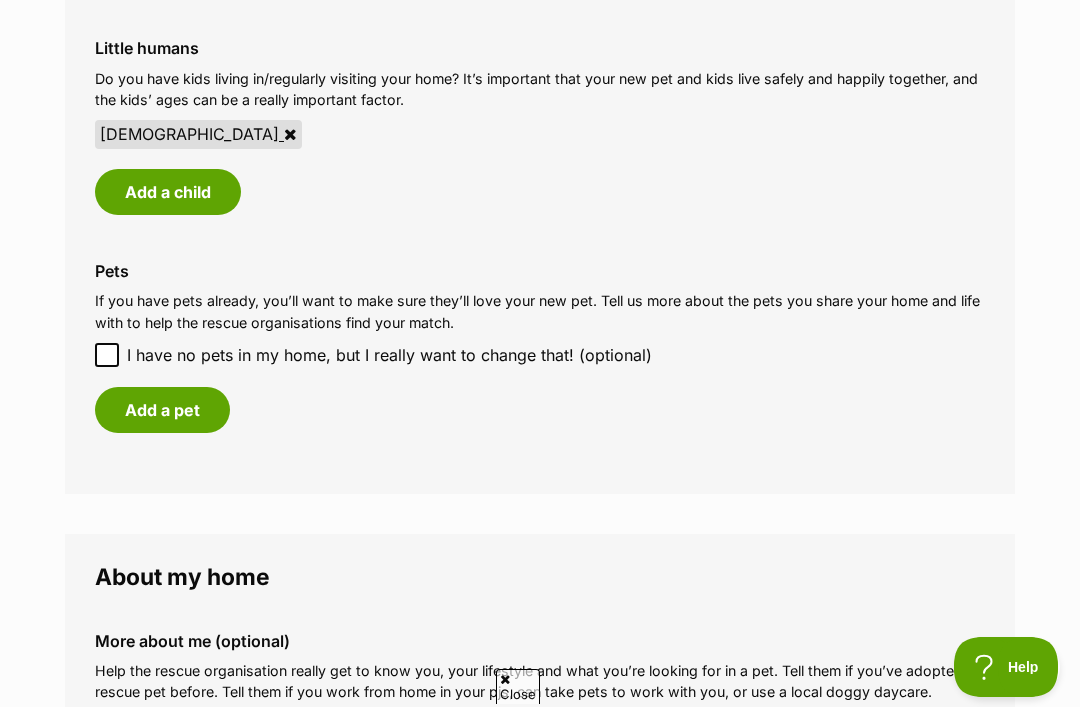 scroll, scrollTop: 0, scrollLeft: 0, axis: both 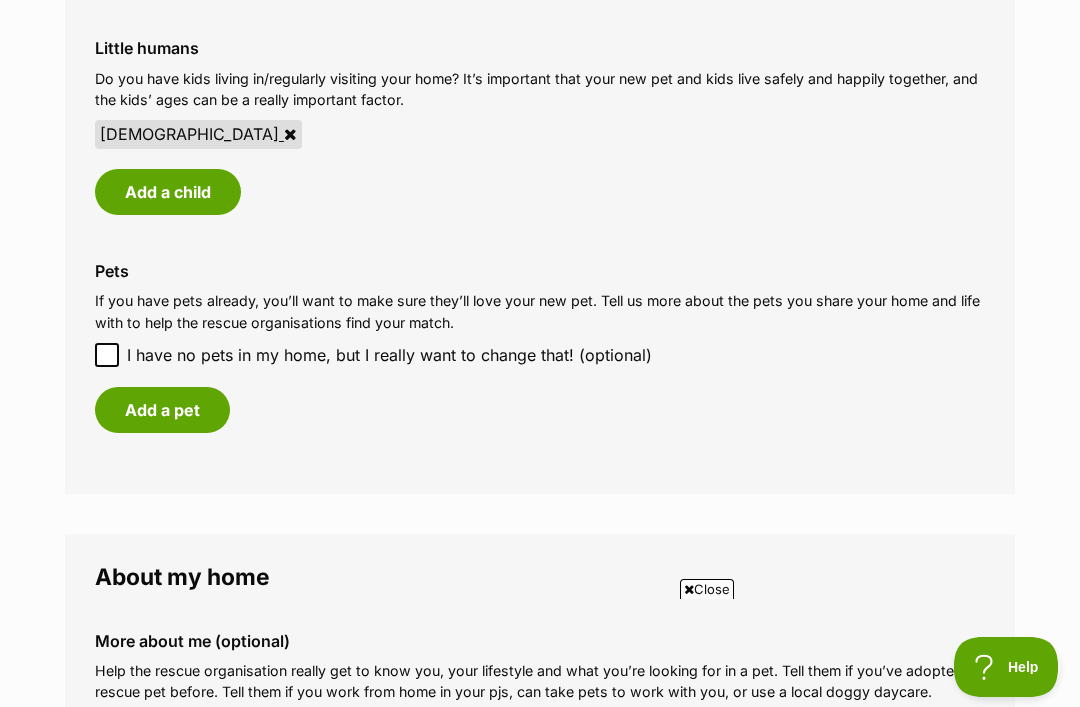 click on "Add a pet" at bounding box center (162, 410) 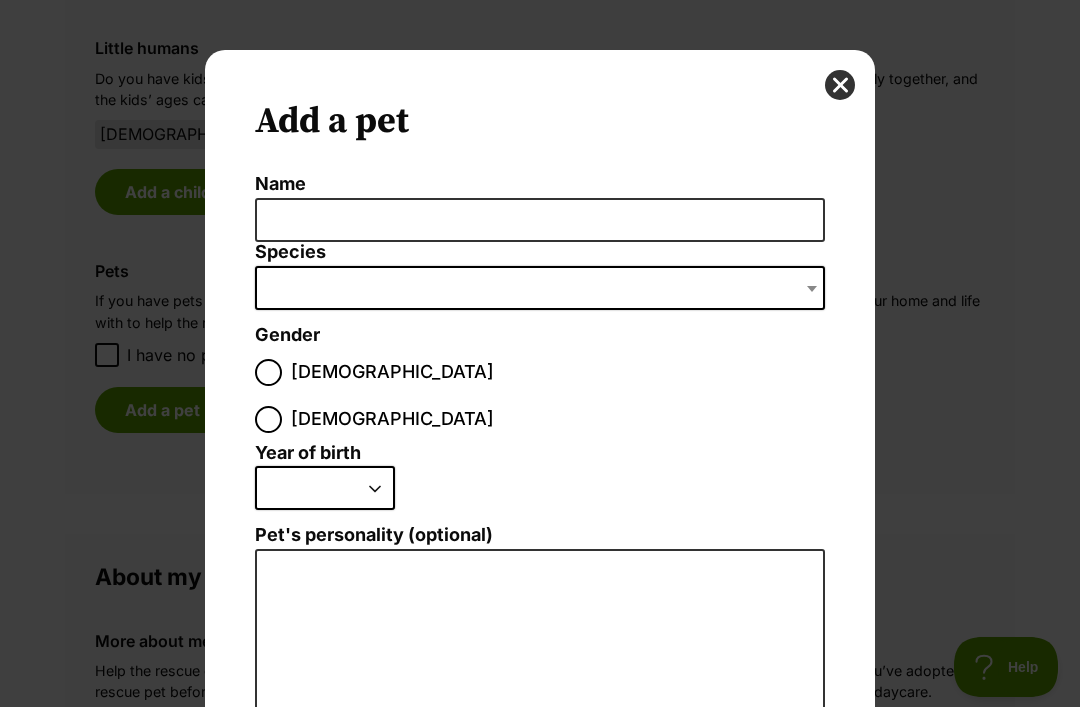 scroll, scrollTop: 0, scrollLeft: 0, axis: both 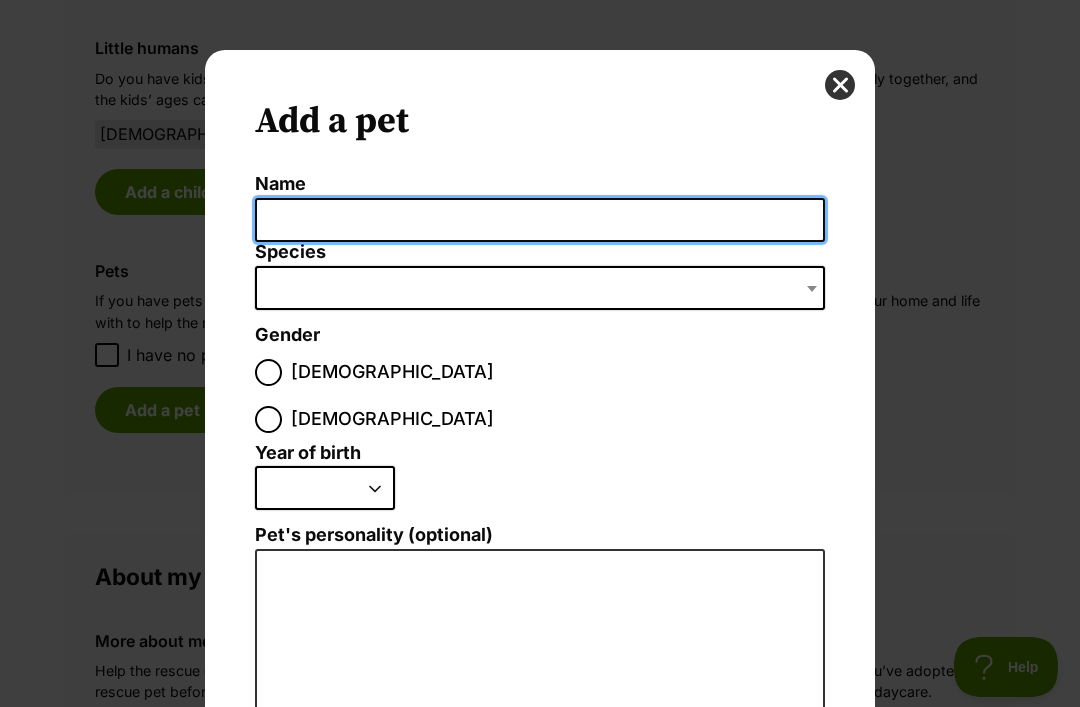 click on "Name" at bounding box center [540, 220] 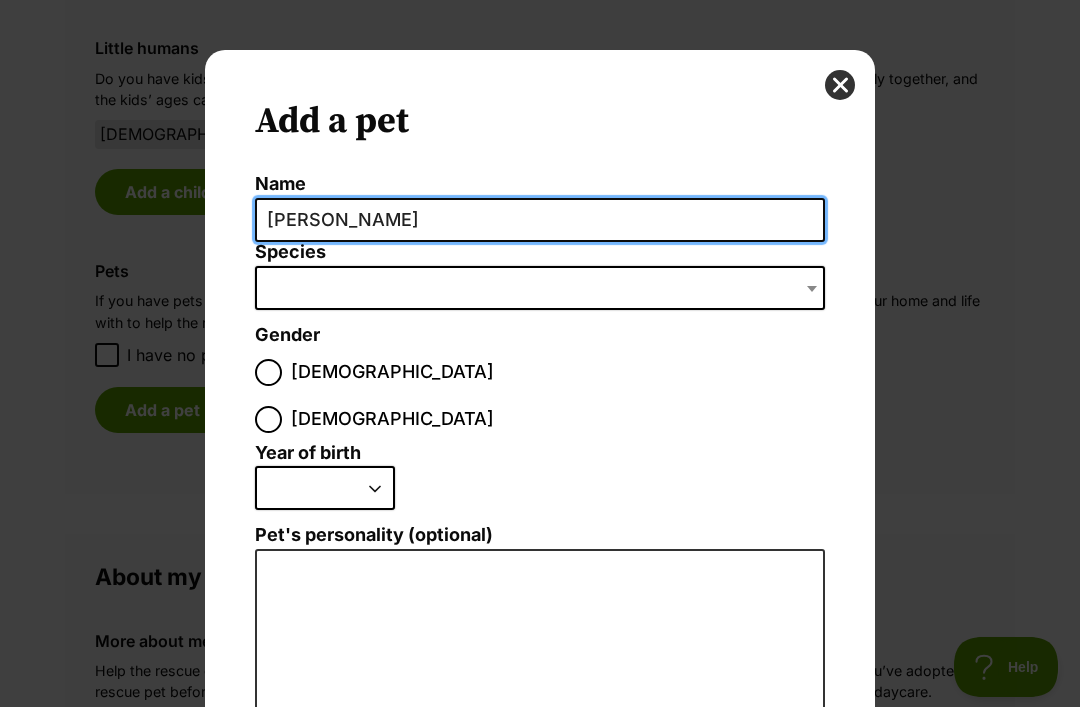 type on "Zoe" 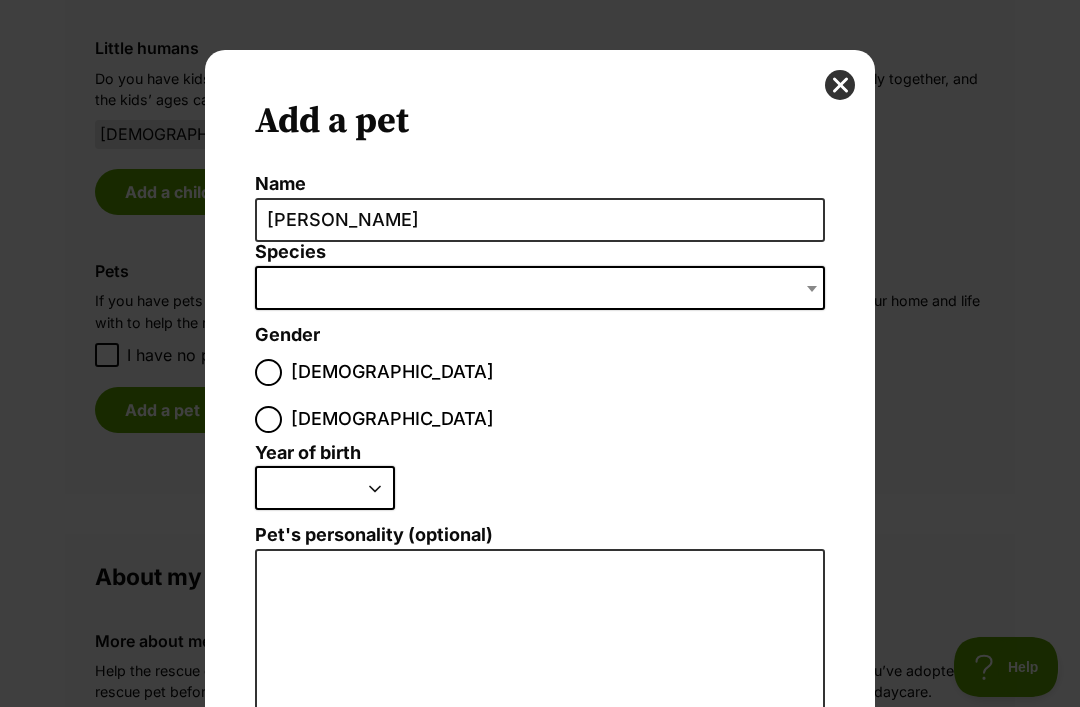 click at bounding box center (540, 288) 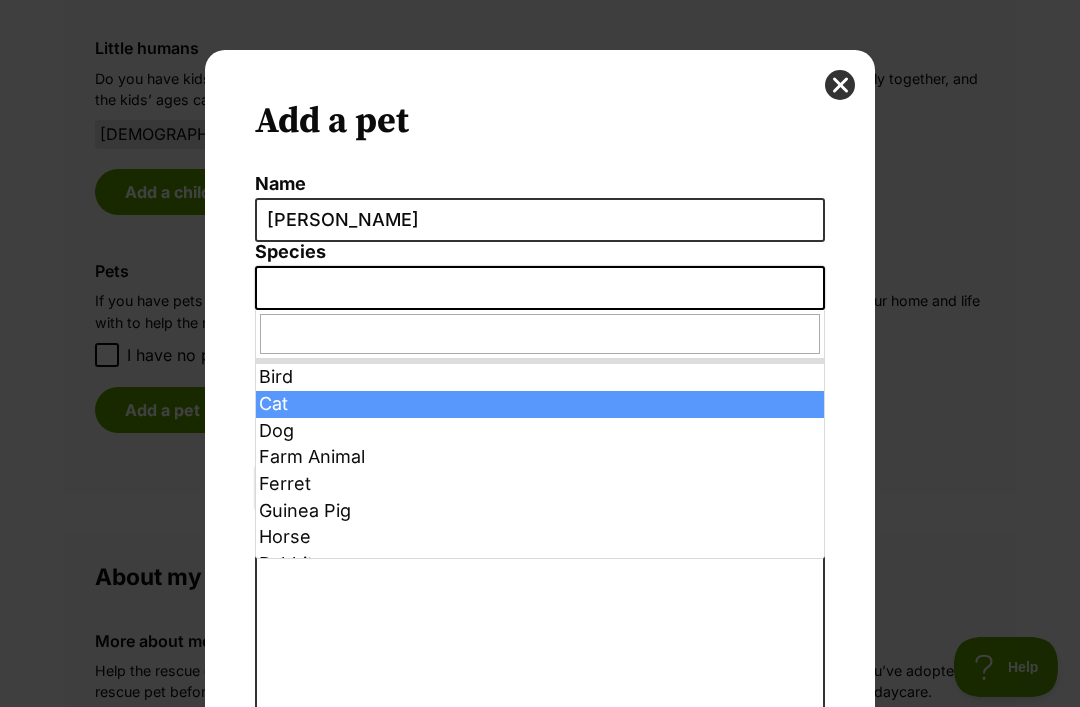 select on "2" 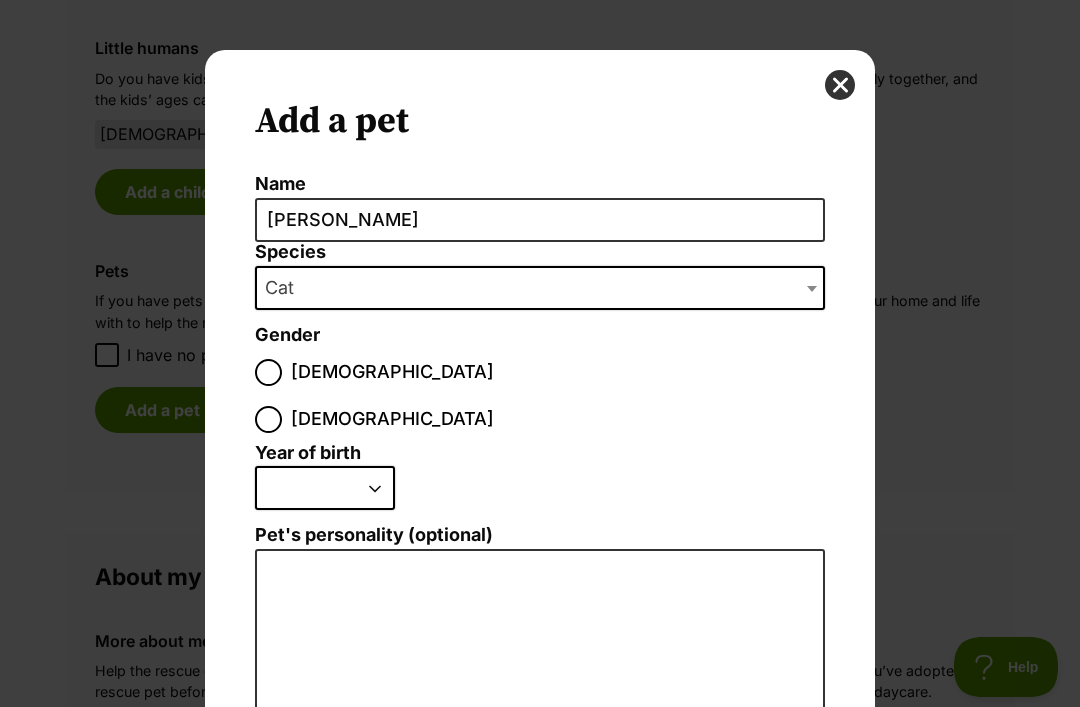 click on "Female" at bounding box center (268, 419) 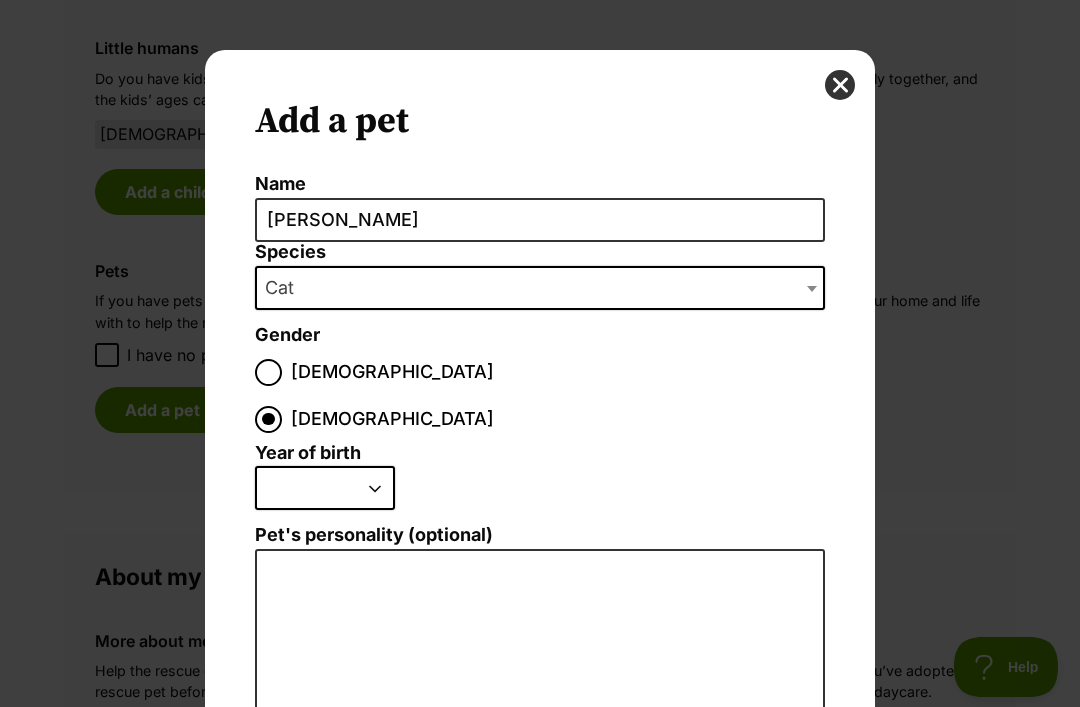 click on "2025
2024
2023
2022
2021
2020
2019
2018
2017
2016
2015
2014
2013
2012
2011
2010
2009
2008
2007
2006
2005
2004
2003
2002
2001
2000
1999
1998
1997
1996
1995" at bounding box center [325, 488] 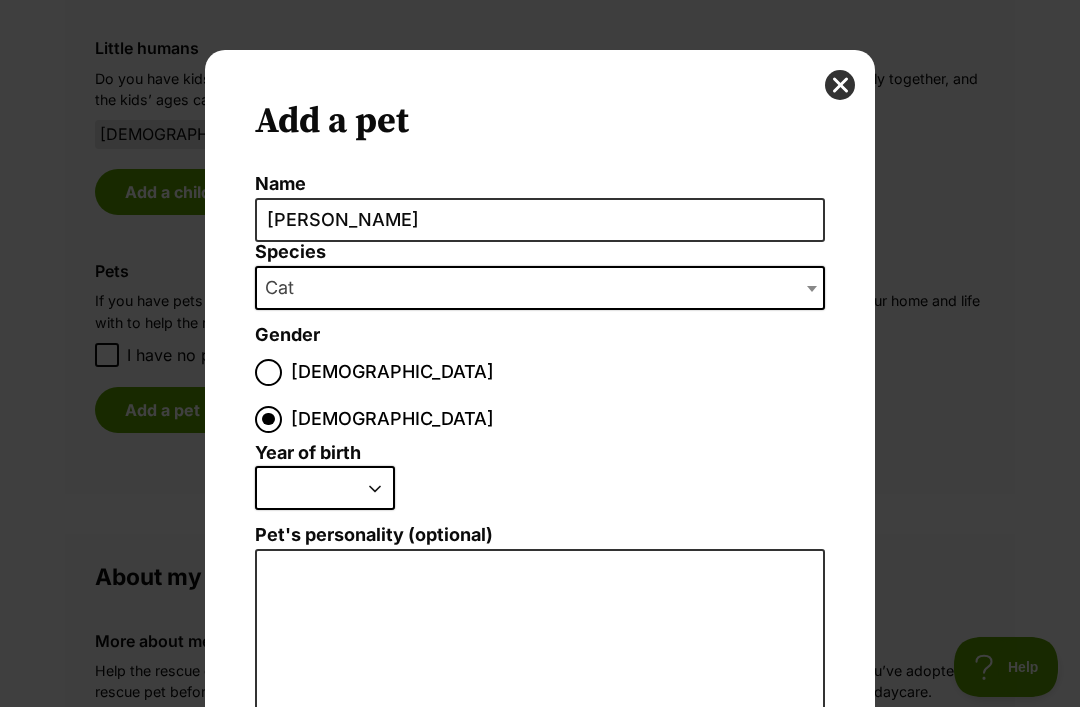 select on "2018" 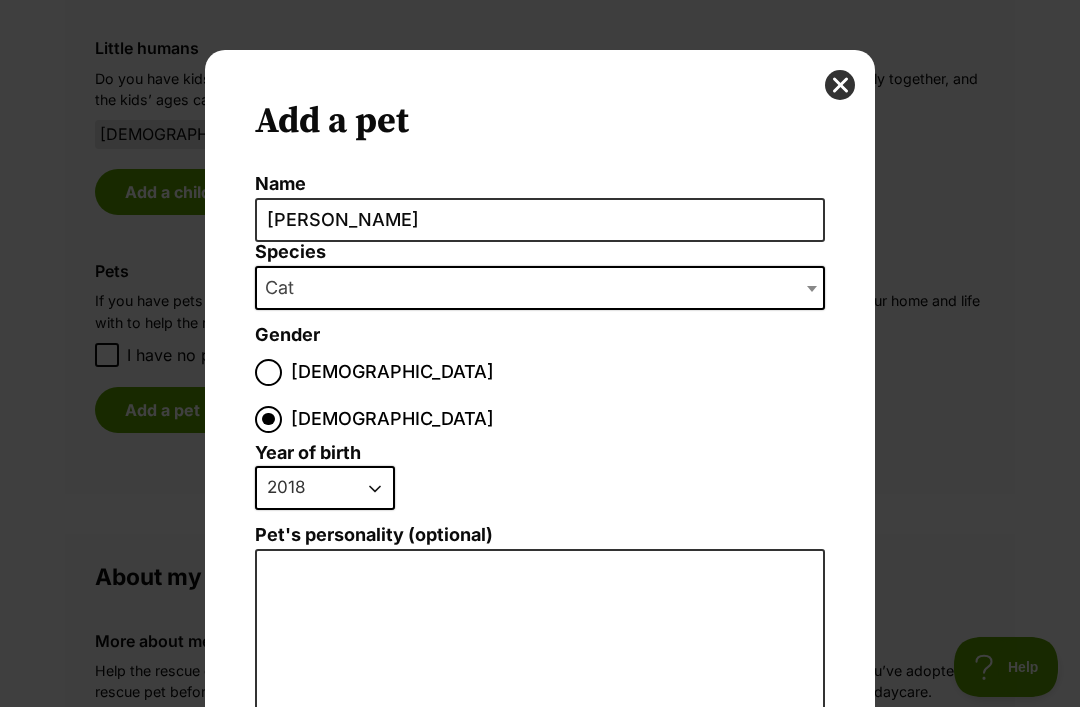 scroll, scrollTop: 153, scrollLeft: 0, axis: vertical 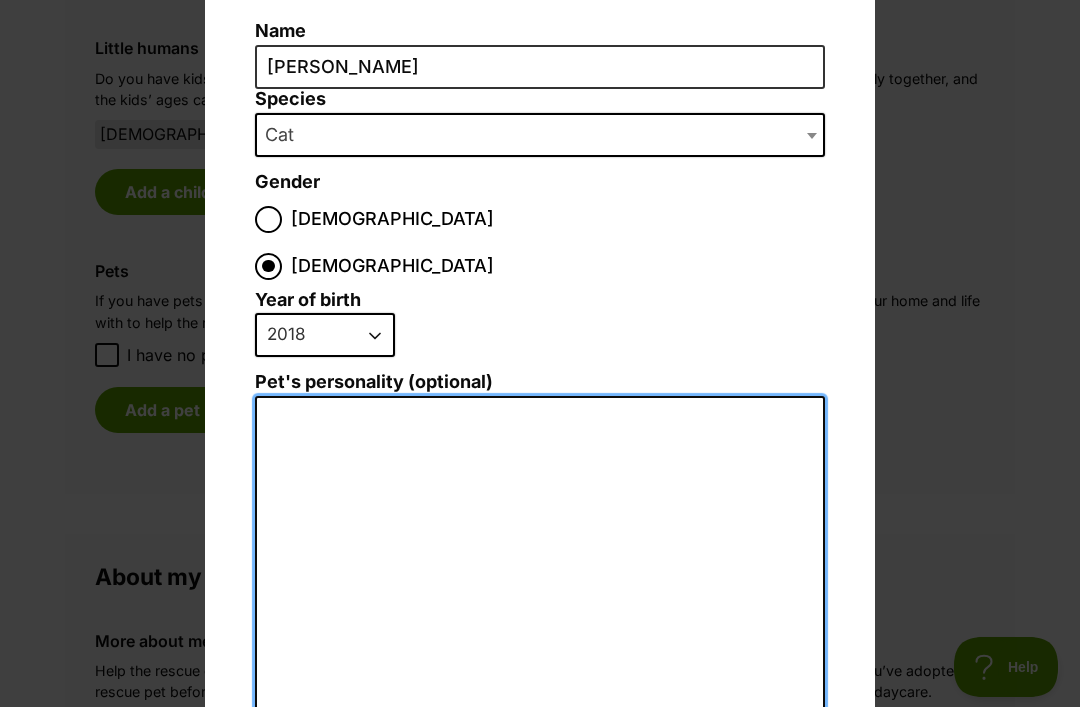 click on "Pet's personality (optional)" at bounding box center [540, 615] 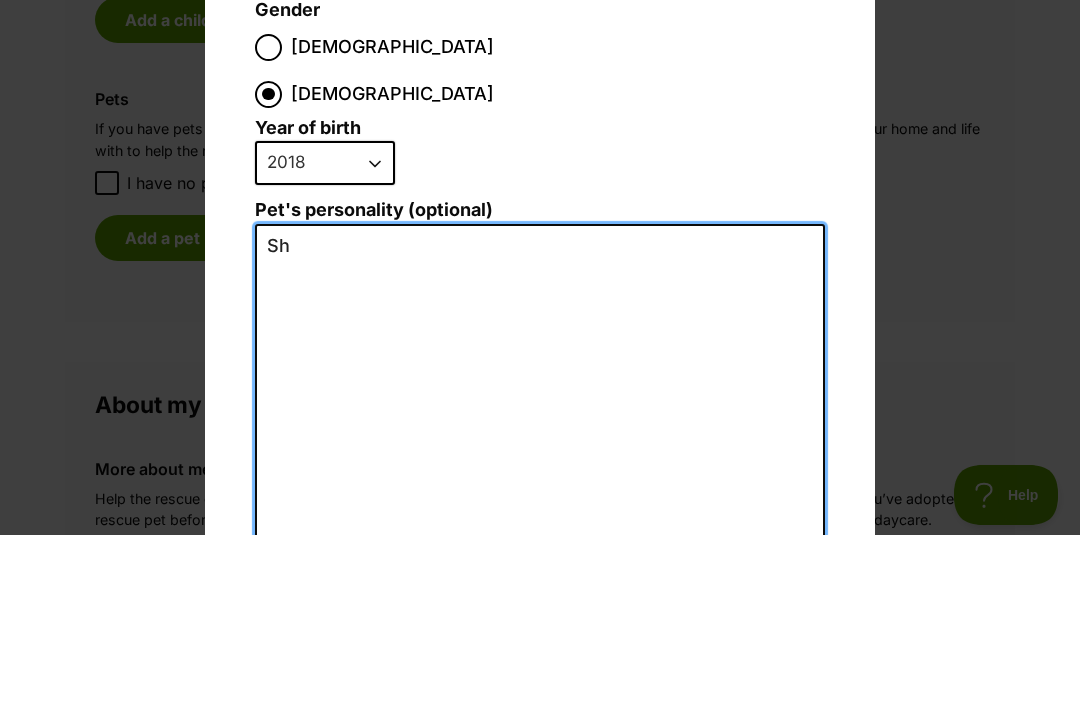 type on "S" 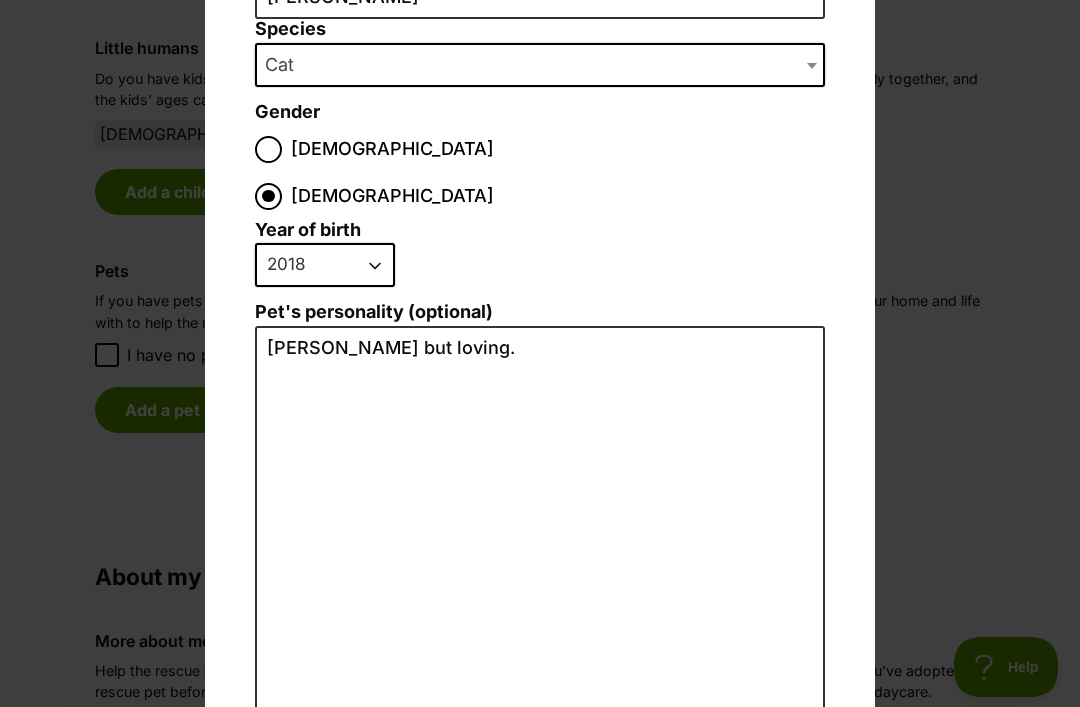 scroll, scrollTop: 222, scrollLeft: 0, axis: vertical 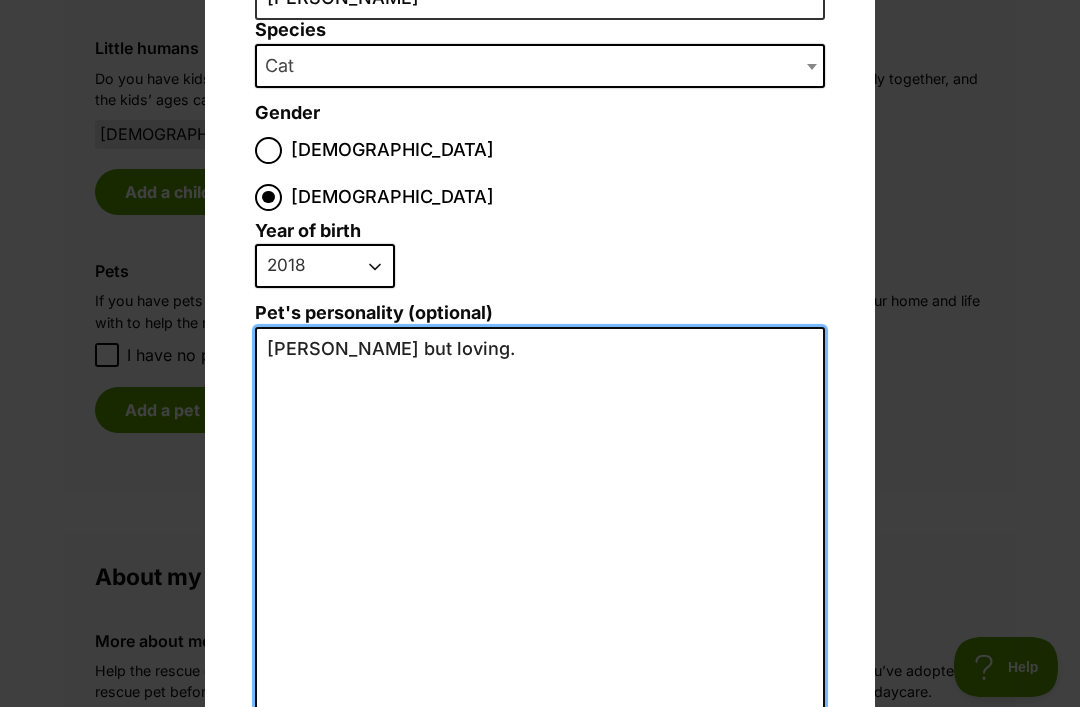 click on "Timid but loving." at bounding box center (540, 546) 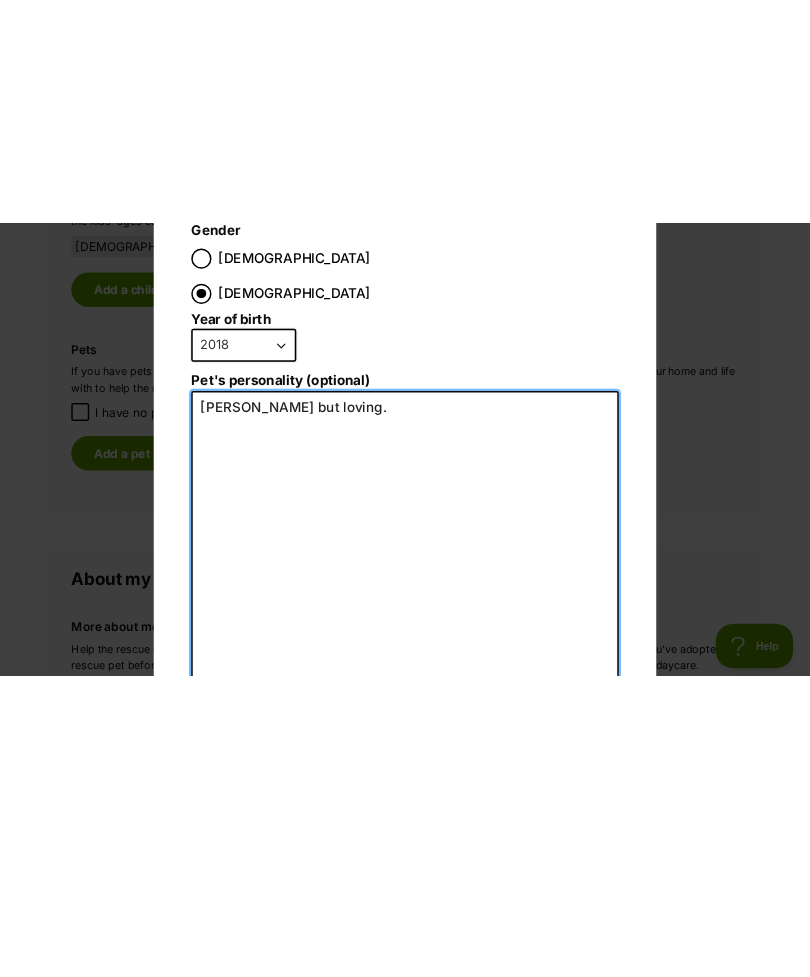 scroll, scrollTop: 0, scrollLeft: 0, axis: both 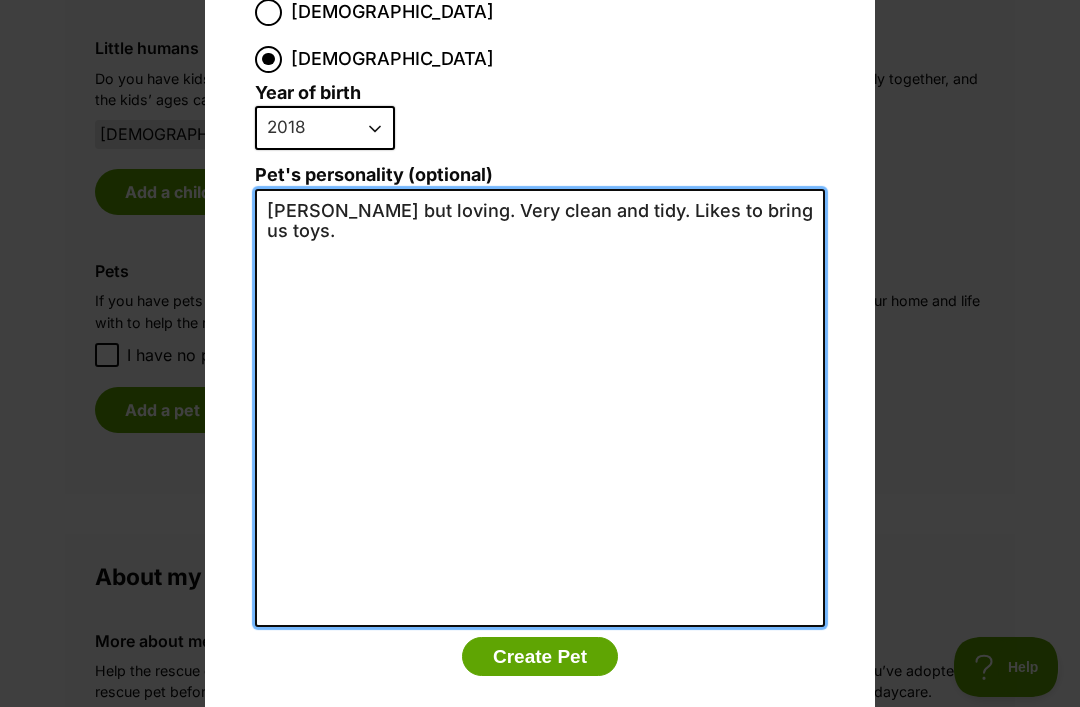 type on "Timid but loving. Very clean and tidy. Likes to bring us toys." 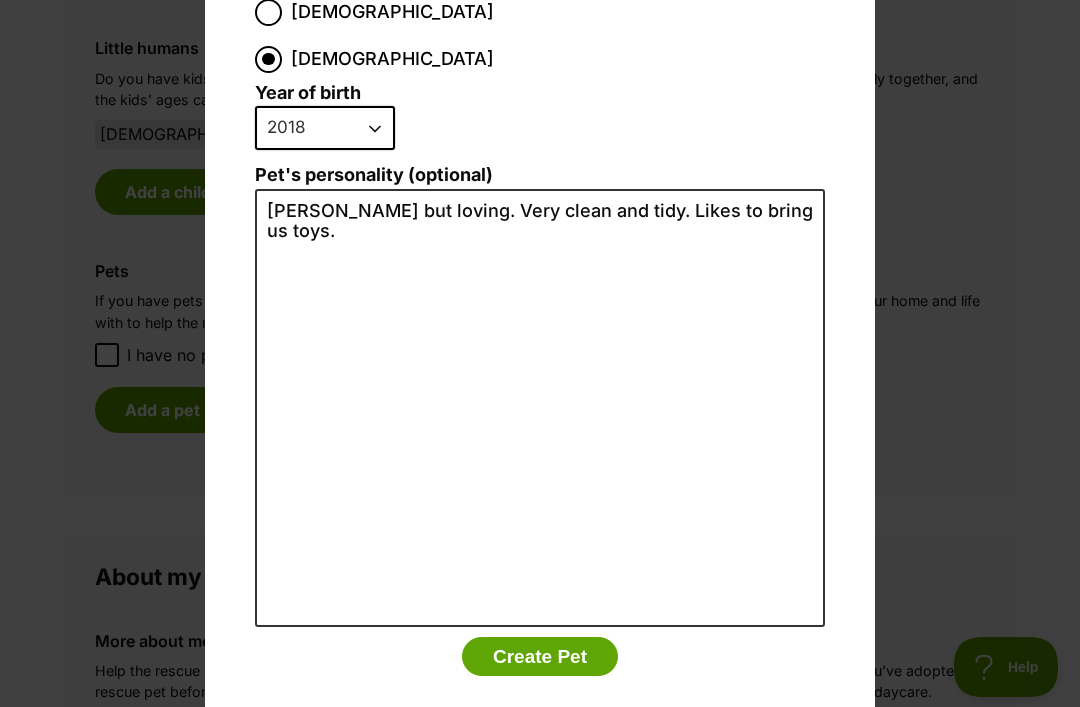 click on "Create Pet" at bounding box center (540, 657) 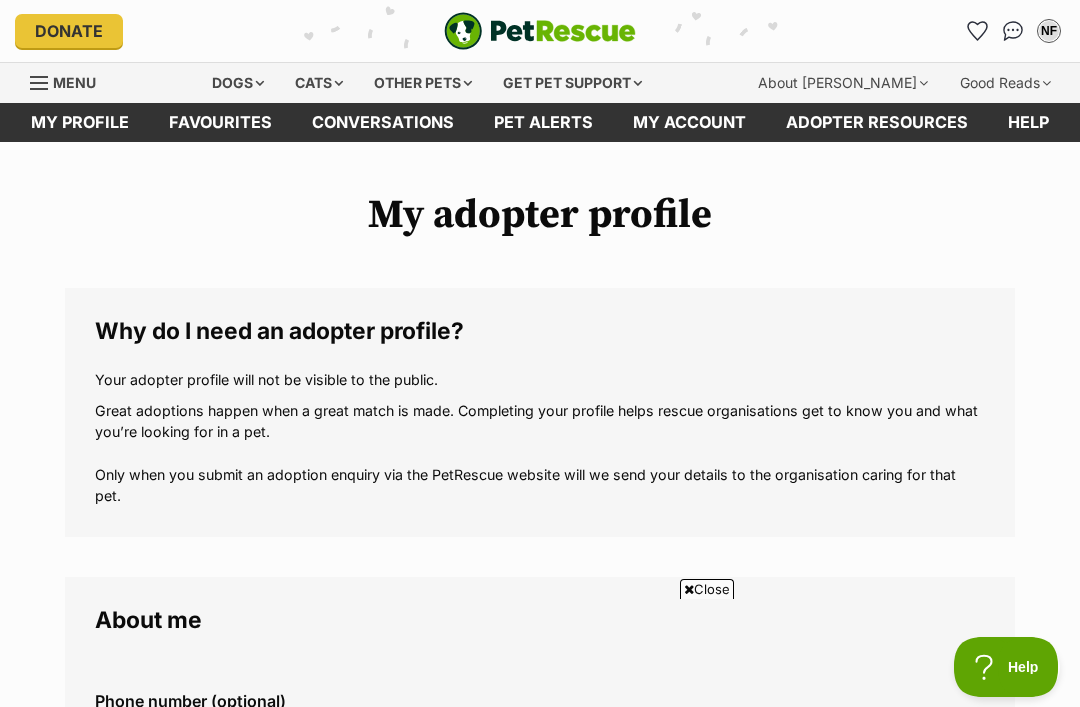 scroll, scrollTop: 1936, scrollLeft: 0, axis: vertical 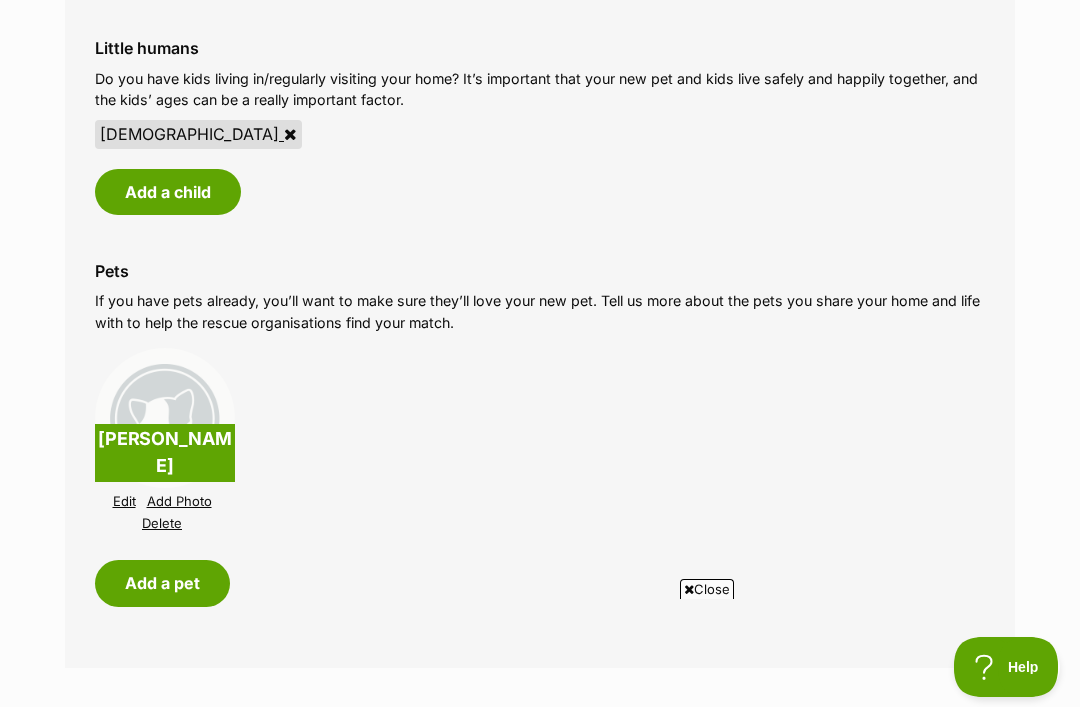 click on "Add a pet" at bounding box center [162, 583] 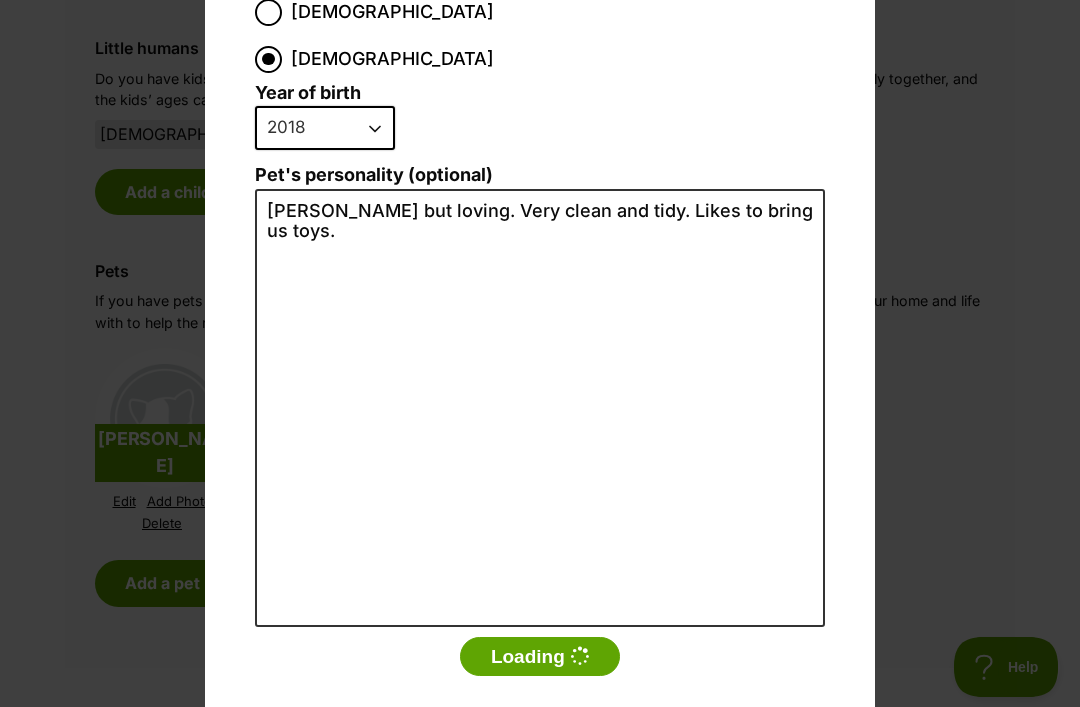 scroll, scrollTop: 0, scrollLeft: 0, axis: both 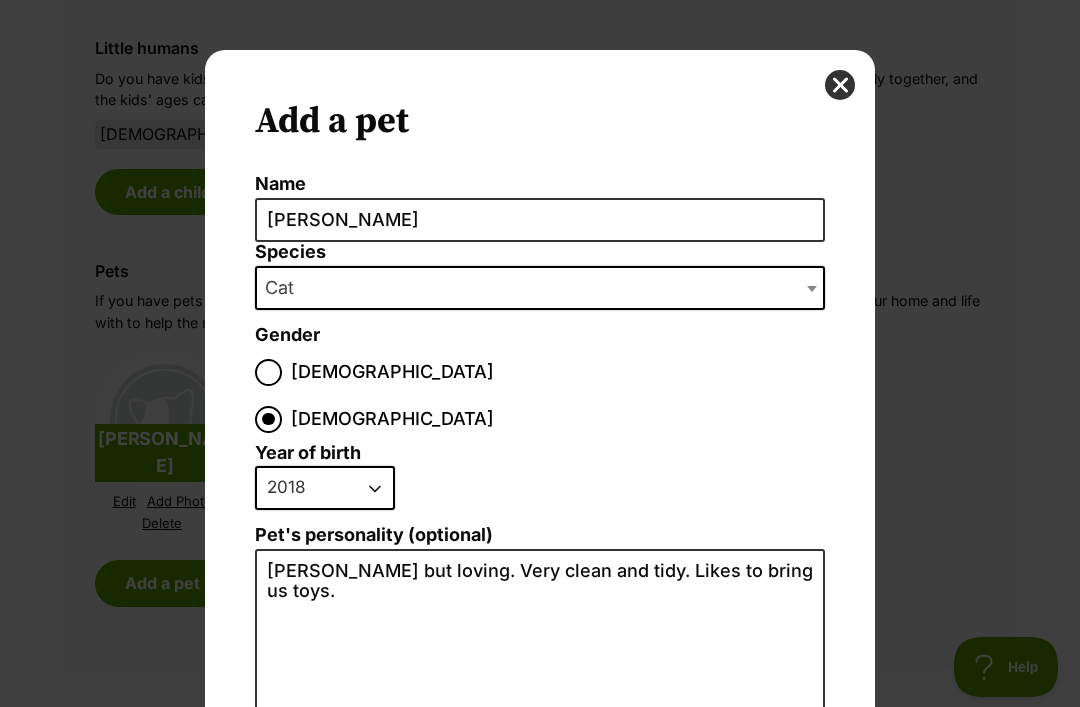 click at bounding box center (840, 85) 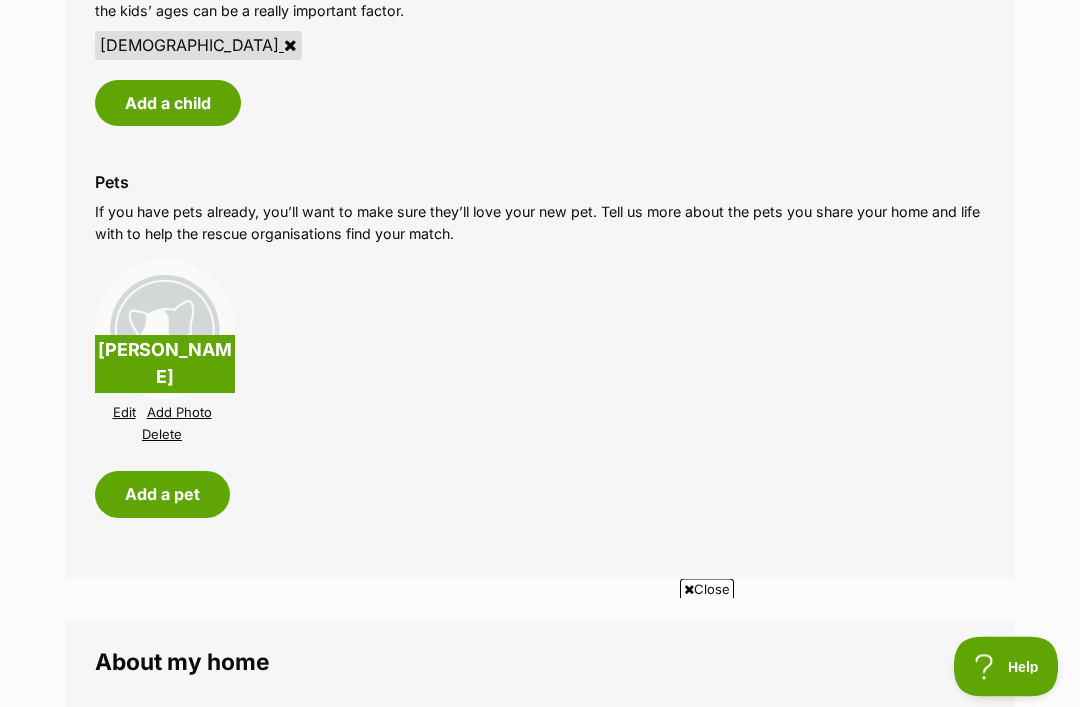 scroll, scrollTop: 2034, scrollLeft: 0, axis: vertical 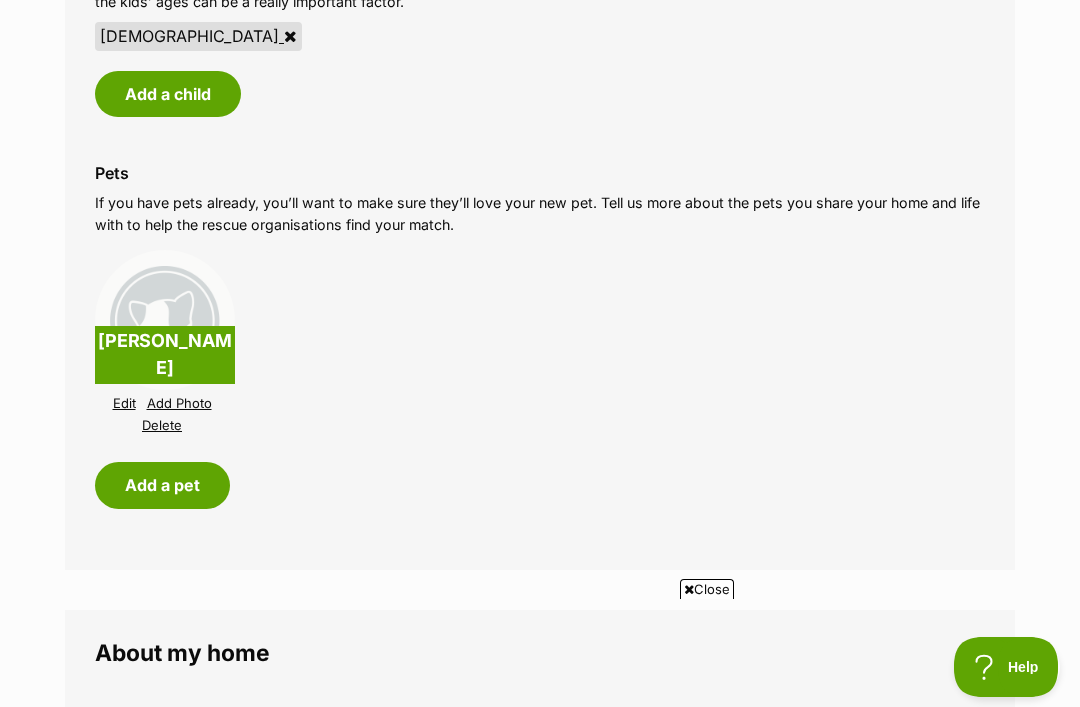 click on "Add a pet" at bounding box center [162, 485] 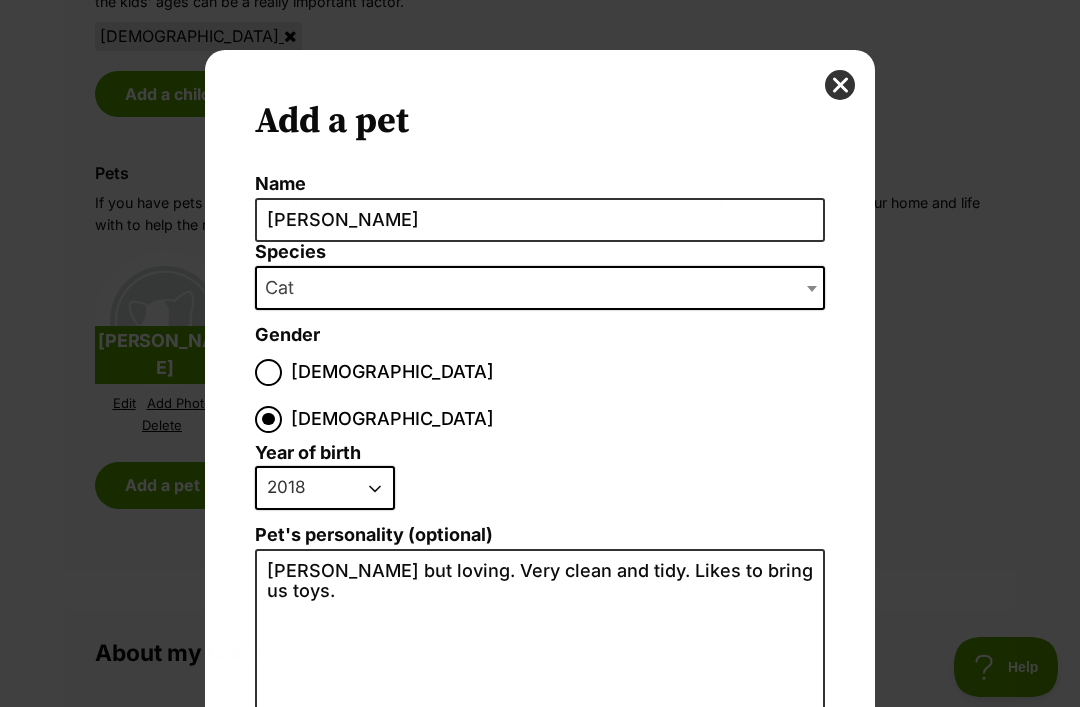 scroll, scrollTop: 0, scrollLeft: 0, axis: both 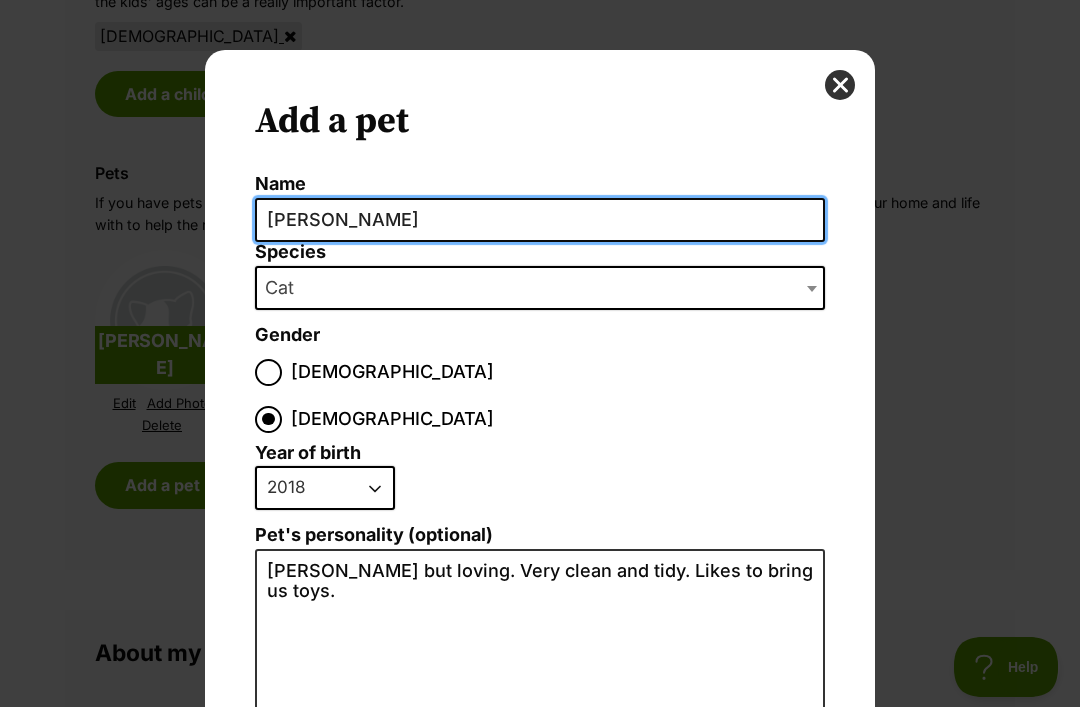 click on "[PERSON_NAME]" at bounding box center (540, 220) 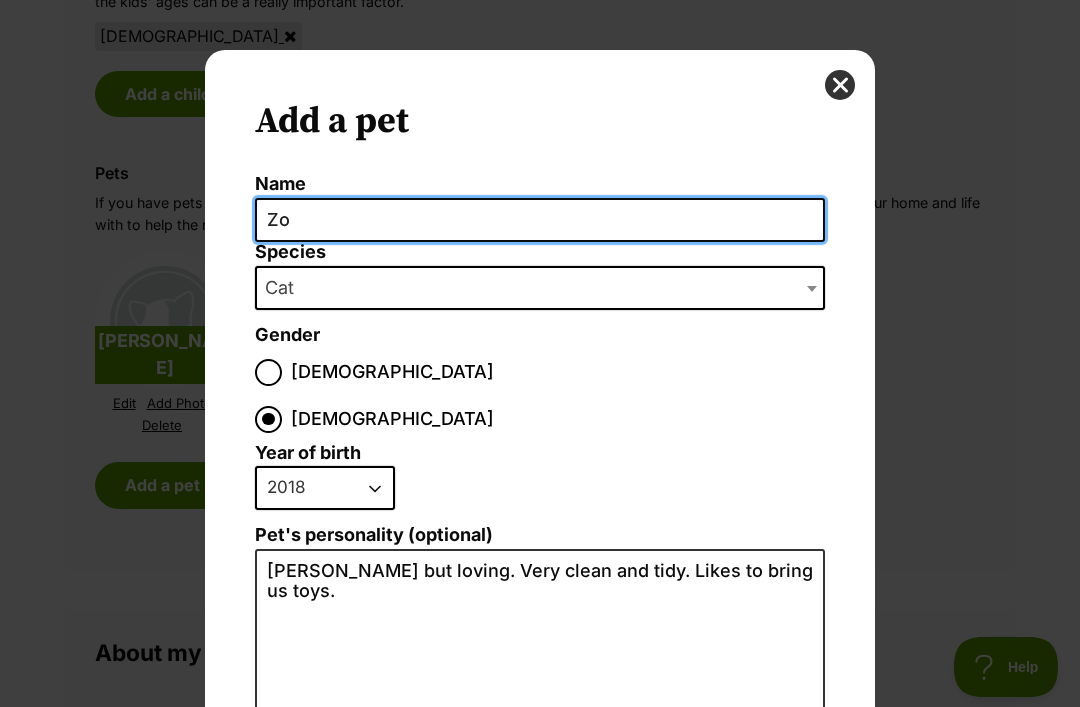 type on "Z" 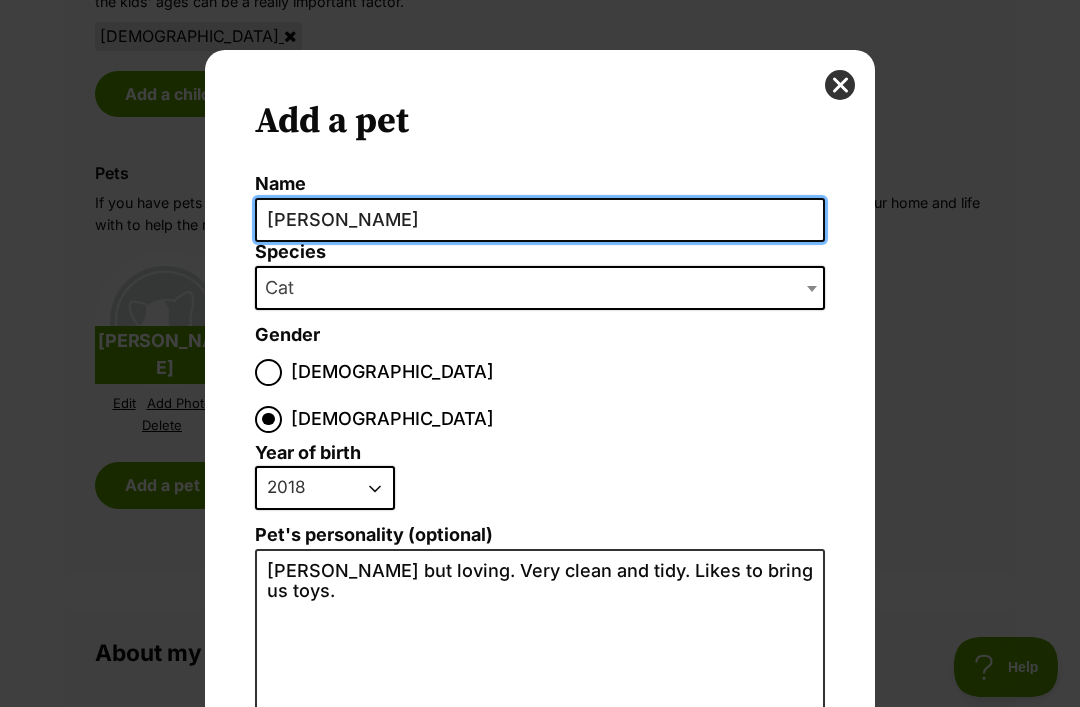 type on "[PERSON_NAME]" 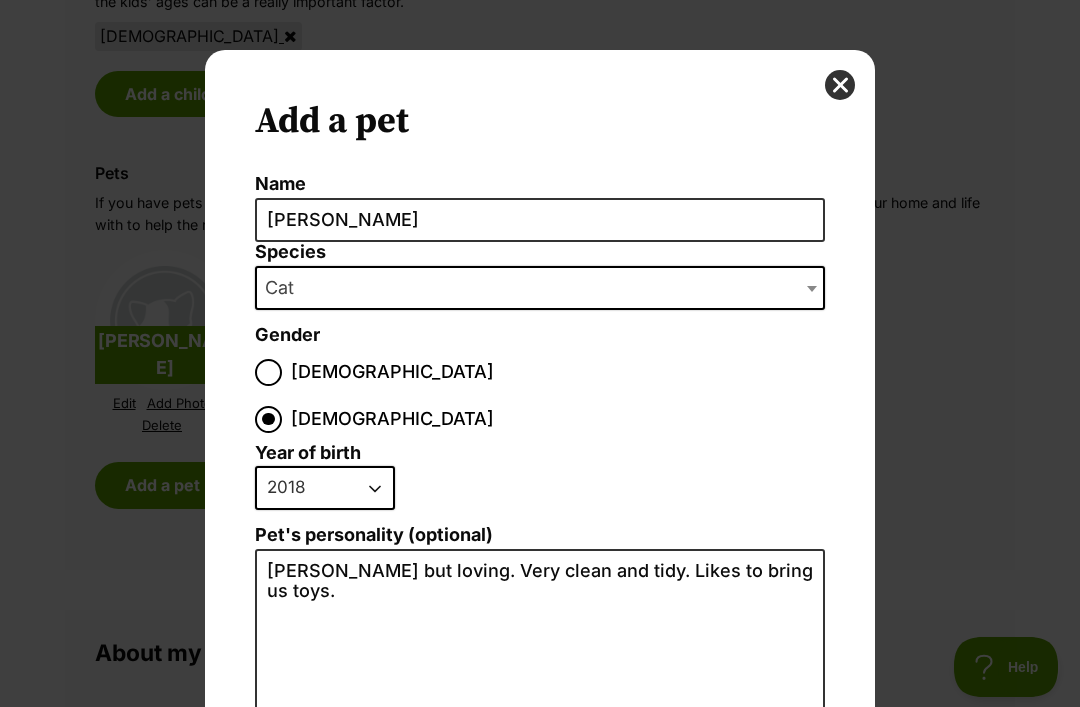 click on "Cat" at bounding box center [540, 288] 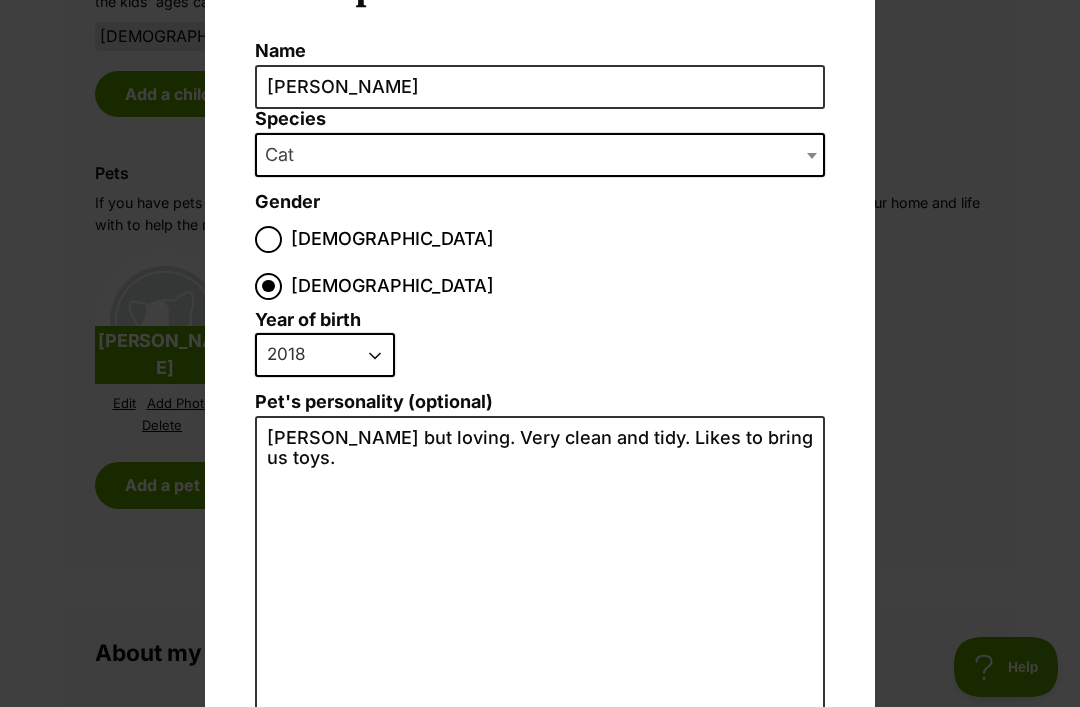 scroll, scrollTop: 134, scrollLeft: 0, axis: vertical 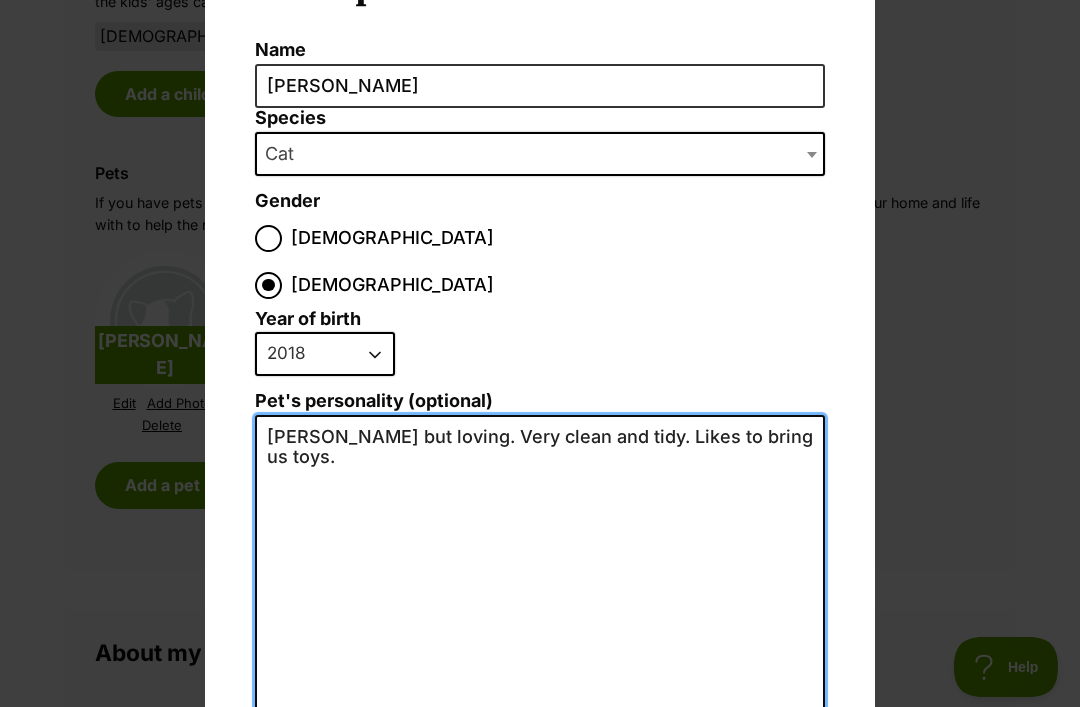 click on "Timid but loving. Very clean and tidy. Likes to bring us toys." at bounding box center [540, 634] 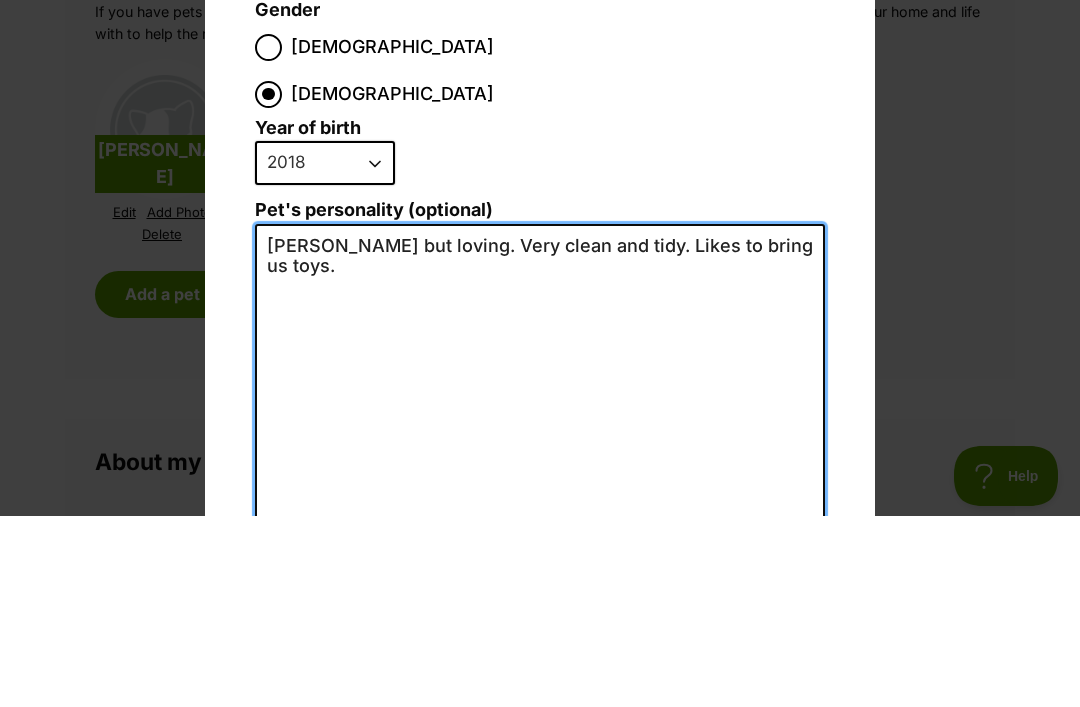 scroll, scrollTop: 0, scrollLeft: 0, axis: both 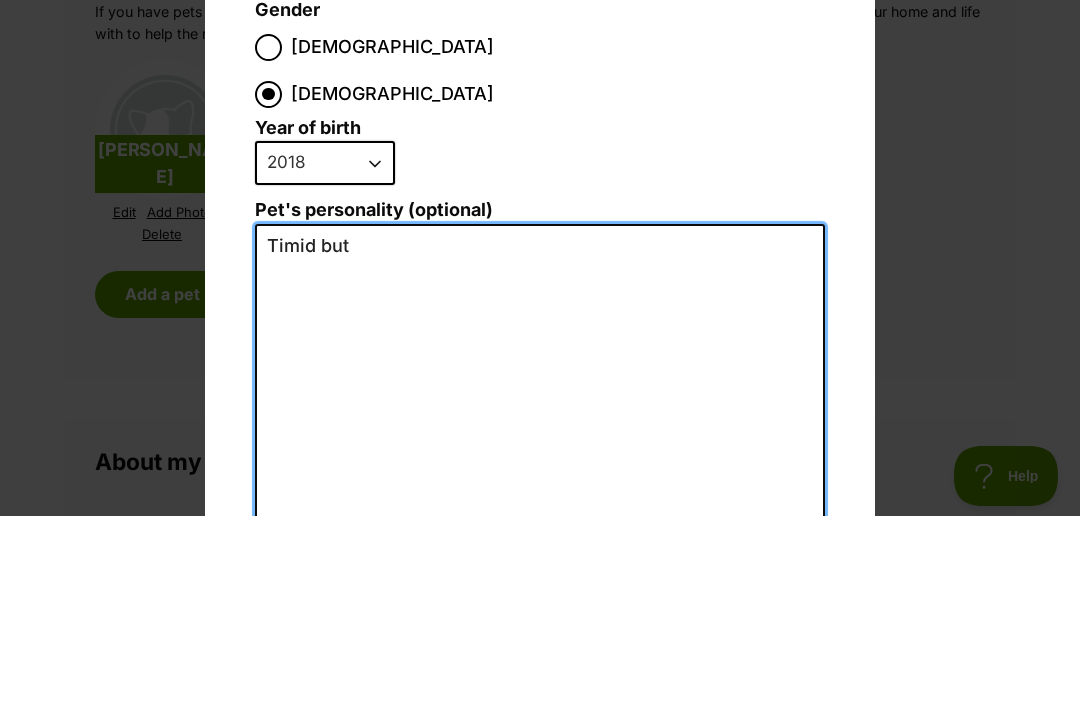 type on "Timid" 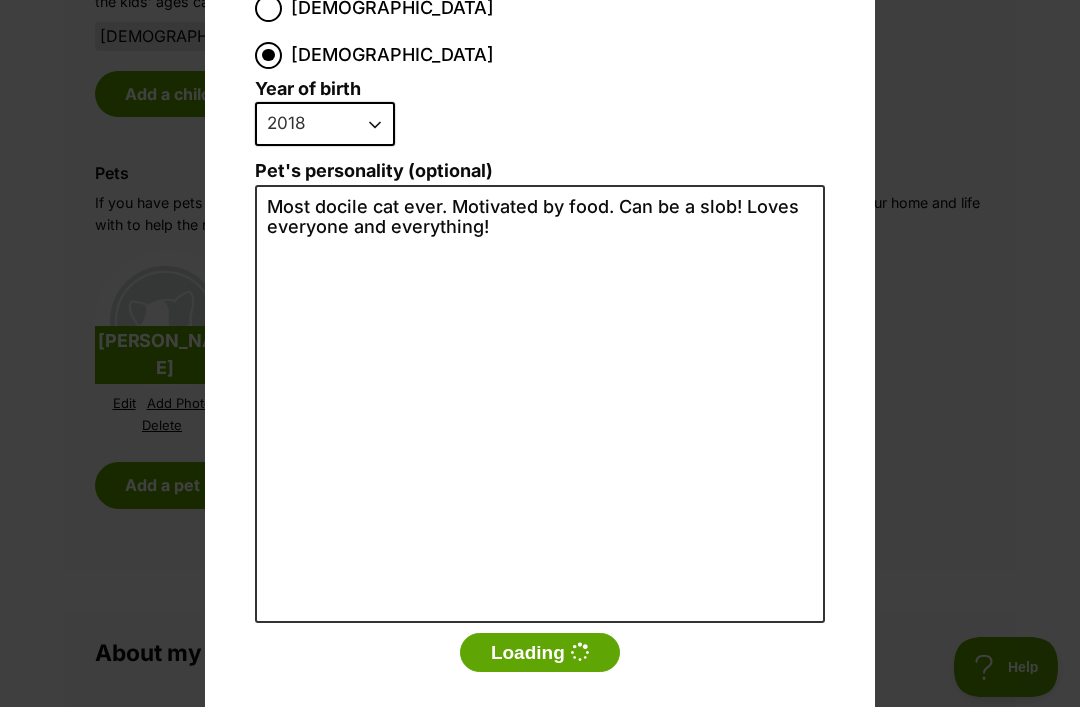 scroll, scrollTop: 360, scrollLeft: 0, axis: vertical 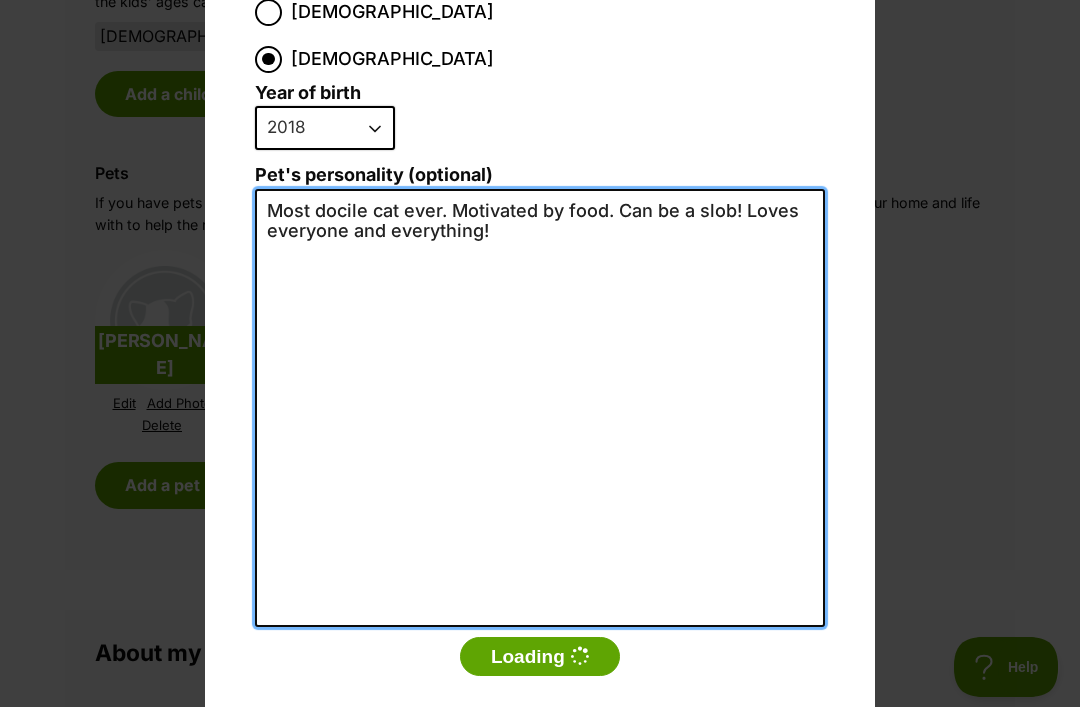 type on "Most docile cat ever. Motivated by food. Can be a slob! Loves everyone and everything!" 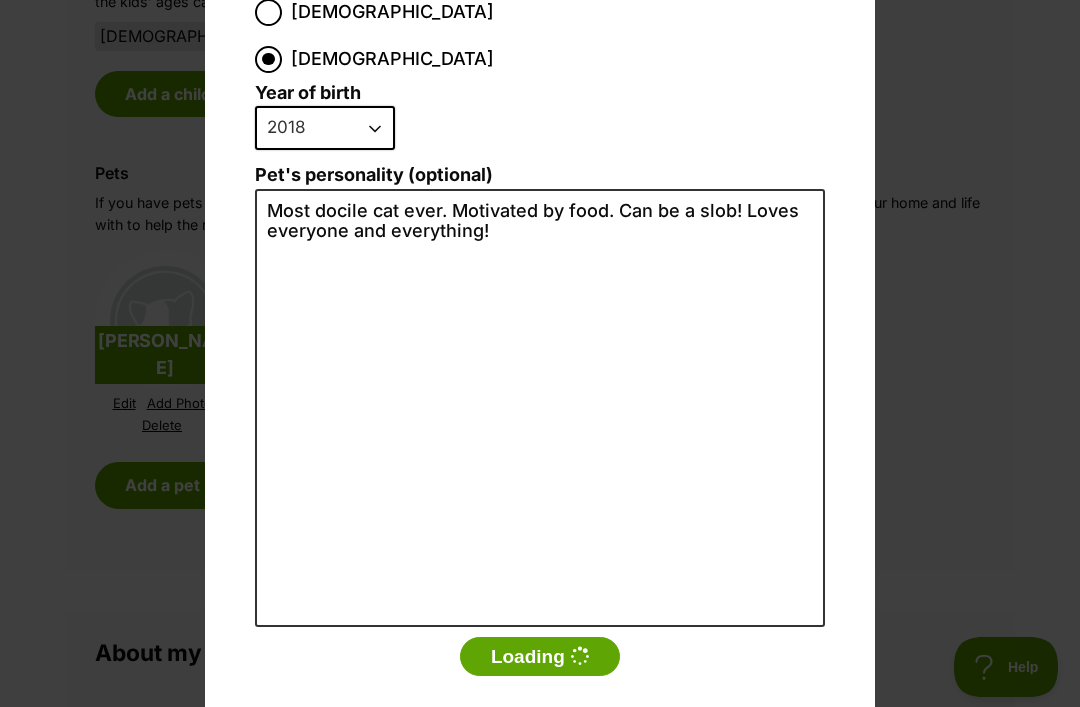 click at bounding box center [579, 656] 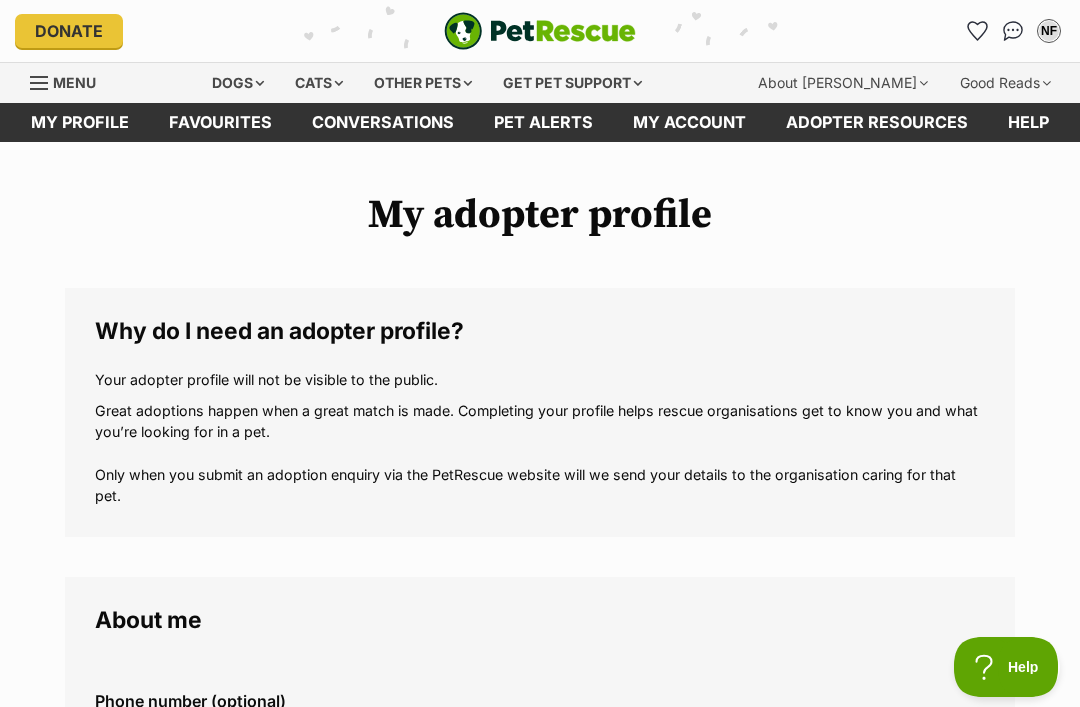 scroll, scrollTop: 2034, scrollLeft: 0, axis: vertical 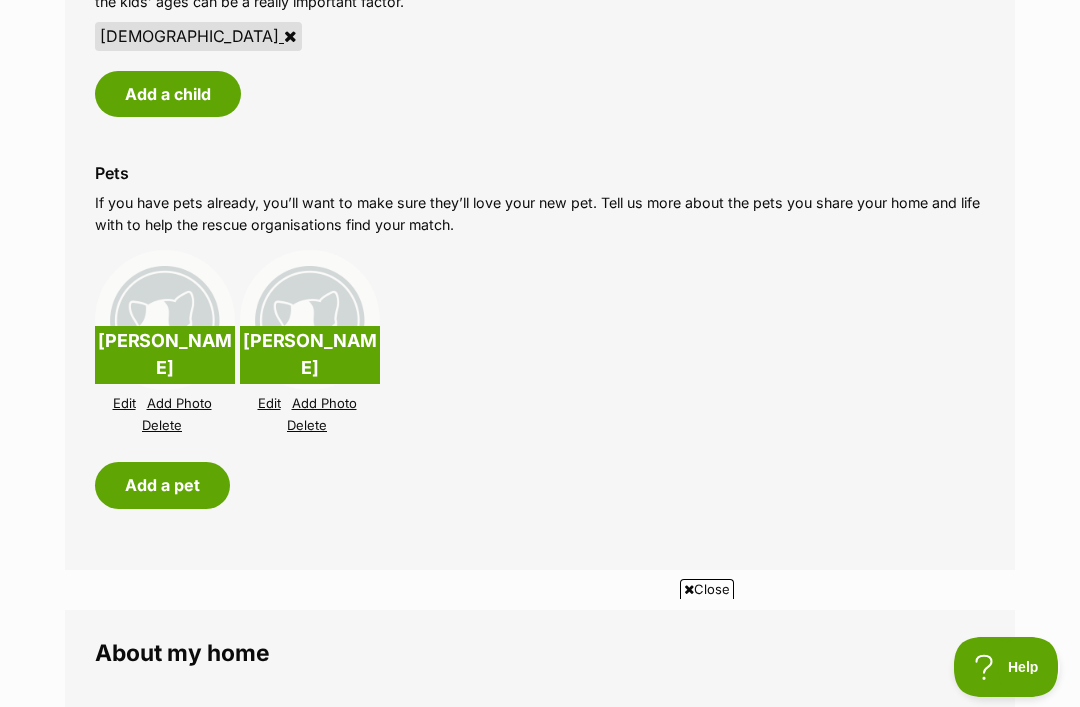 click on "Edit" at bounding box center (124, 403) 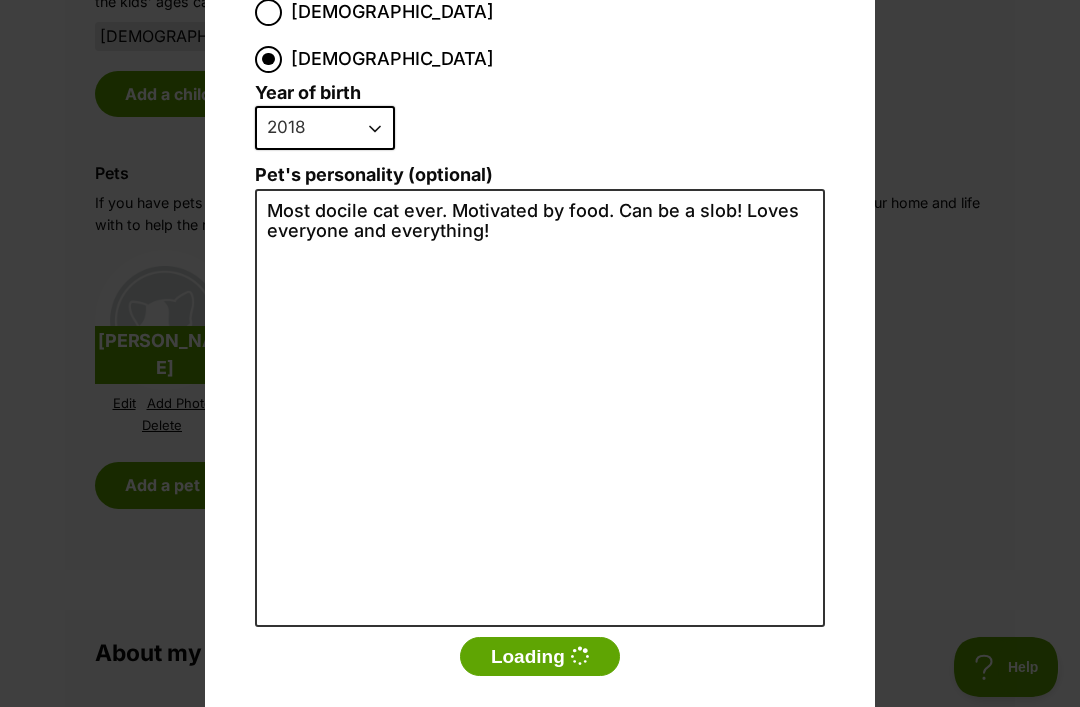 scroll, scrollTop: 0, scrollLeft: 0, axis: both 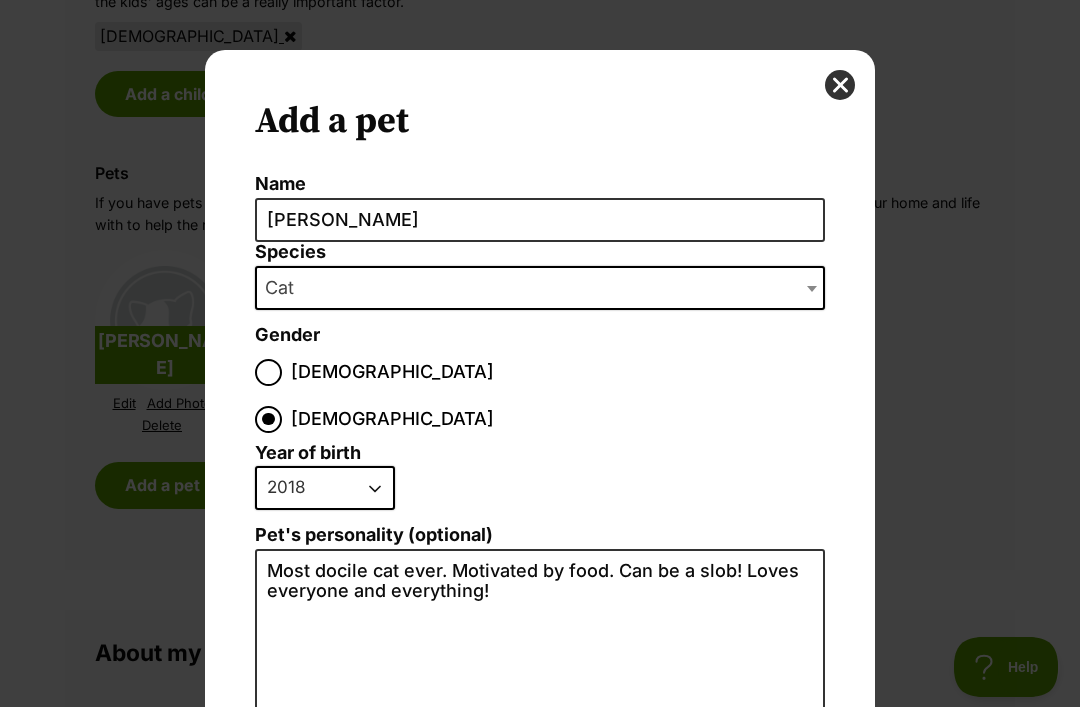 click at bounding box center (840, 85) 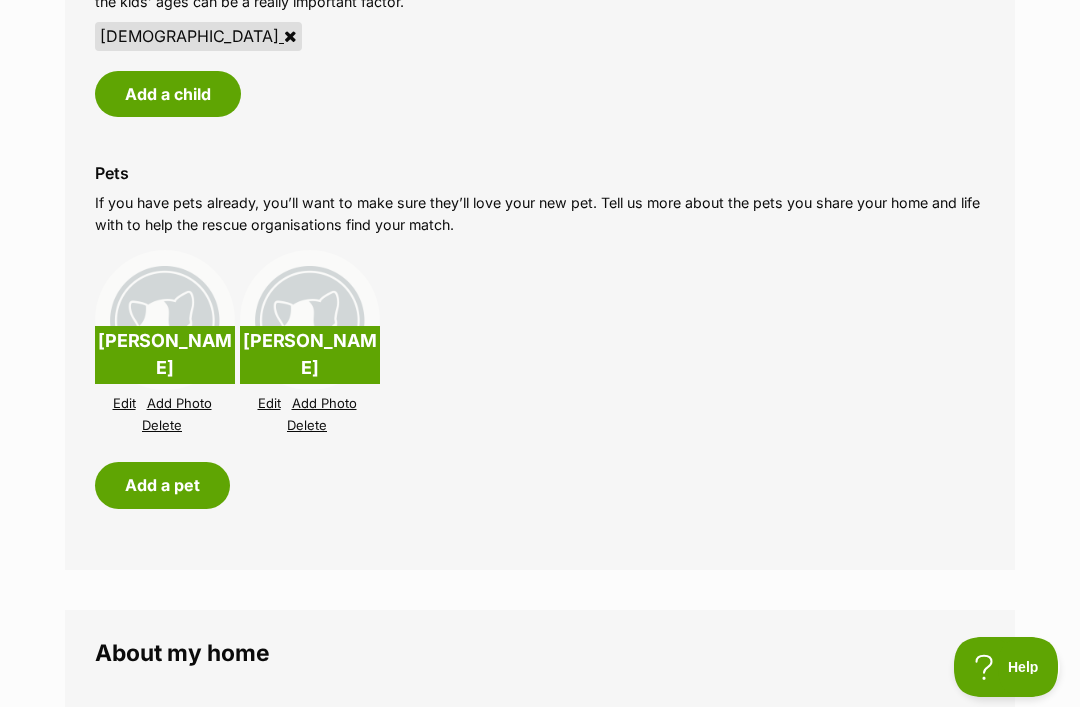 scroll, scrollTop: 2034, scrollLeft: 0, axis: vertical 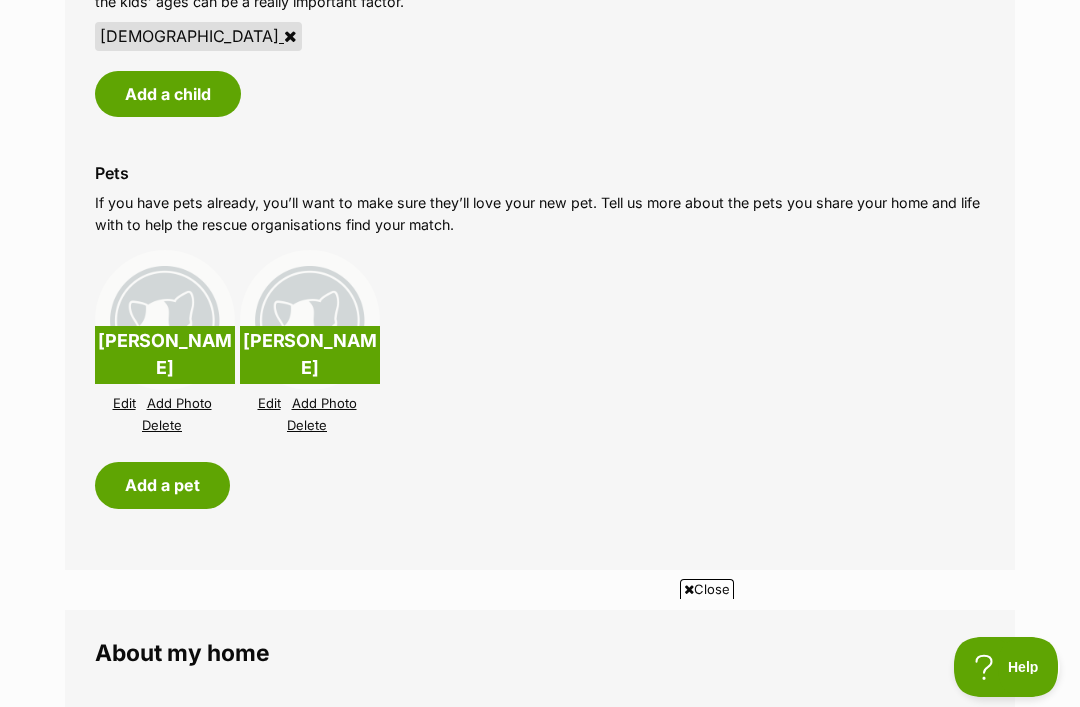 click on "Edit" at bounding box center [269, 403] 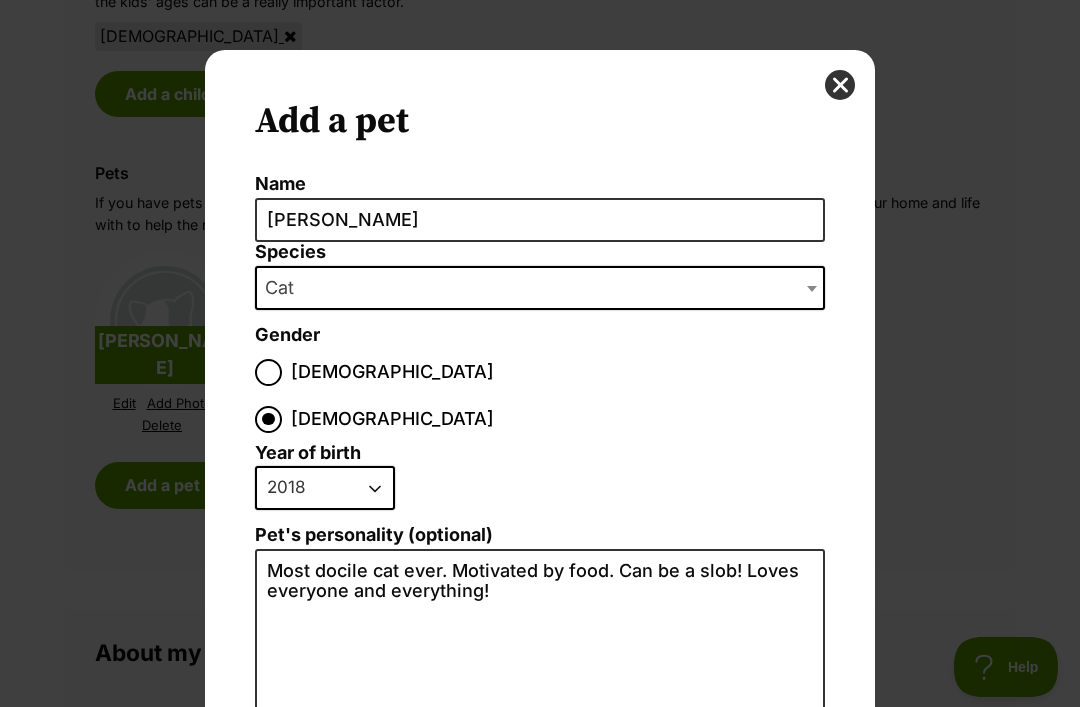 scroll, scrollTop: 0, scrollLeft: 0, axis: both 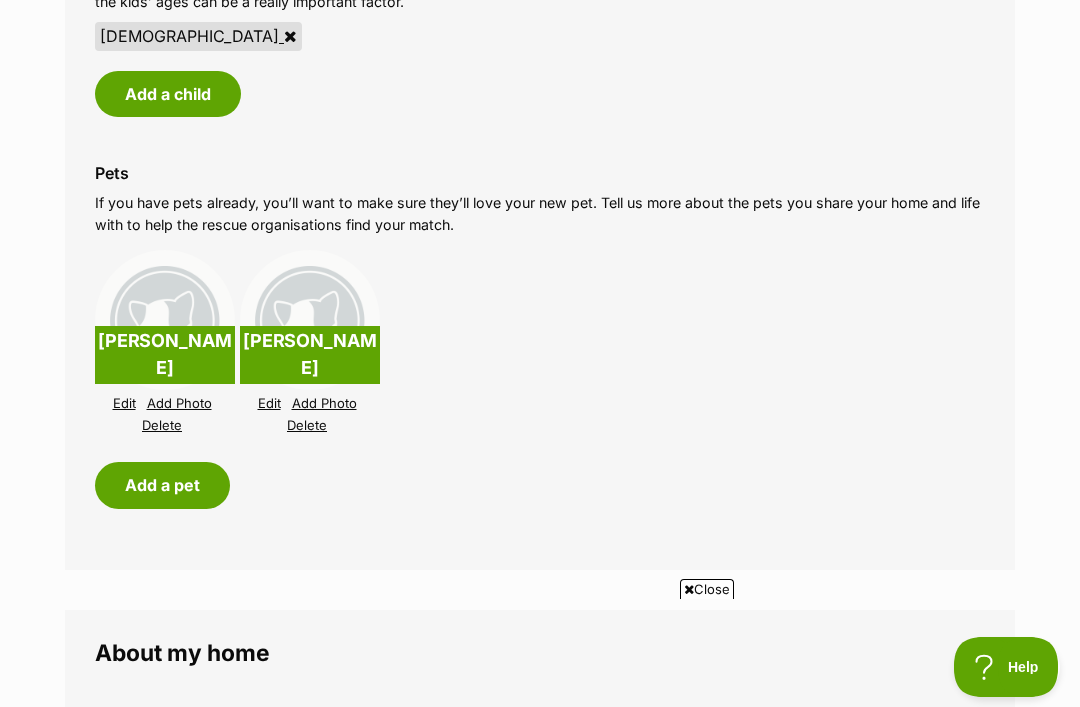 click on "Edit" at bounding box center (124, 403) 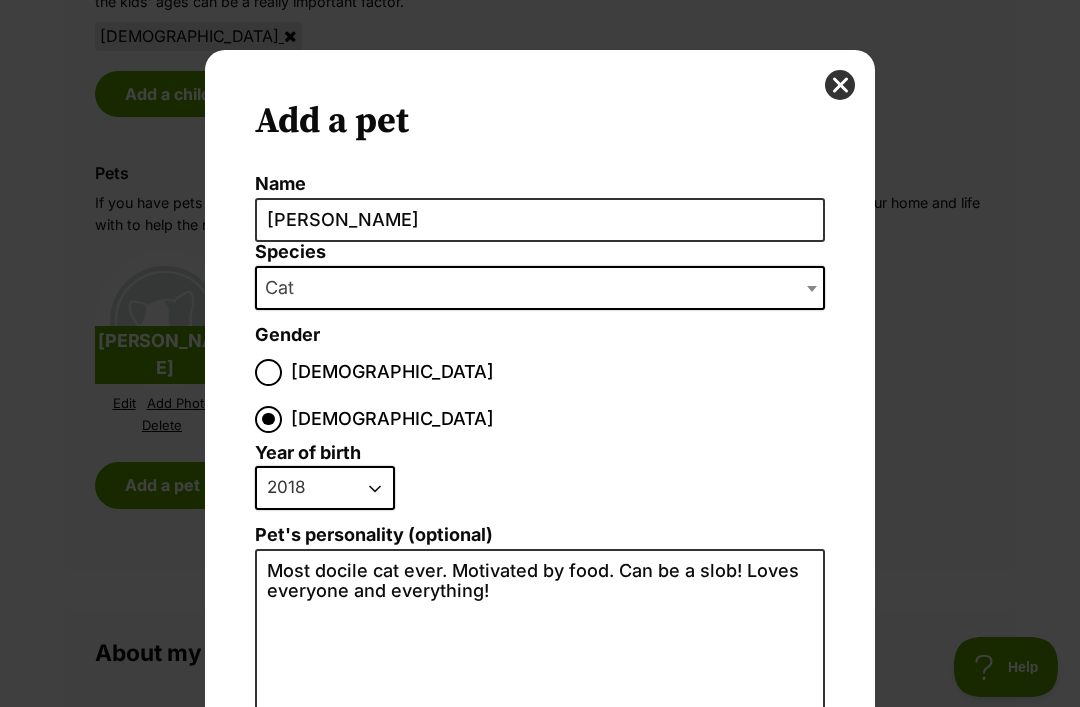 scroll, scrollTop: 0, scrollLeft: 0, axis: both 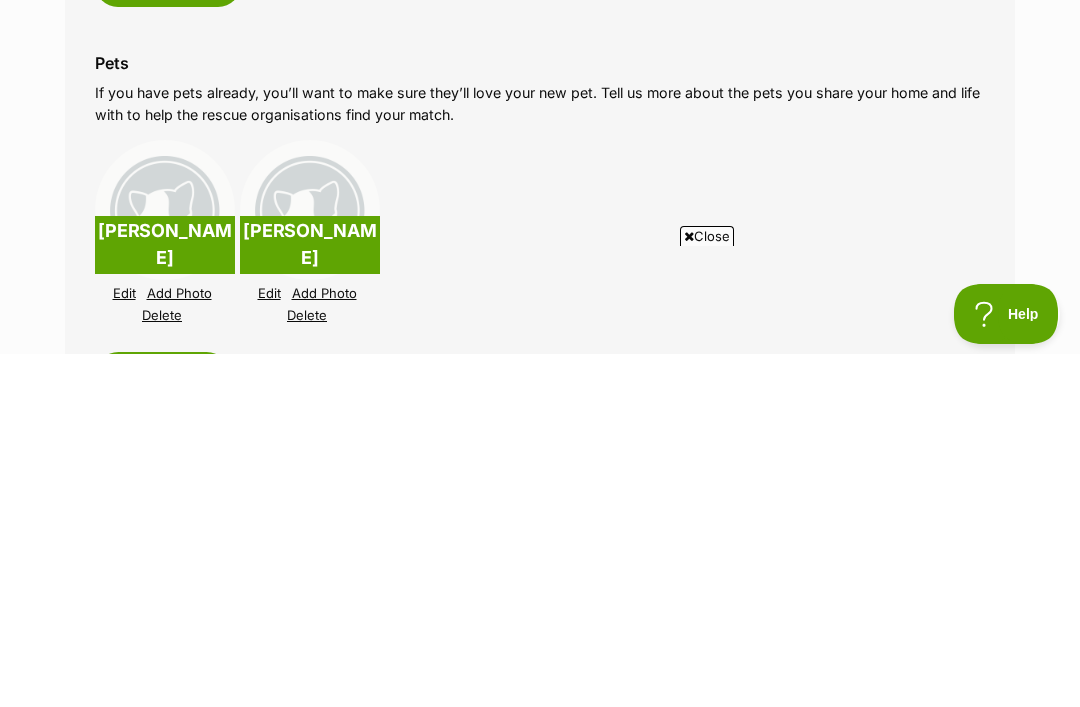 click on "Edit" at bounding box center [124, 646] 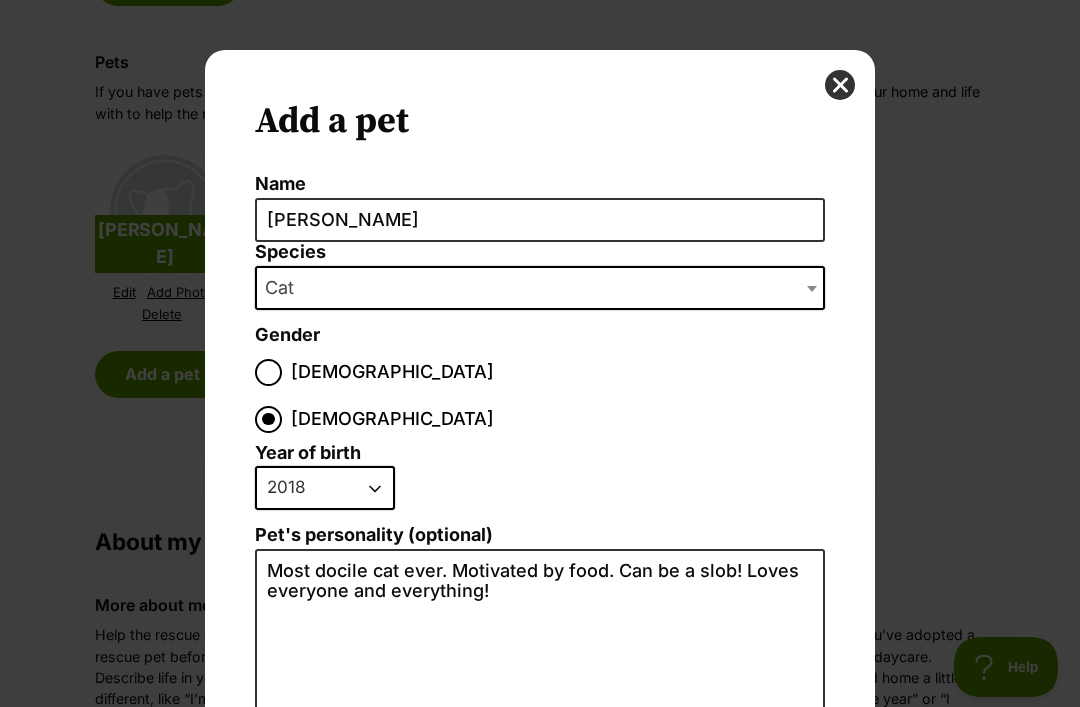 scroll, scrollTop: 0, scrollLeft: 0, axis: both 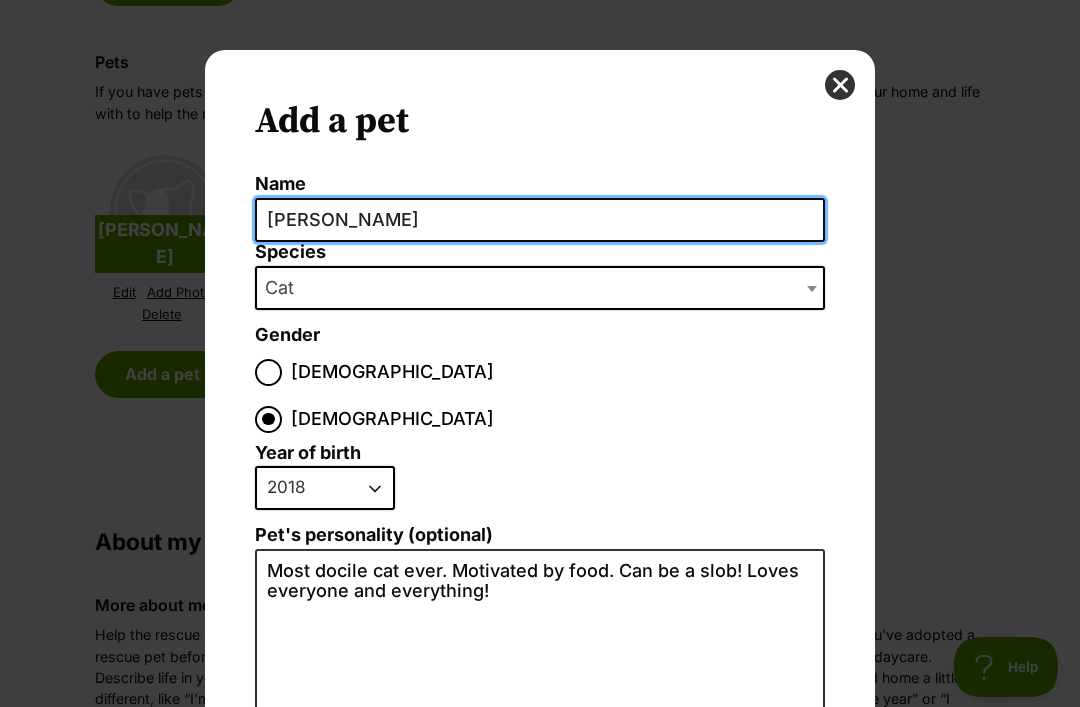 click on "Sophie" at bounding box center [540, 220] 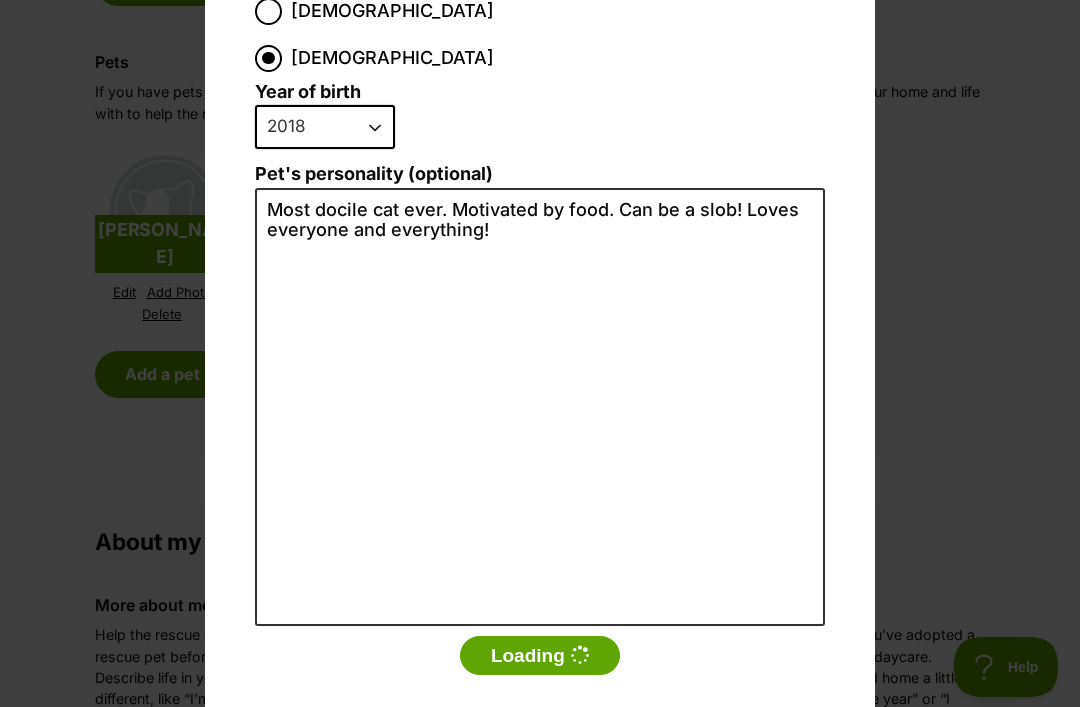 scroll, scrollTop: 360, scrollLeft: 0, axis: vertical 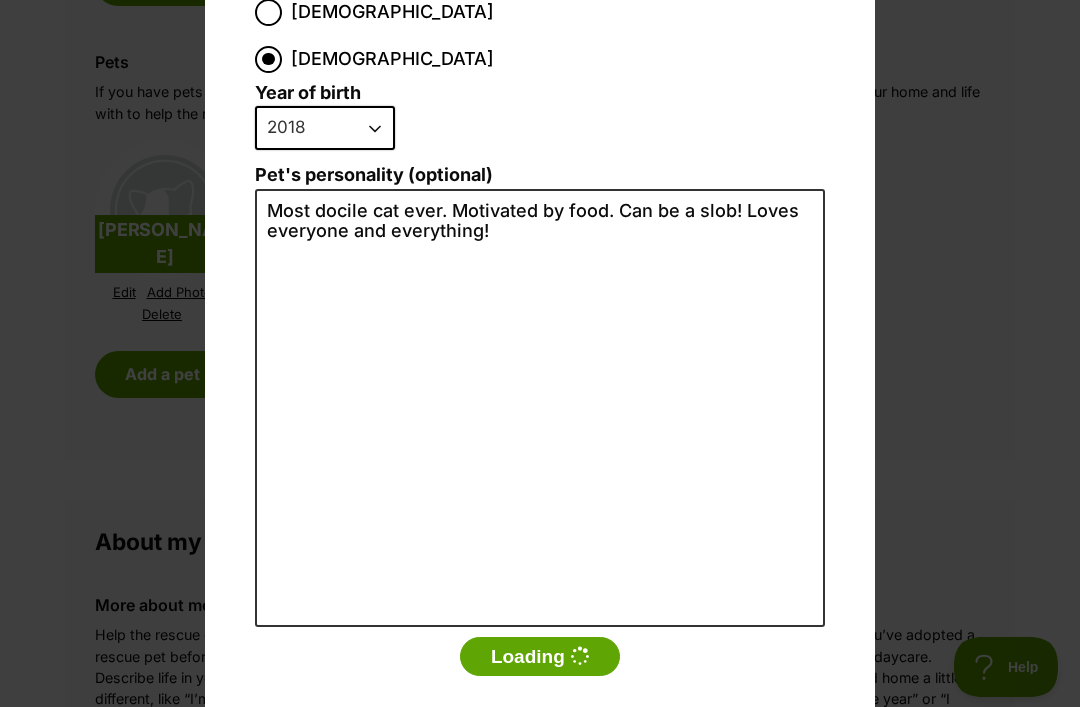 click on "Loading" at bounding box center (540, 657) 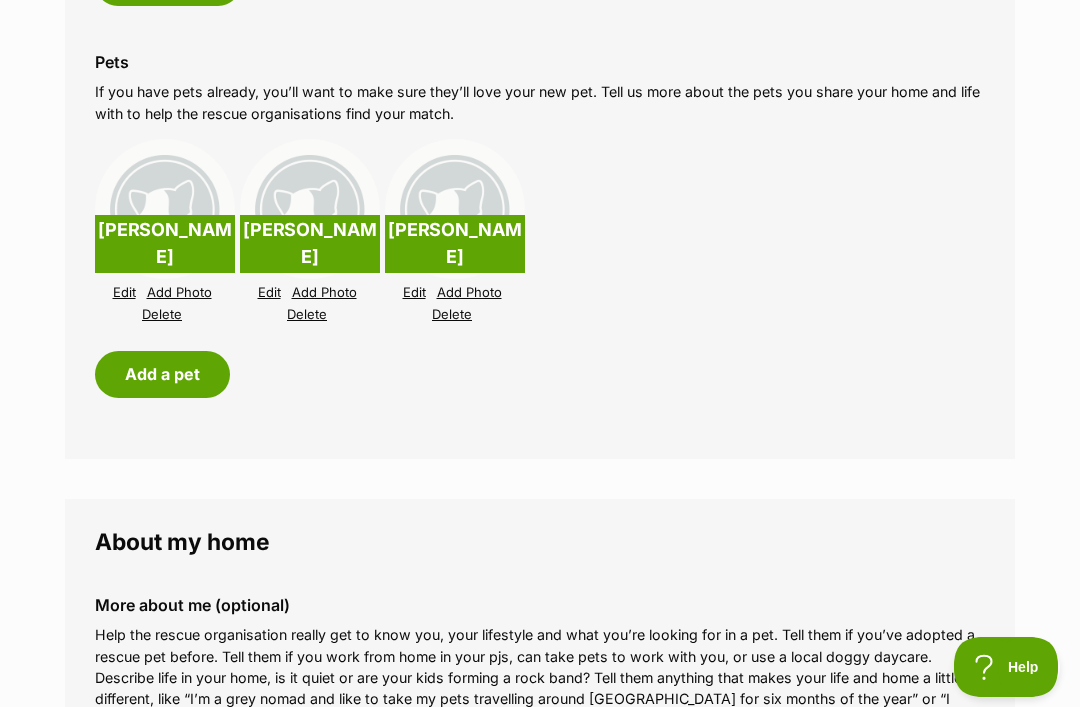 scroll, scrollTop: 2145, scrollLeft: 0, axis: vertical 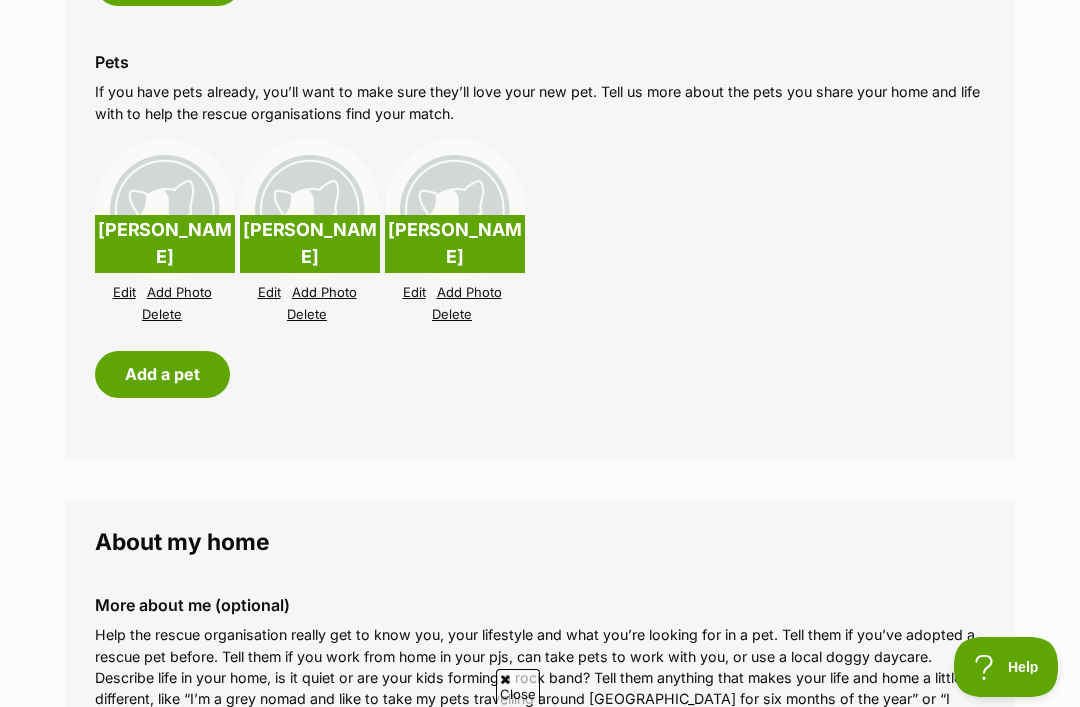click on "Delete" at bounding box center [452, 314] 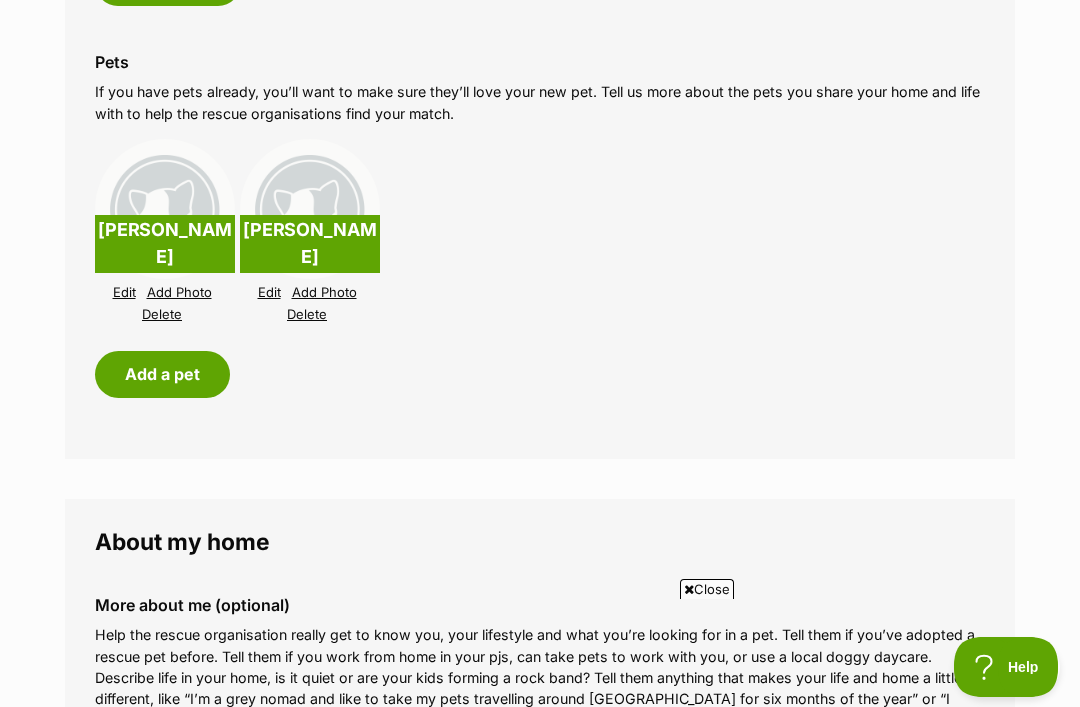 click on "Edit" at bounding box center (269, 292) 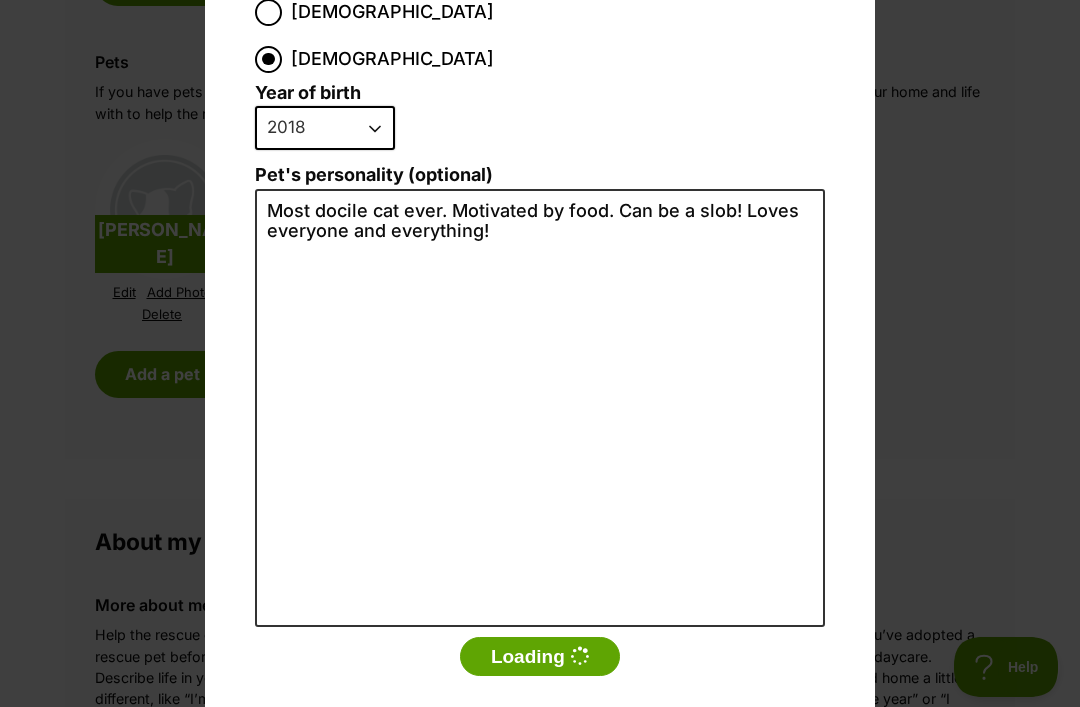 scroll, scrollTop: 0, scrollLeft: 0, axis: both 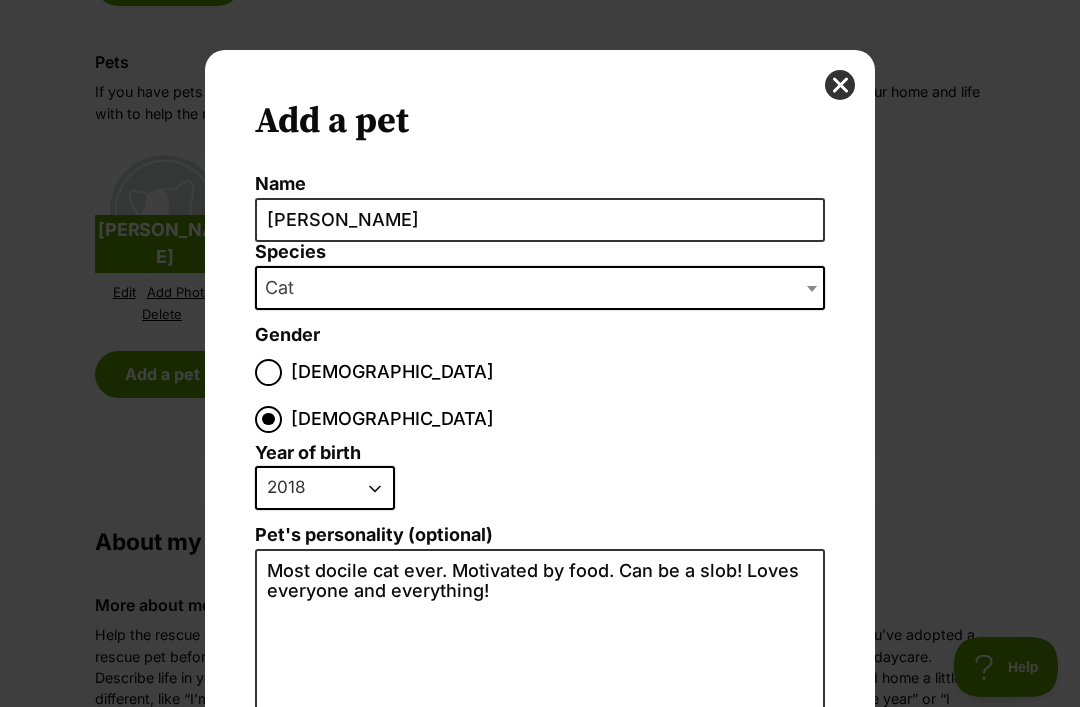 click at bounding box center [840, 85] 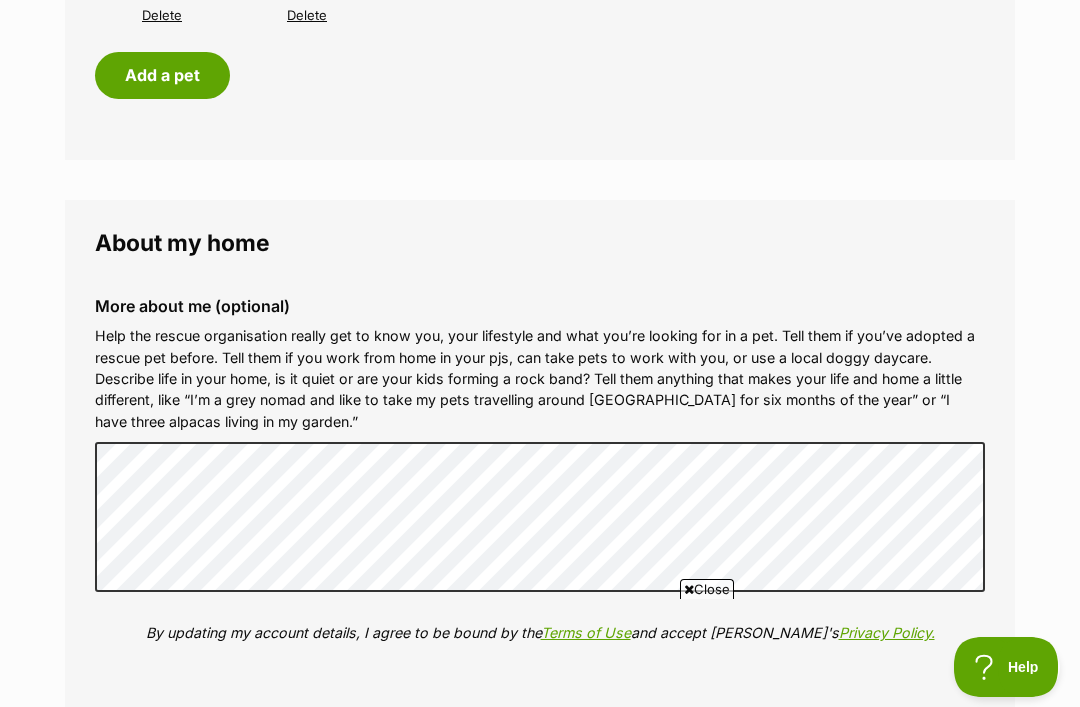 scroll, scrollTop: 2461, scrollLeft: 0, axis: vertical 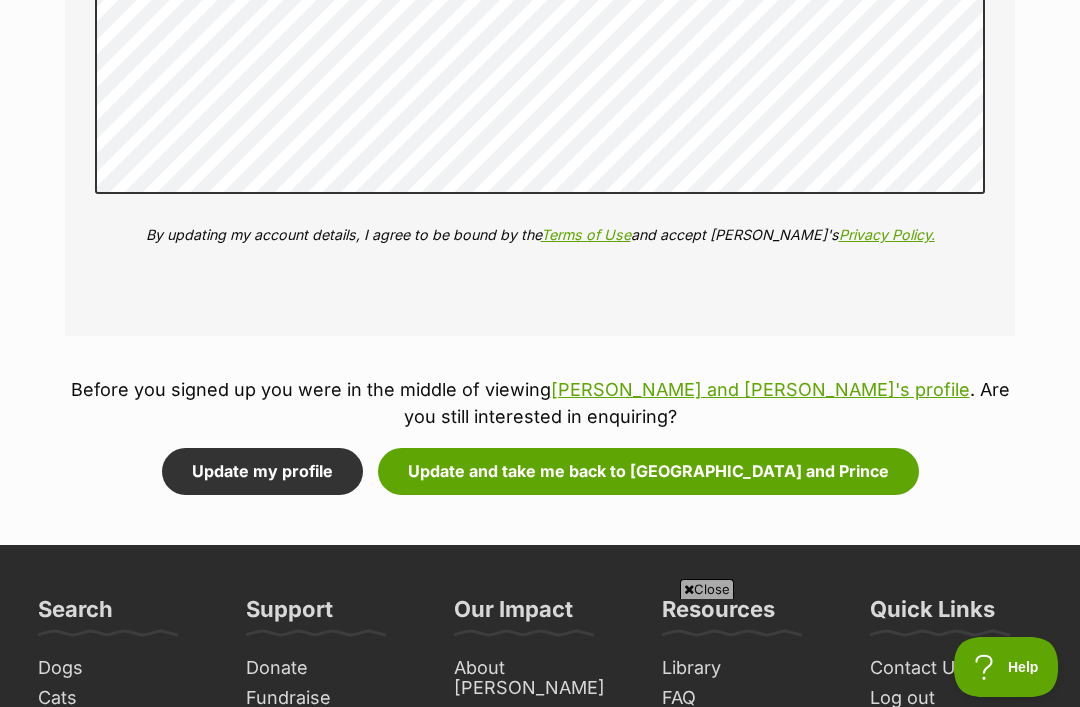 click on "Update and take me back to Kingston and Prince" at bounding box center [648, 471] 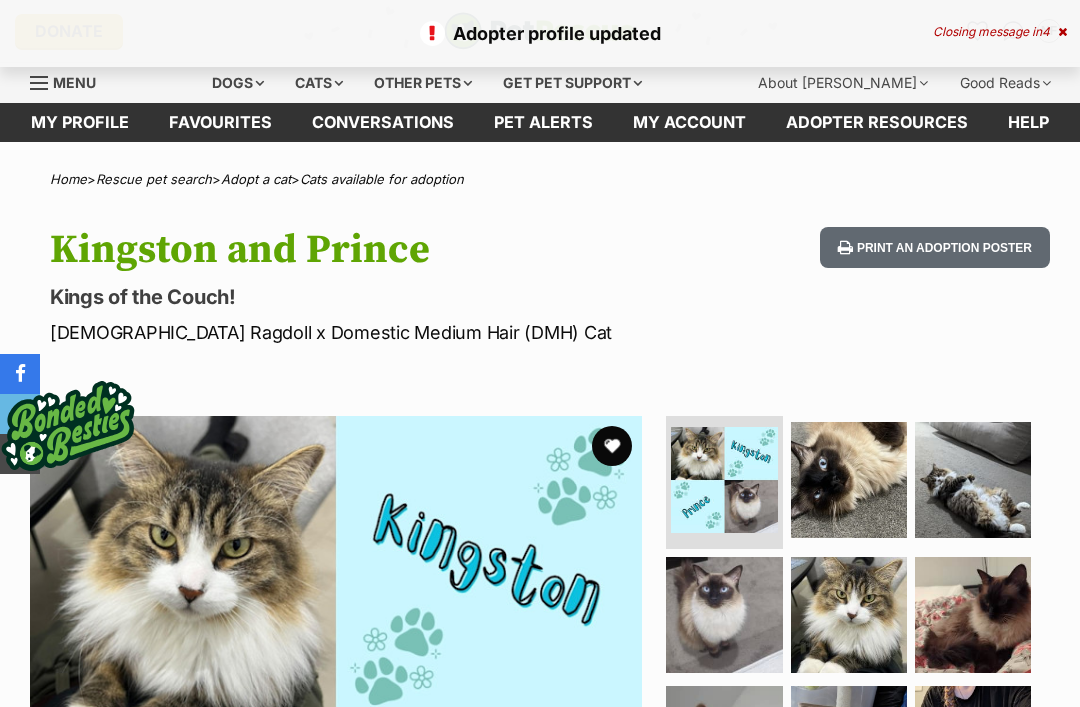 scroll, scrollTop: 0, scrollLeft: 0, axis: both 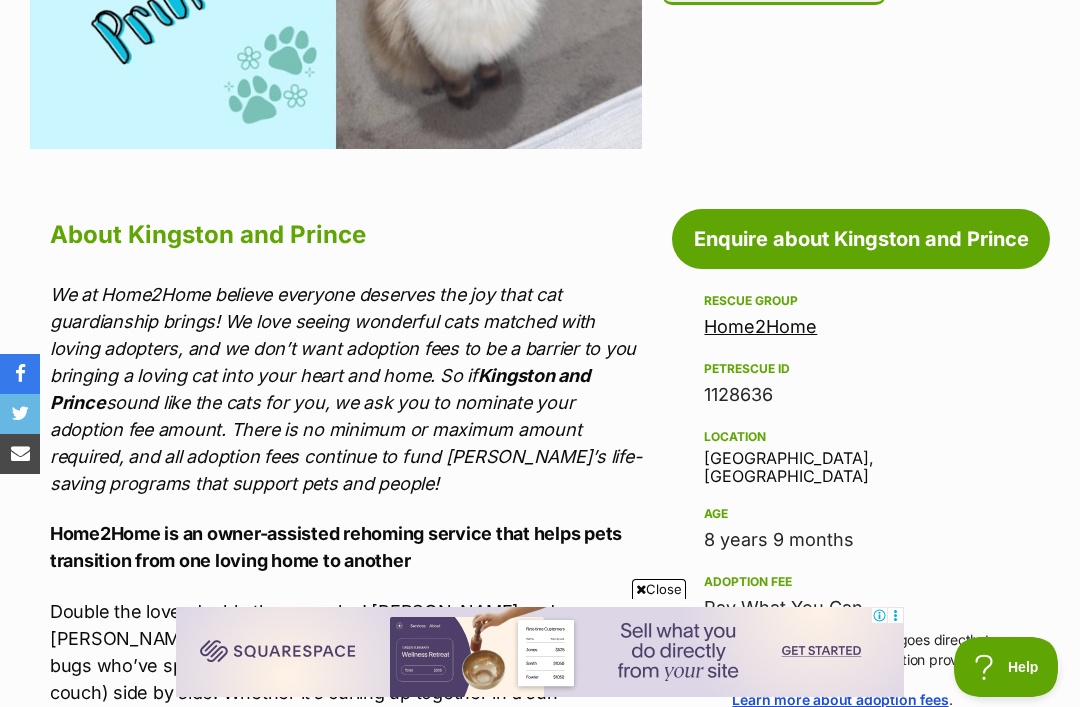 click on "Enquire about Kingston and Prince" at bounding box center (861, 239) 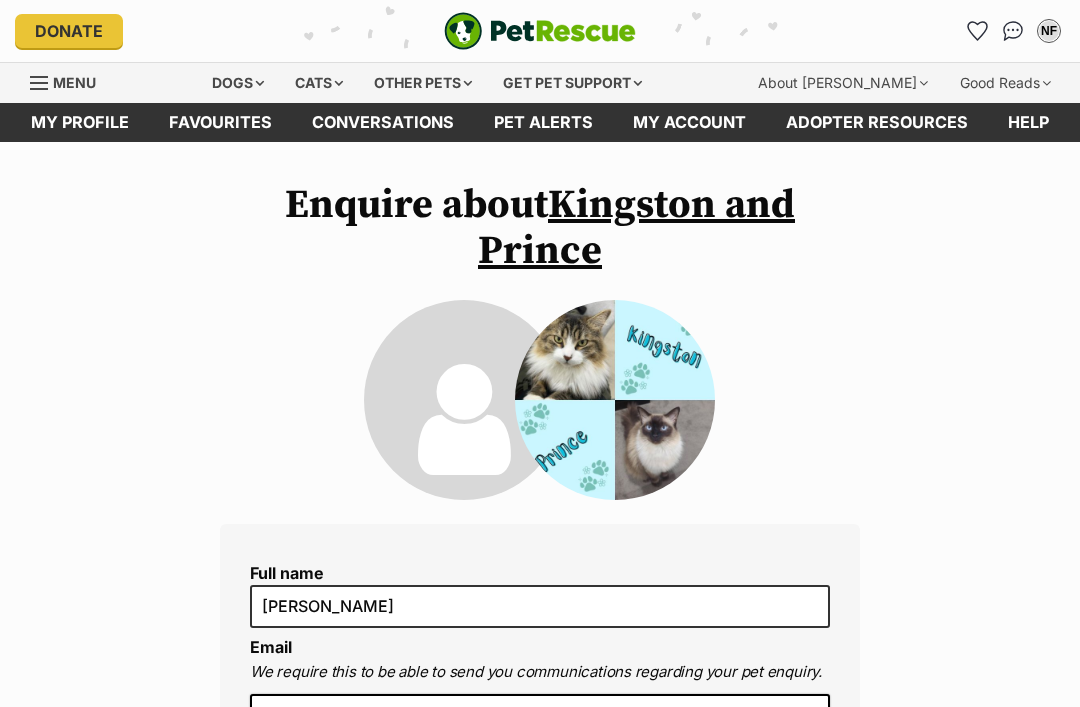 scroll, scrollTop: 0, scrollLeft: 0, axis: both 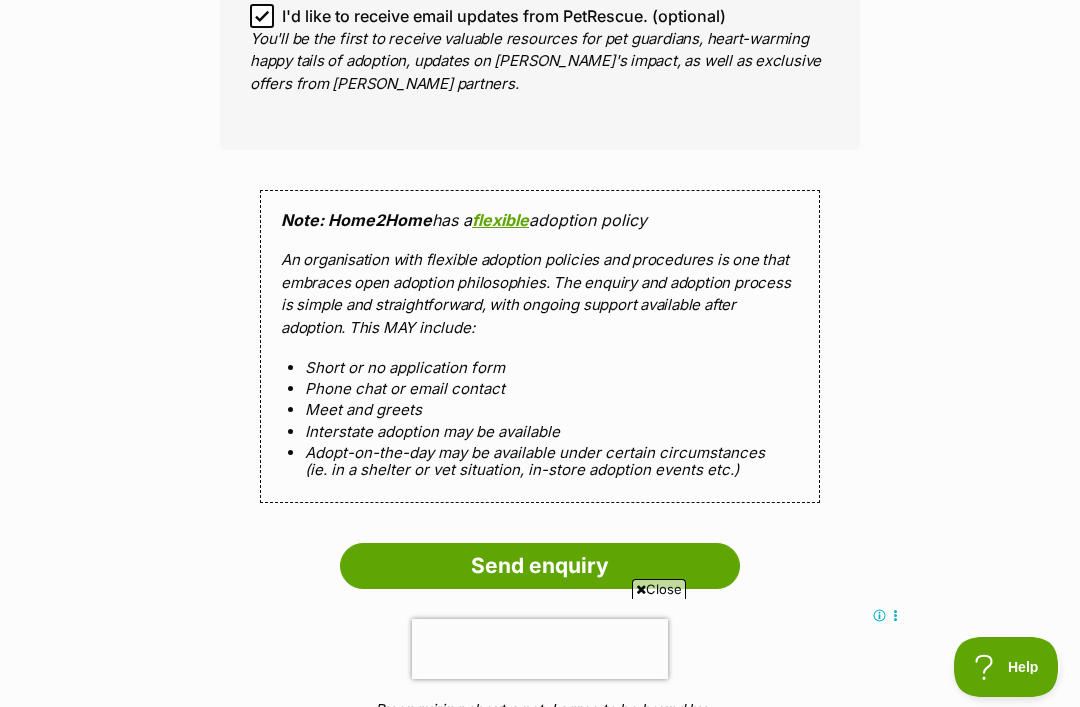 click on "Send enquiry" 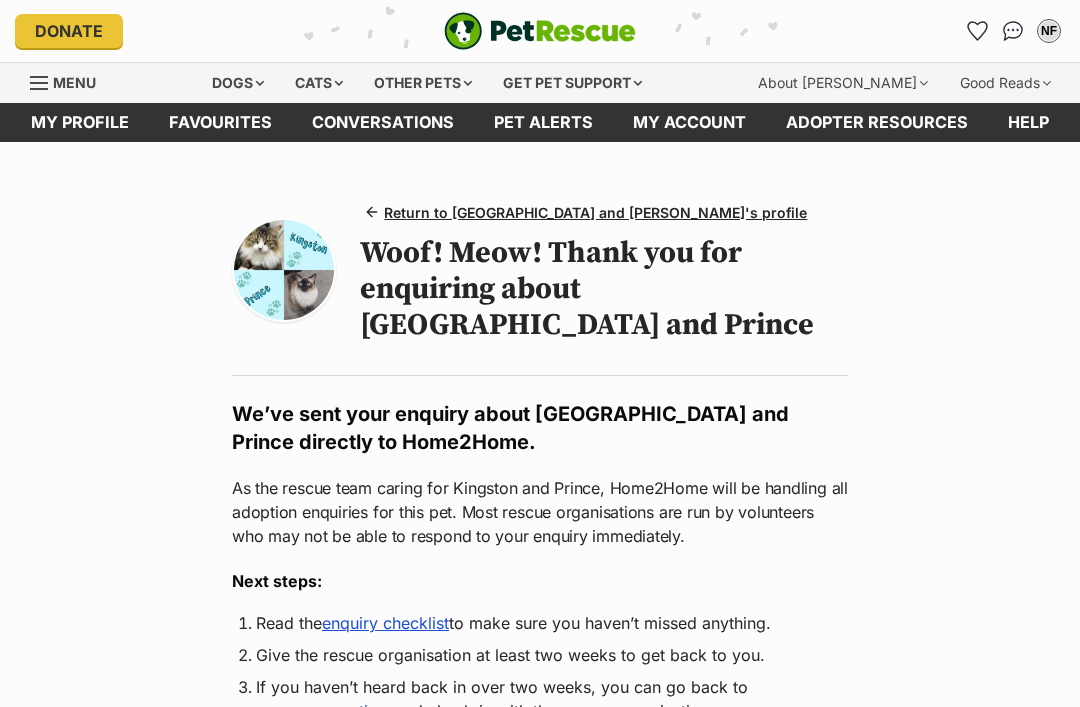 scroll, scrollTop: 0, scrollLeft: 0, axis: both 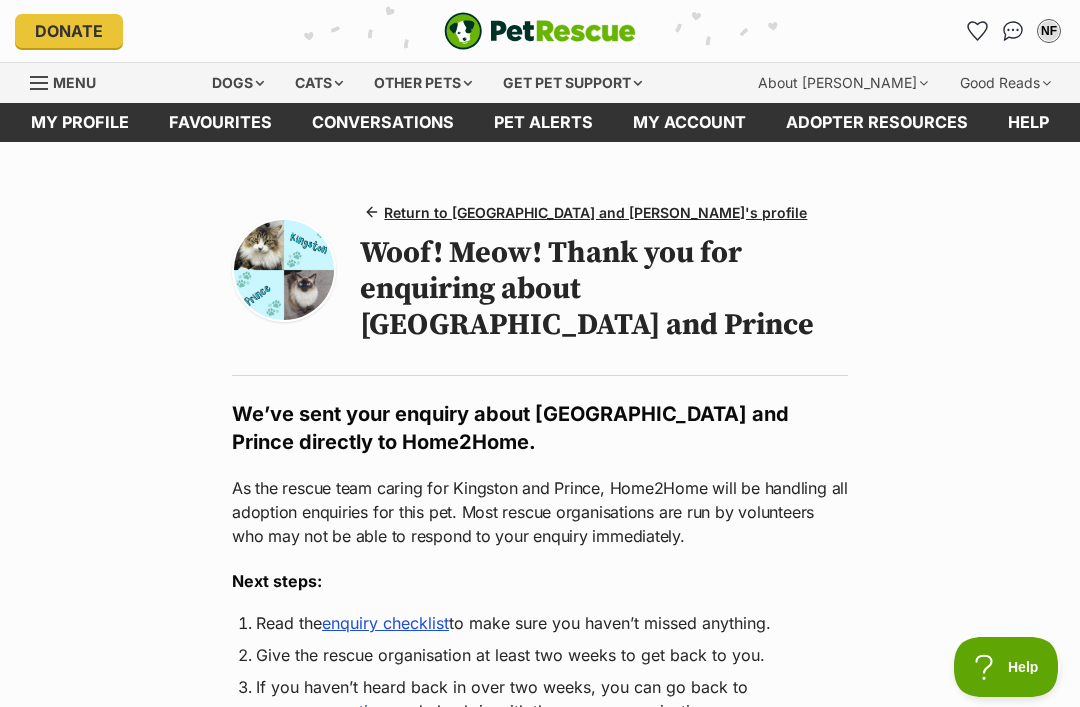 click on "Return to Kingston and Prince's profile" at bounding box center [595, 212] 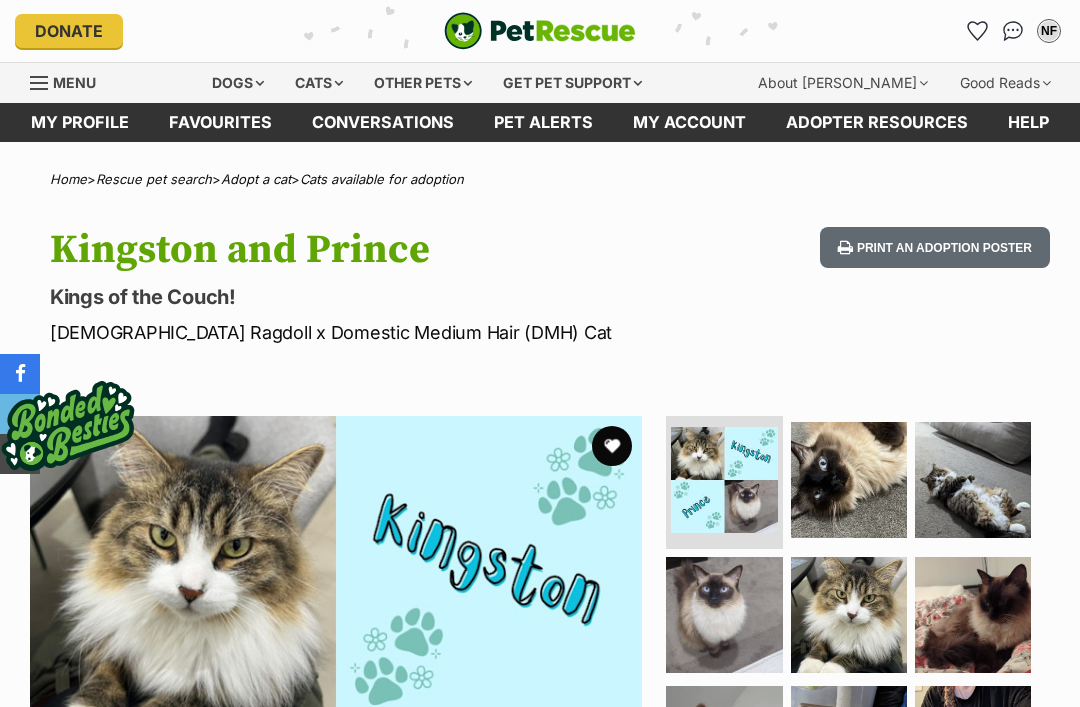 scroll, scrollTop: 0, scrollLeft: 0, axis: both 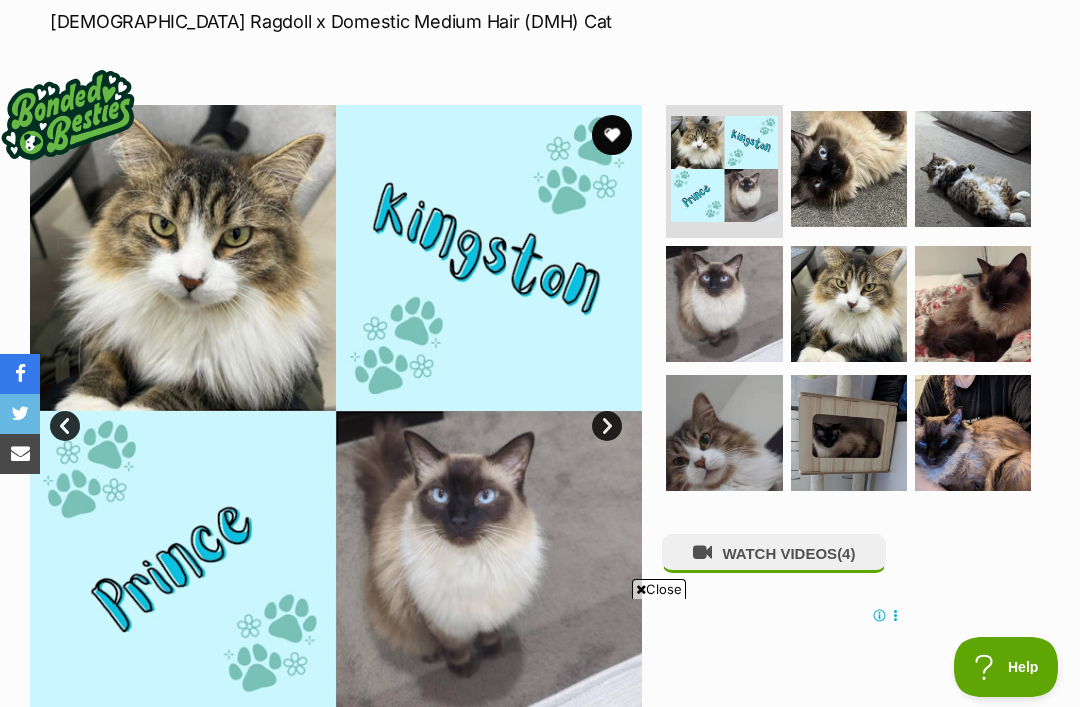 click at bounding box center [849, 169] 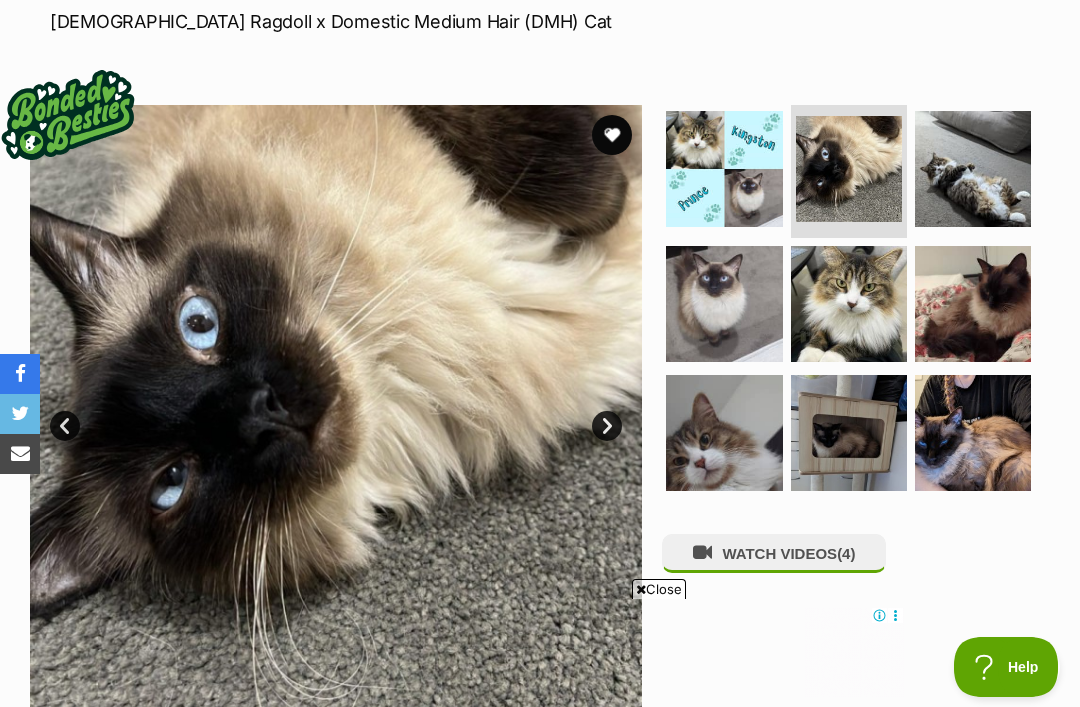 click on "Next" at bounding box center (607, 426) 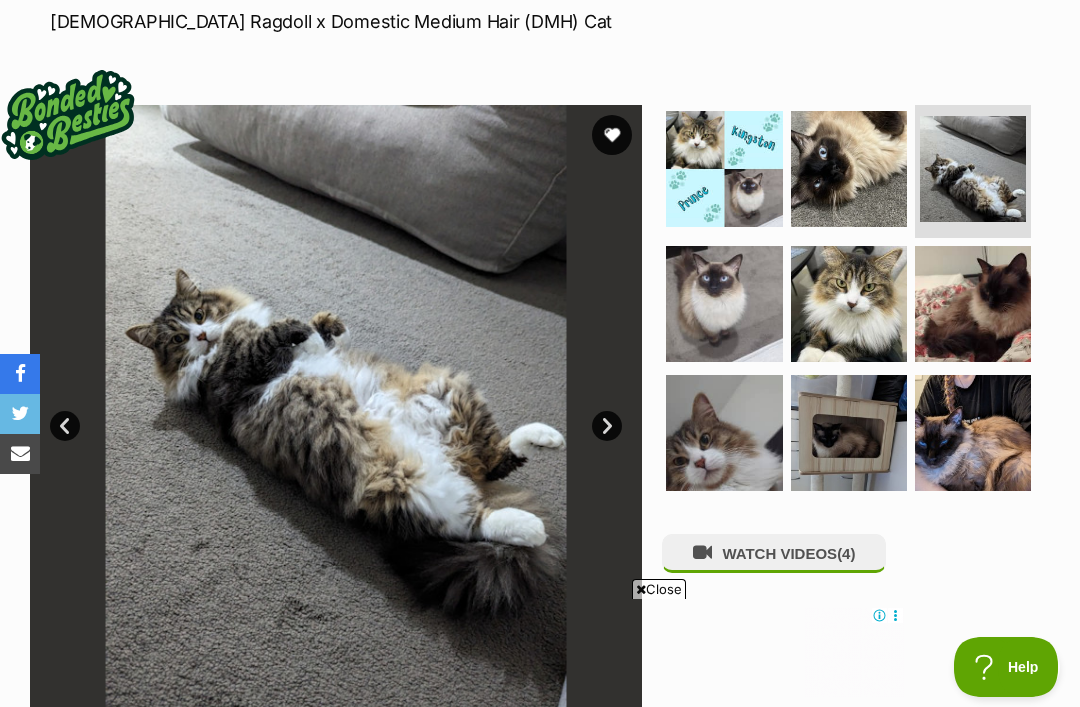 click on "Next" at bounding box center (607, 426) 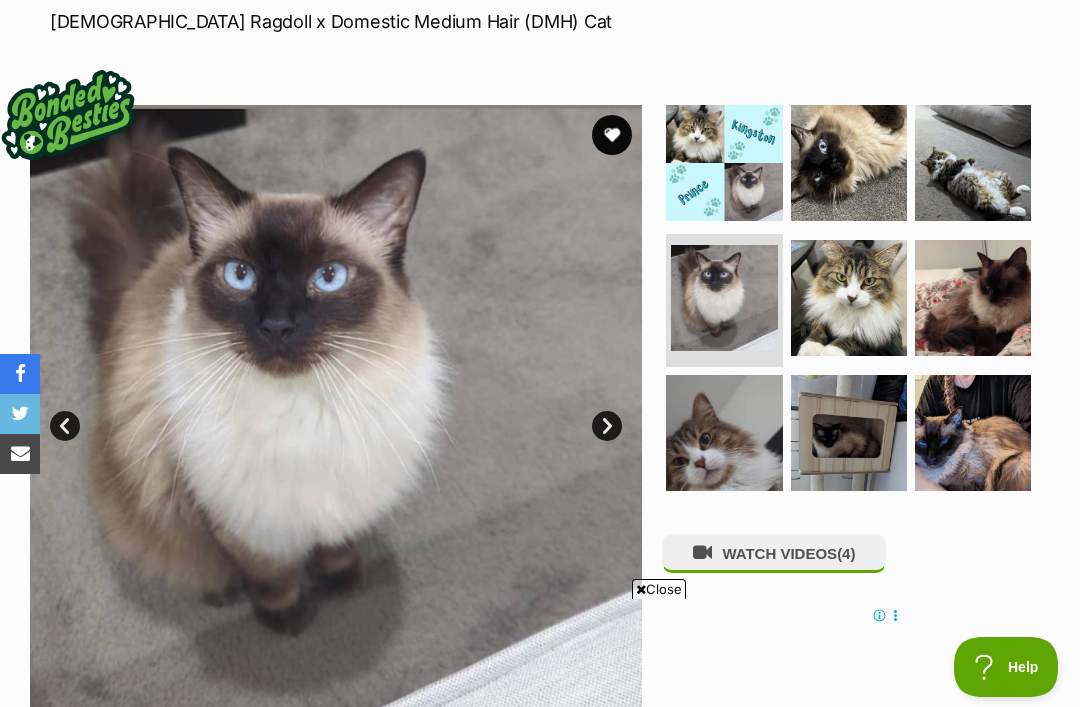 click on "Next" at bounding box center (607, 426) 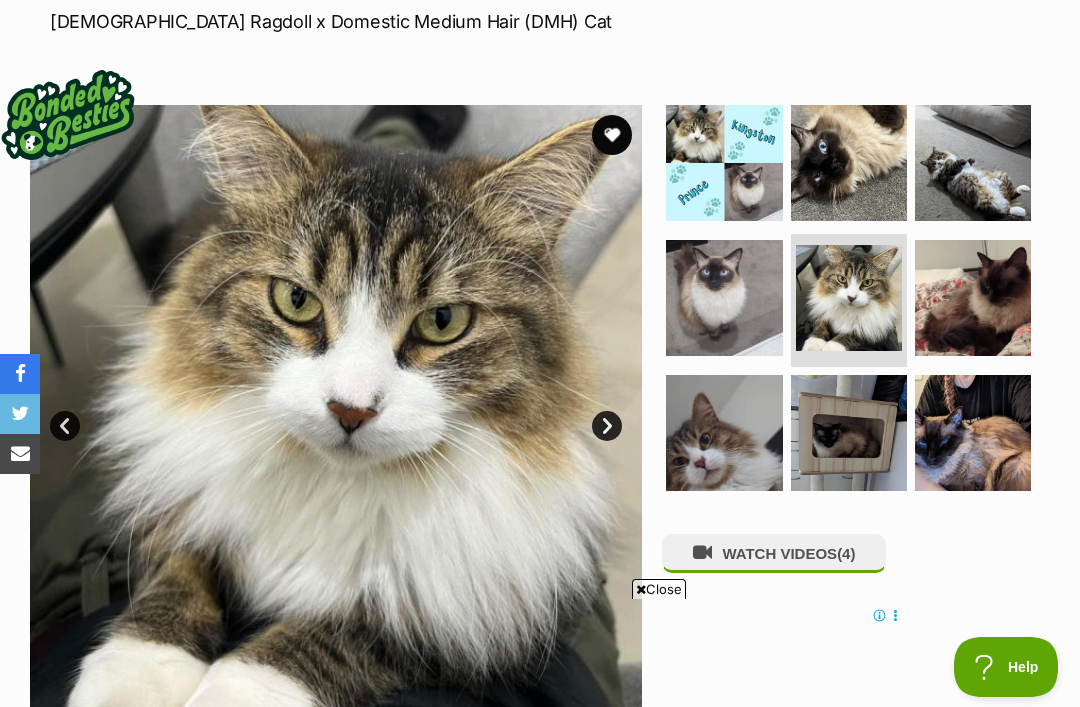 click on "Next" at bounding box center (607, 426) 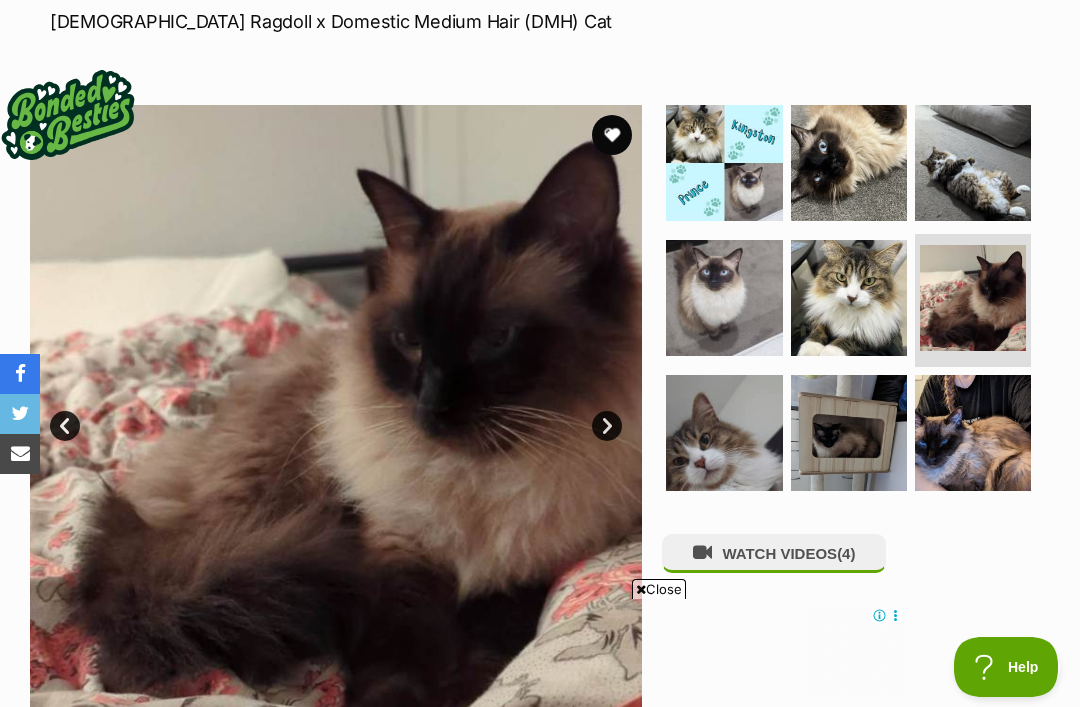 click on "Next" at bounding box center (607, 426) 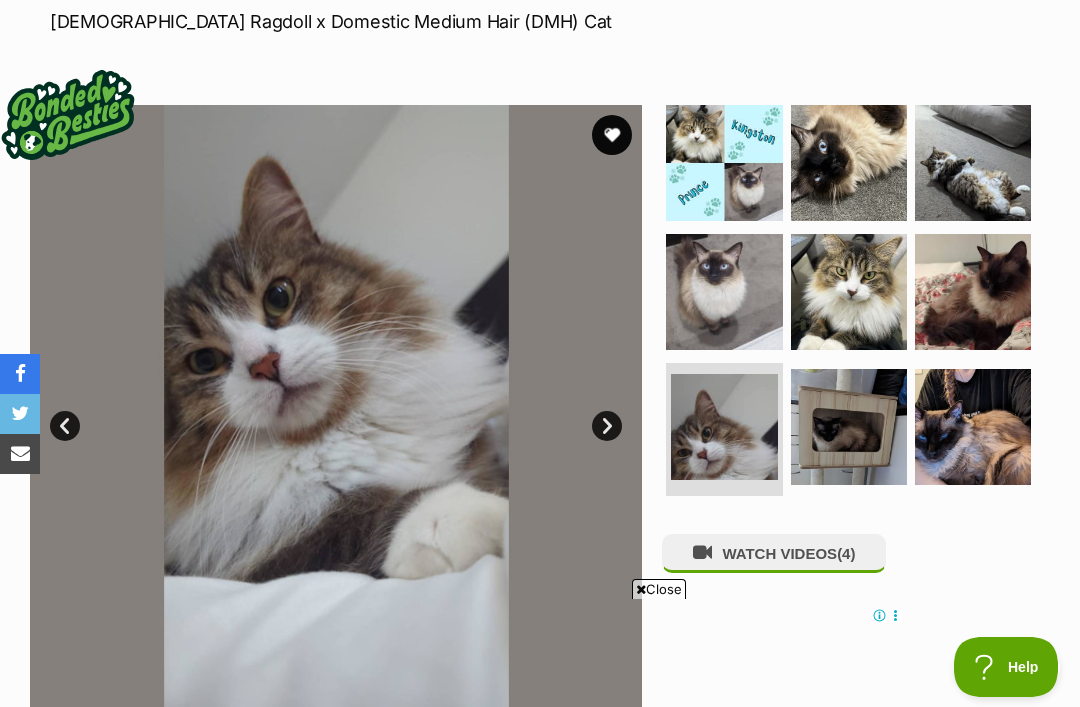 click on "Next" at bounding box center [607, 426] 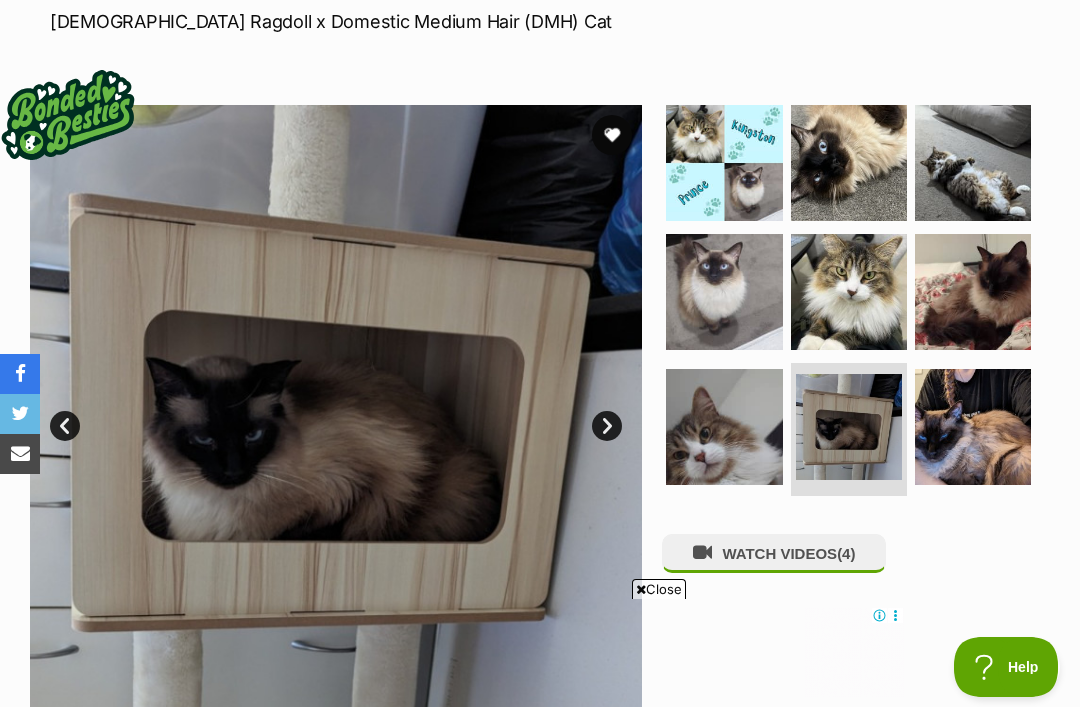 click on "Next" at bounding box center (607, 426) 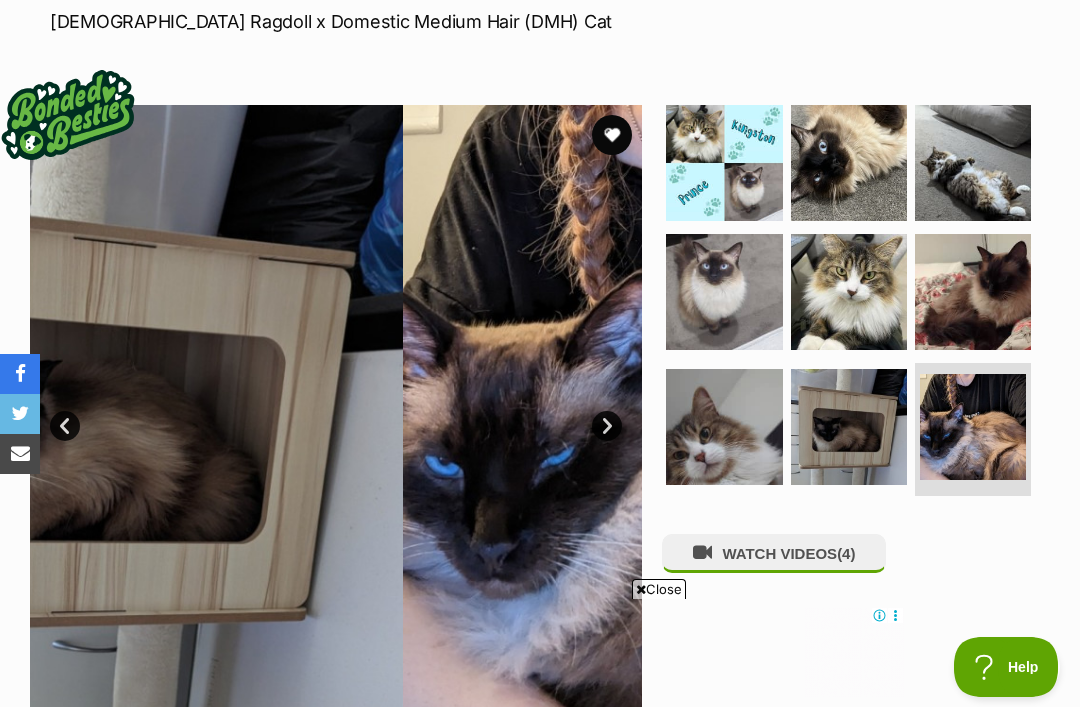 scroll, scrollTop: 0, scrollLeft: 0, axis: both 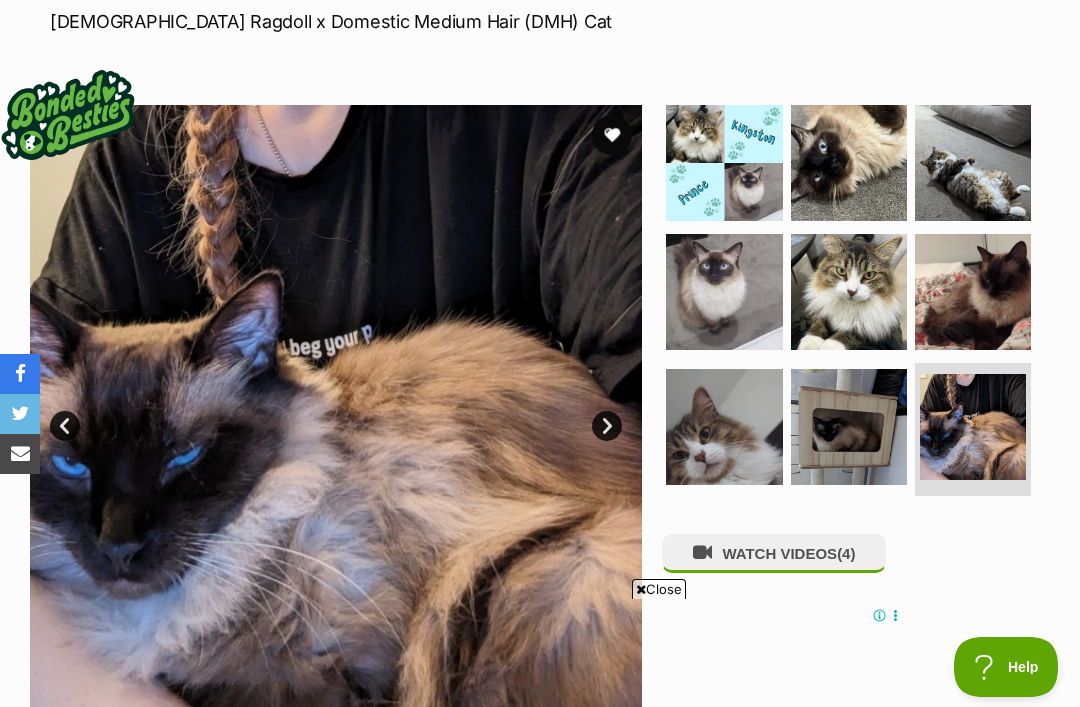 click on "Next" at bounding box center [607, 426] 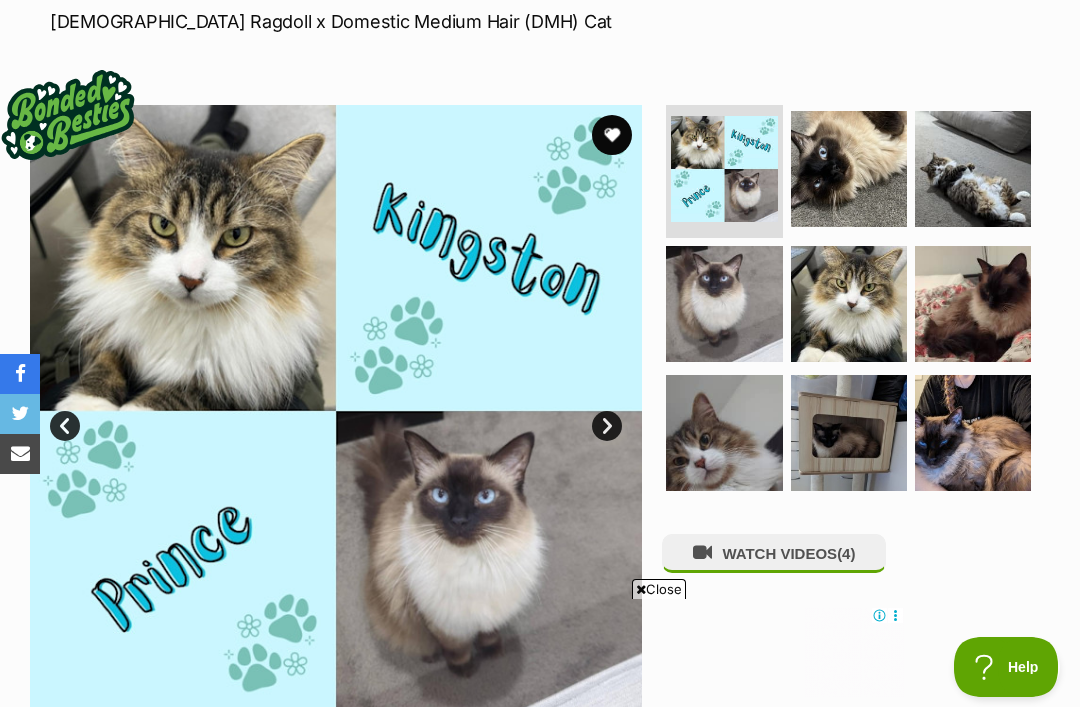 click at bounding box center [973, 433] 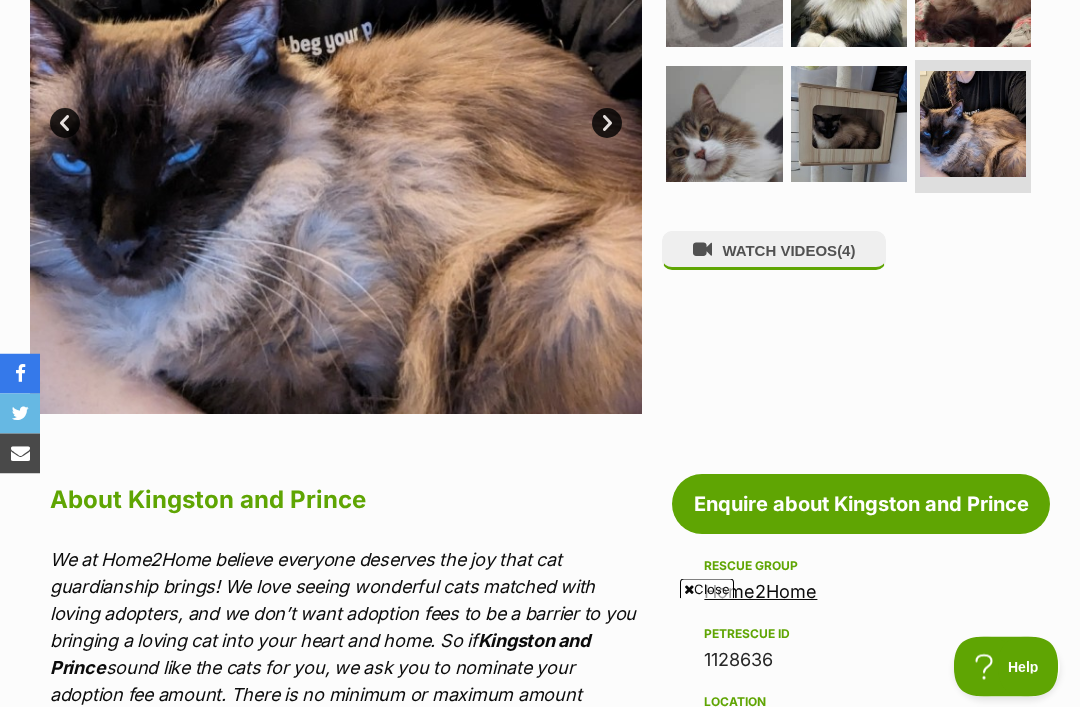 scroll, scrollTop: 602, scrollLeft: 0, axis: vertical 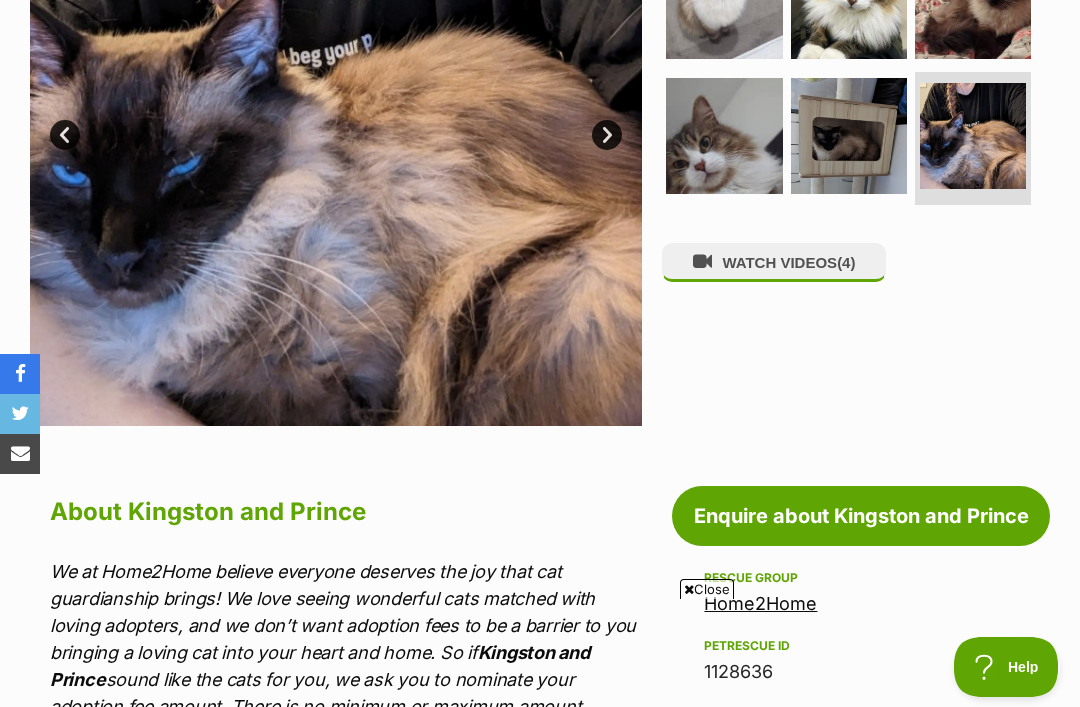 click on "WATCH VIDEOS
(4)" at bounding box center [774, 262] 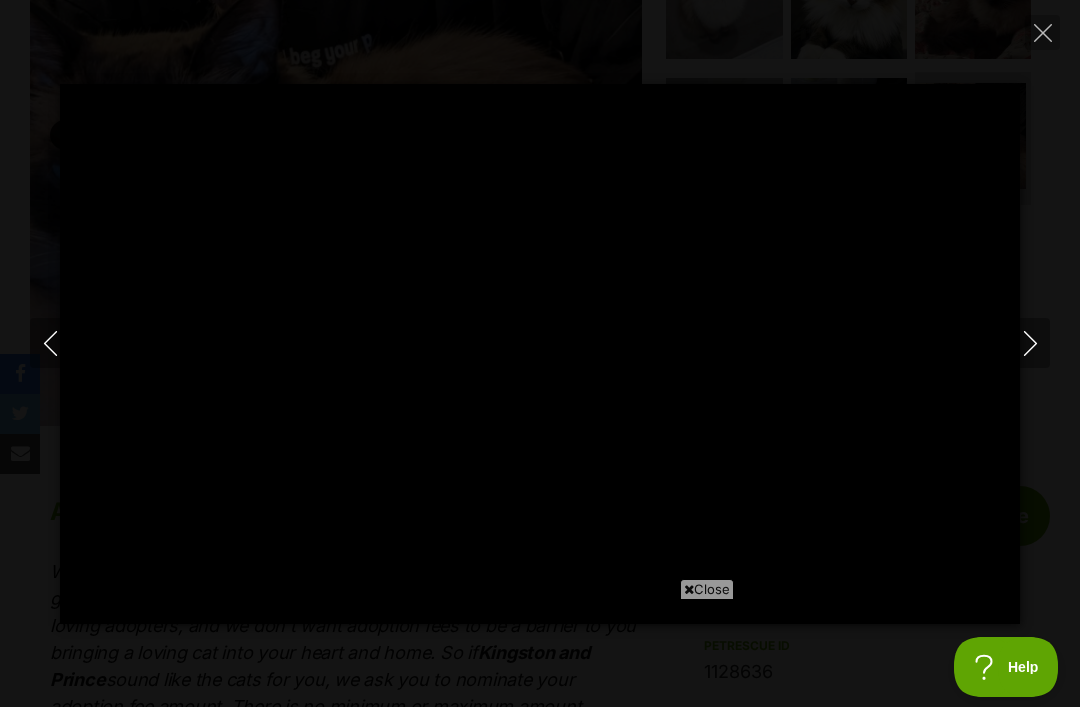 click 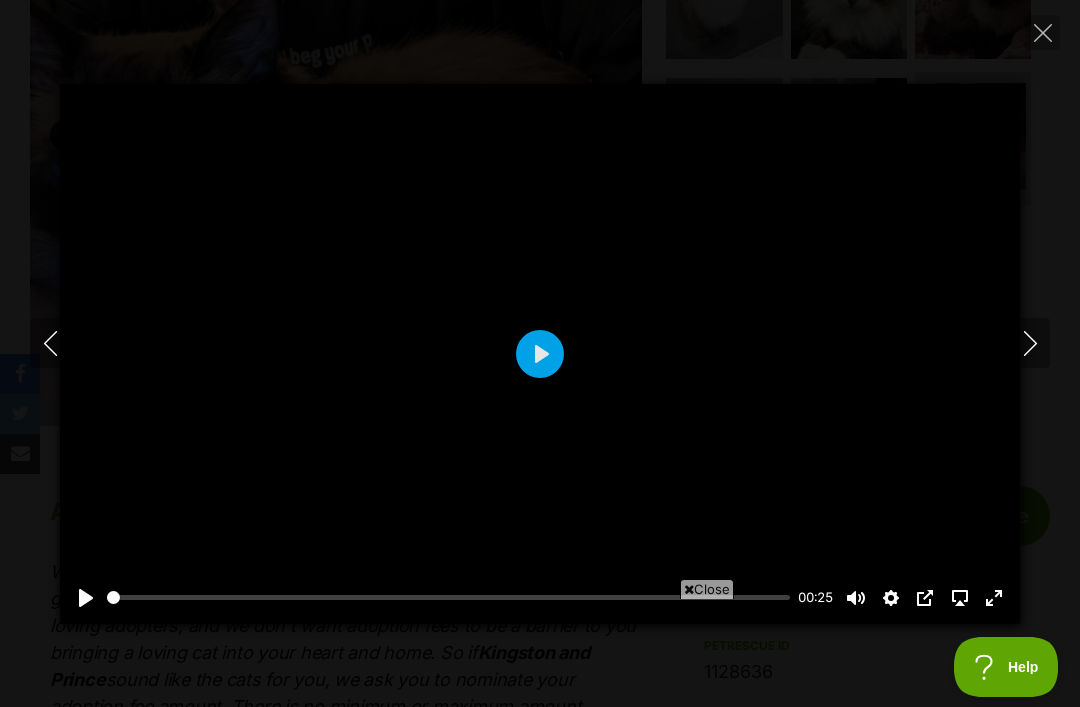 type on "36.74" 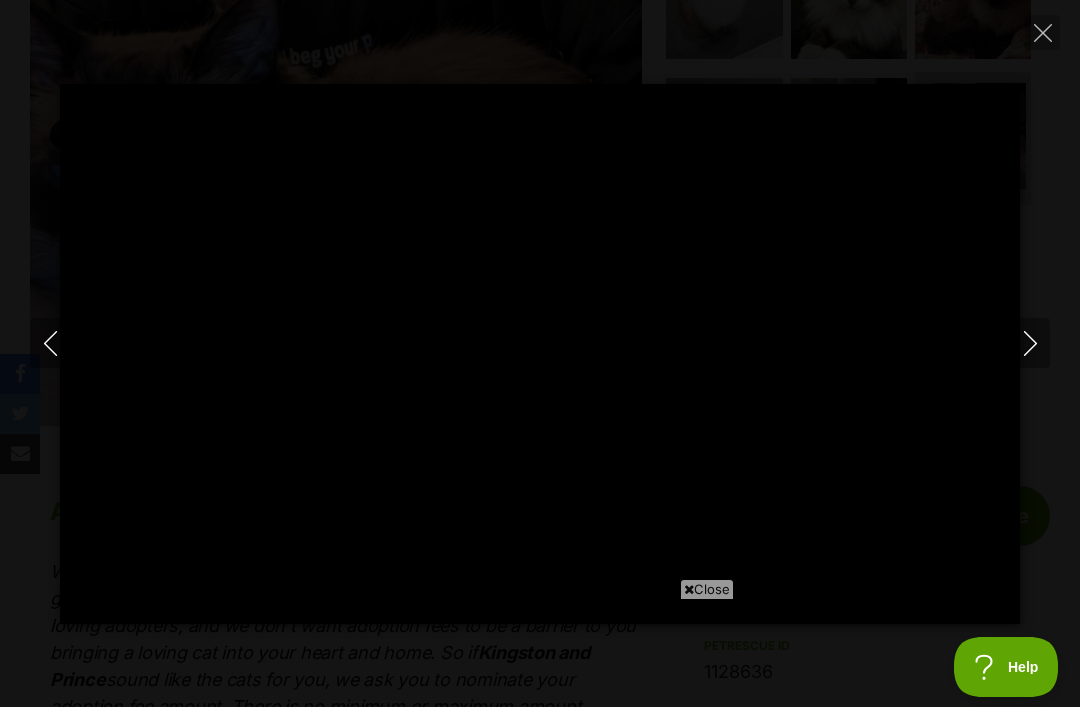click 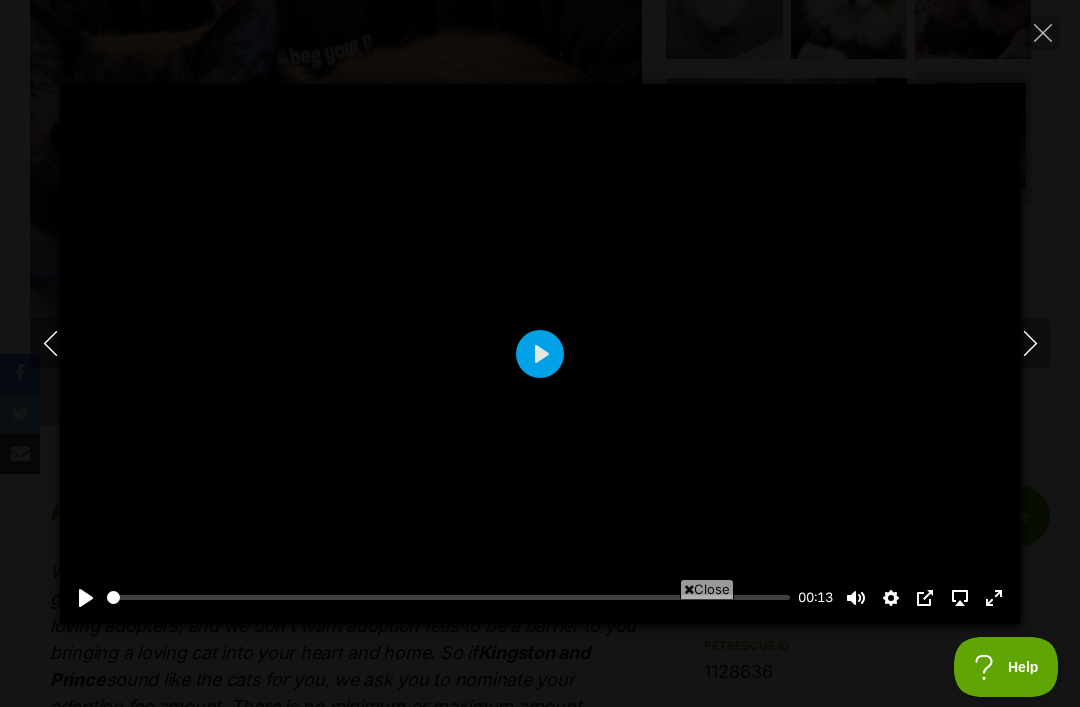 type on "22.44" 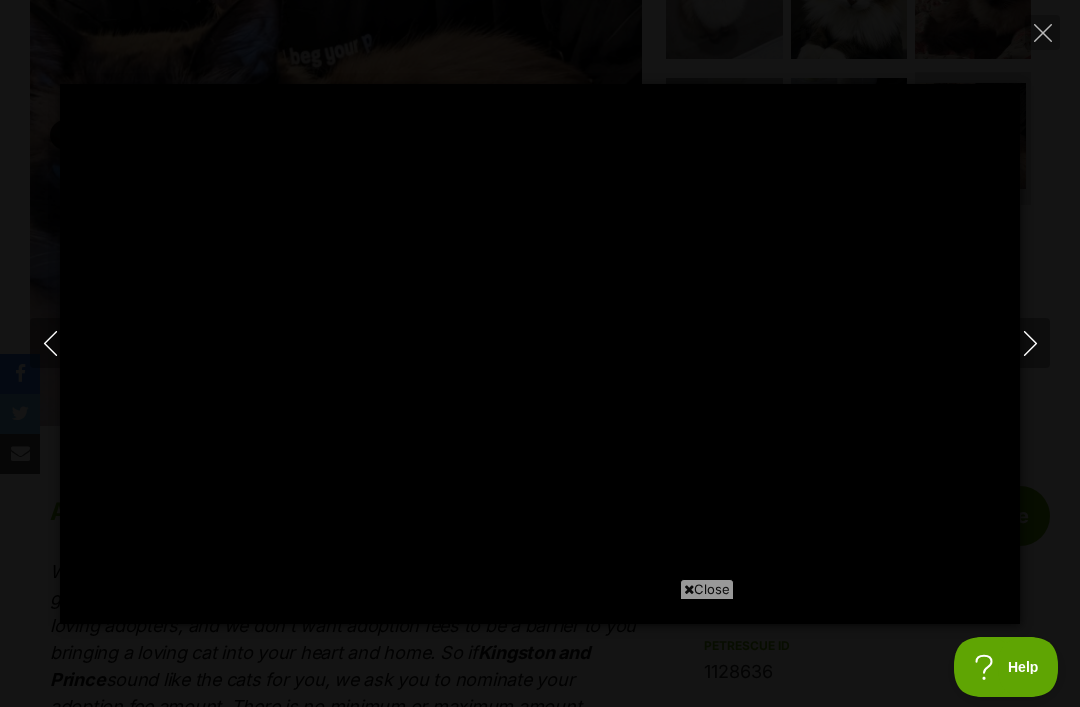 scroll, scrollTop: 0, scrollLeft: 0, axis: both 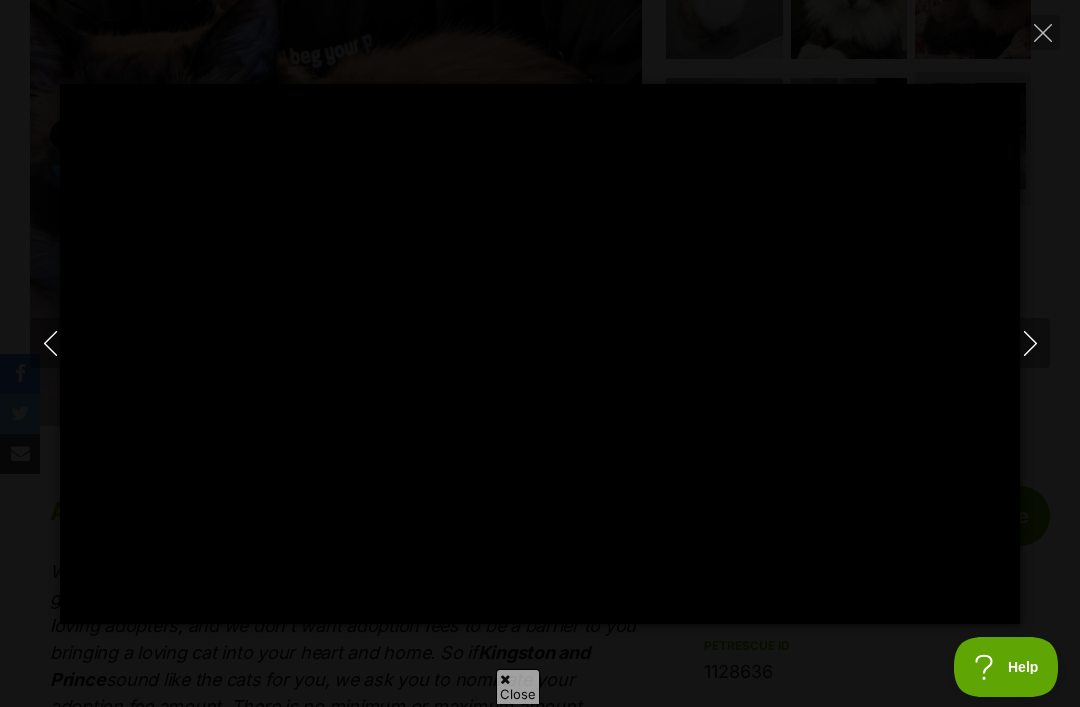 click 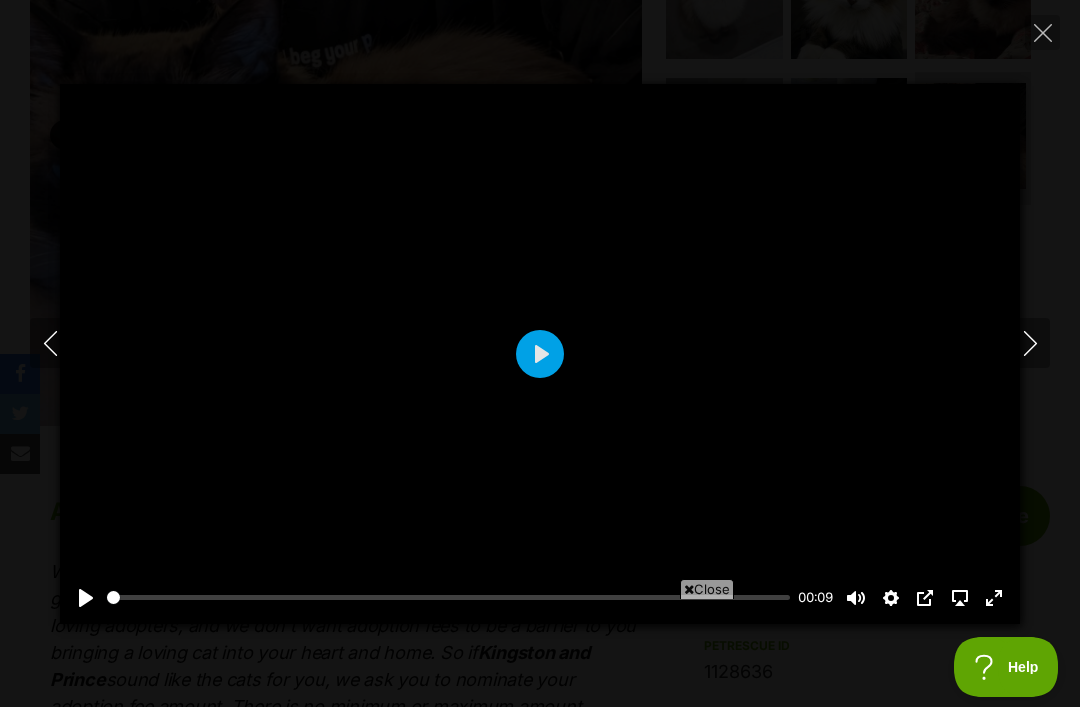 type on "53.78" 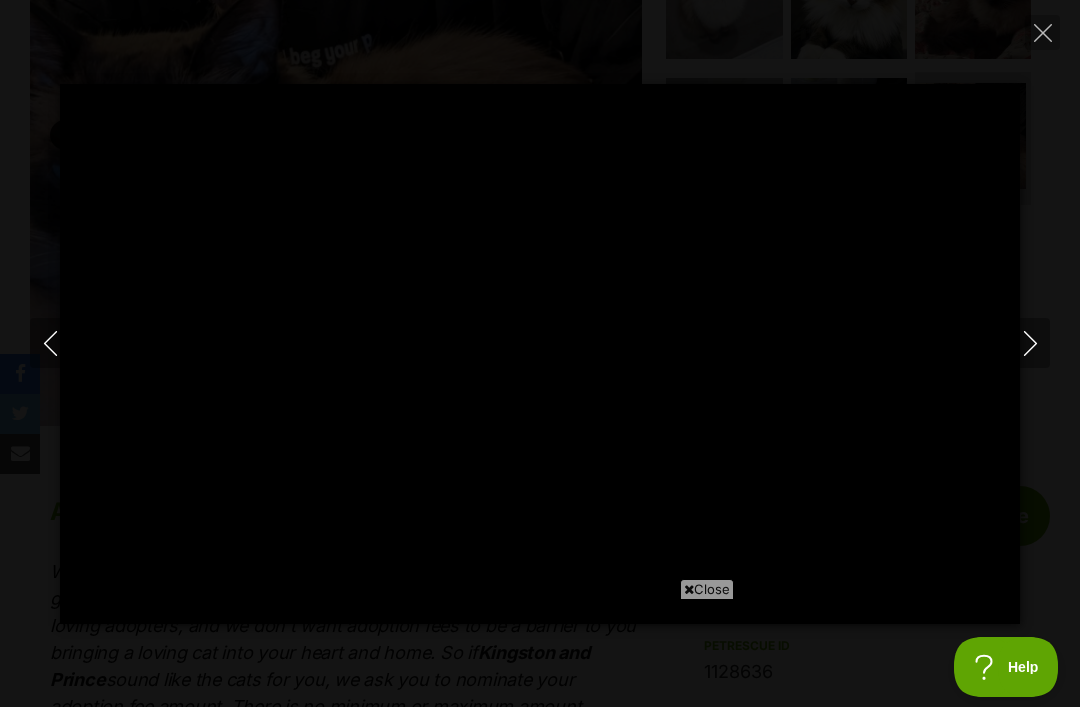 click at bounding box center (1042, 32) 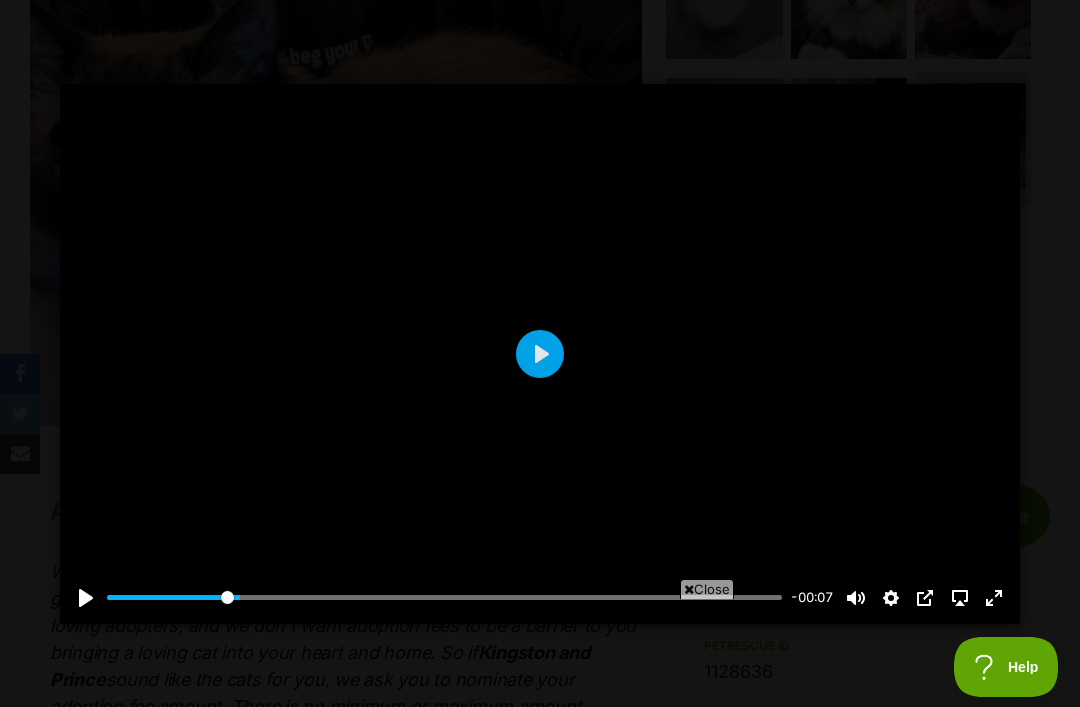 type on "19.68" 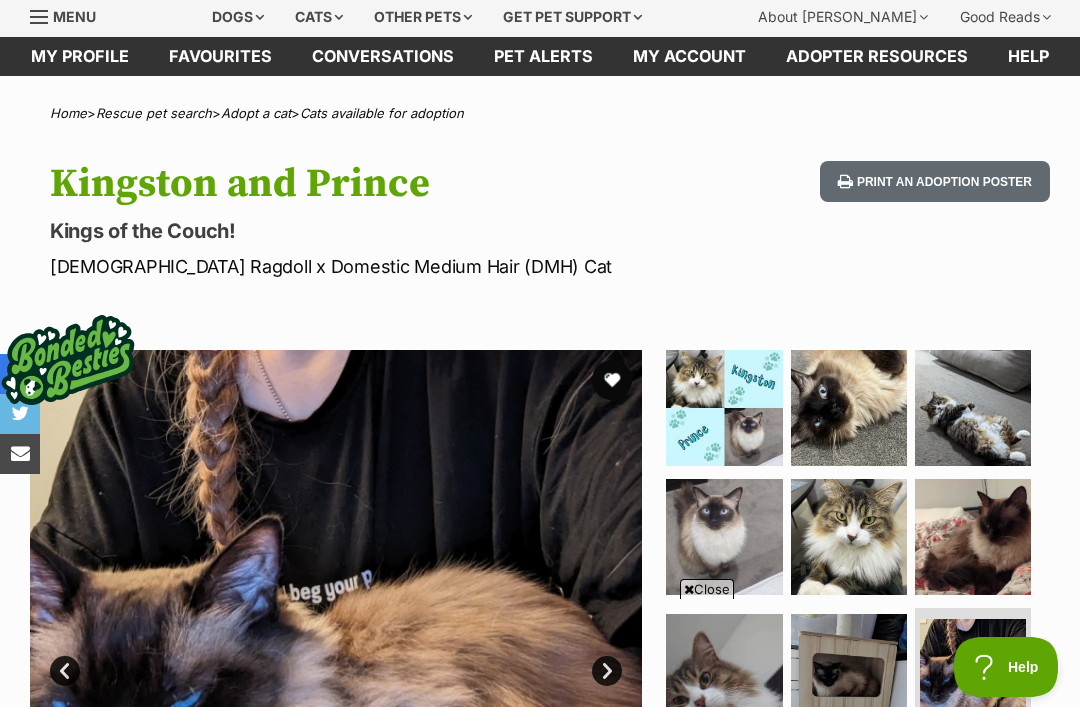 scroll, scrollTop: 0, scrollLeft: 0, axis: both 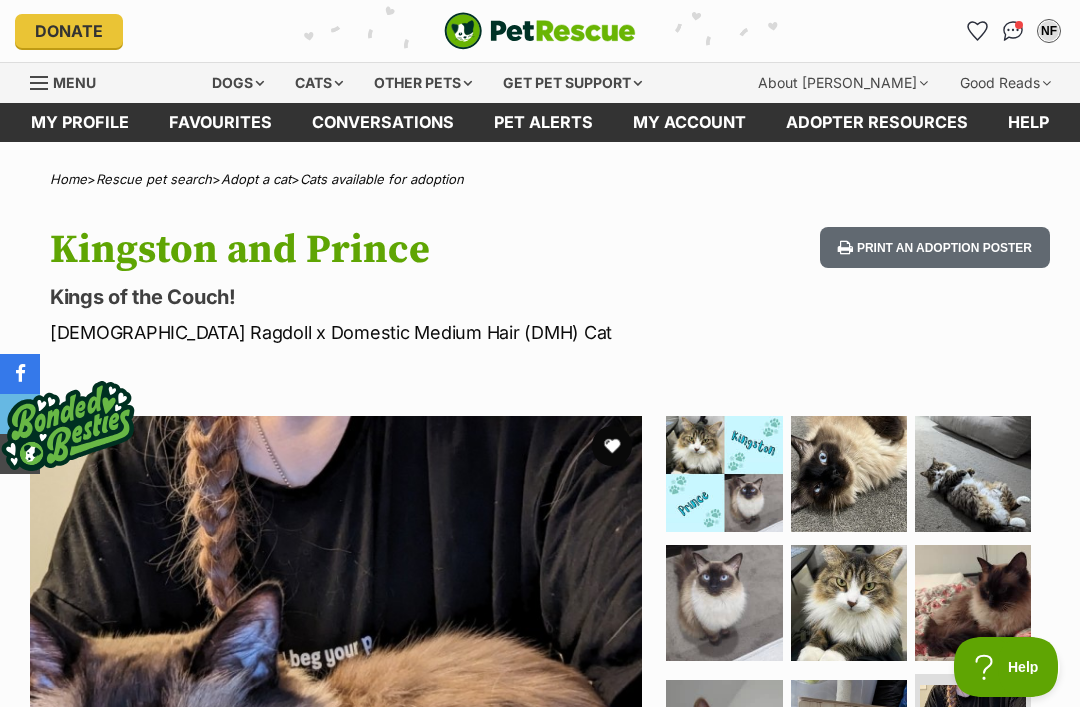 click at bounding box center (1013, 31) 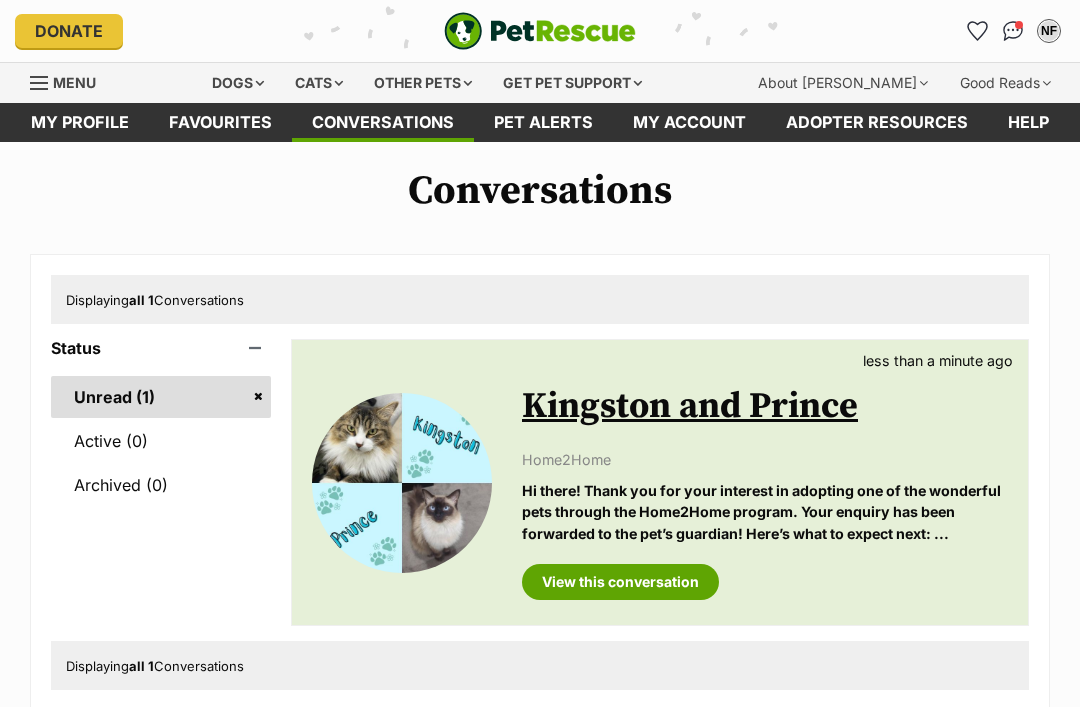 scroll, scrollTop: 0, scrollLeft: 0, axis: both 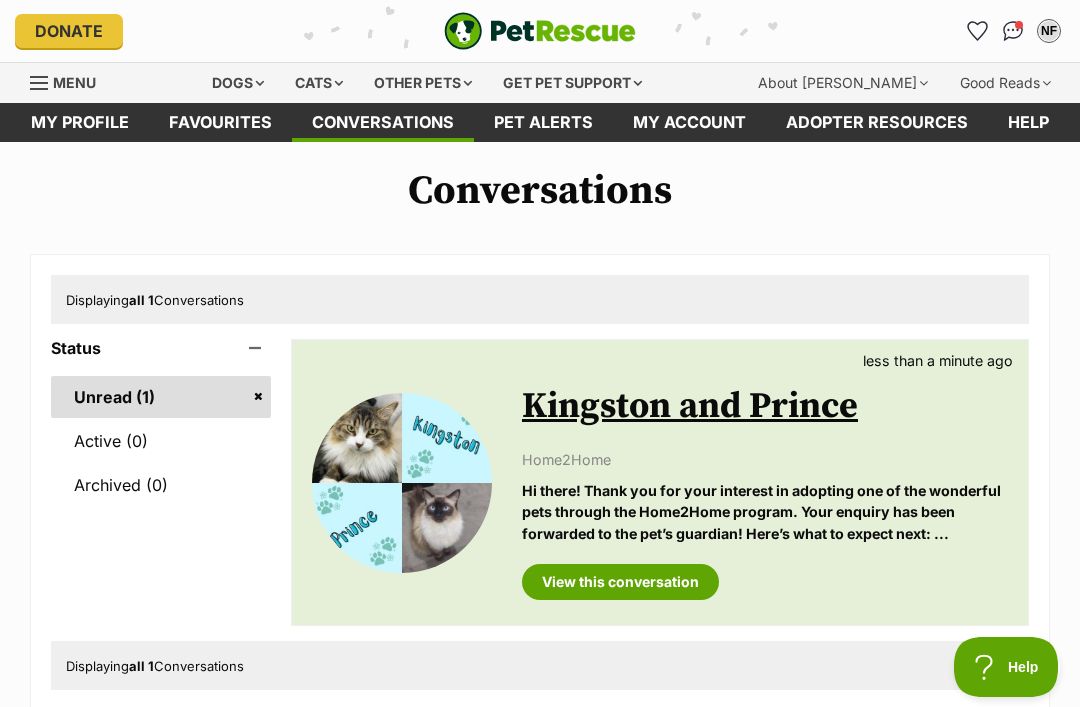 click on "NF" at bounding box center (1049, 31) 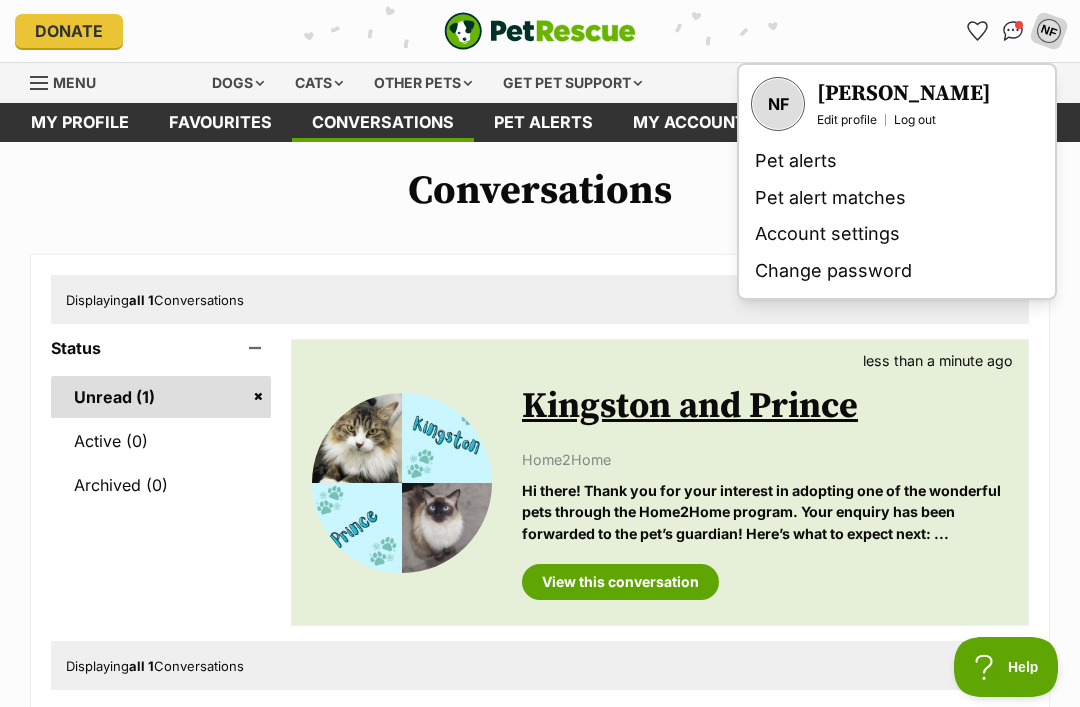 click on "Edit profile" at bounding box center [847, 120] 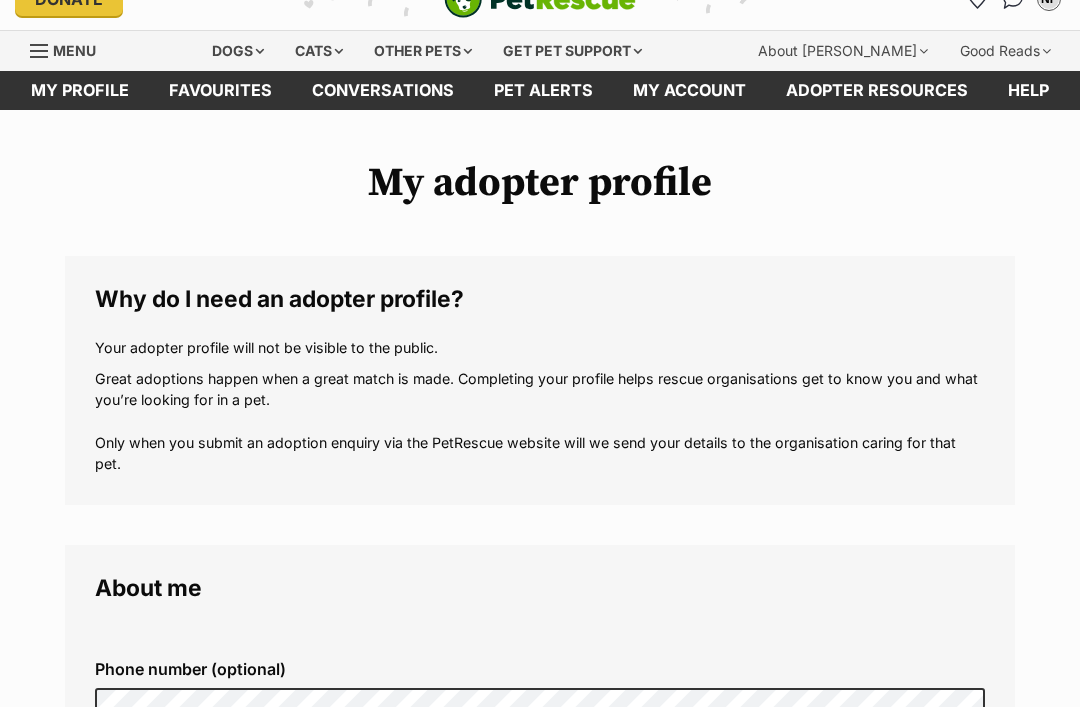 scroll, scrollTop: 0, scrollLeft: 0, axis: both 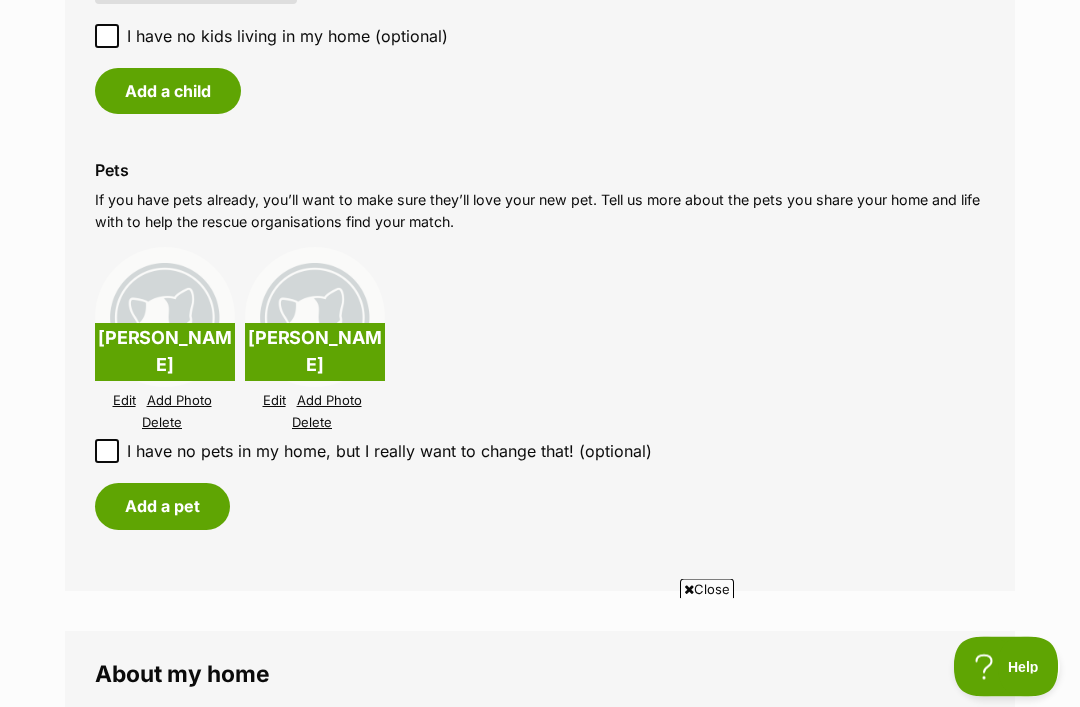 click on "Add Photo" at bounding box center [179, 401] 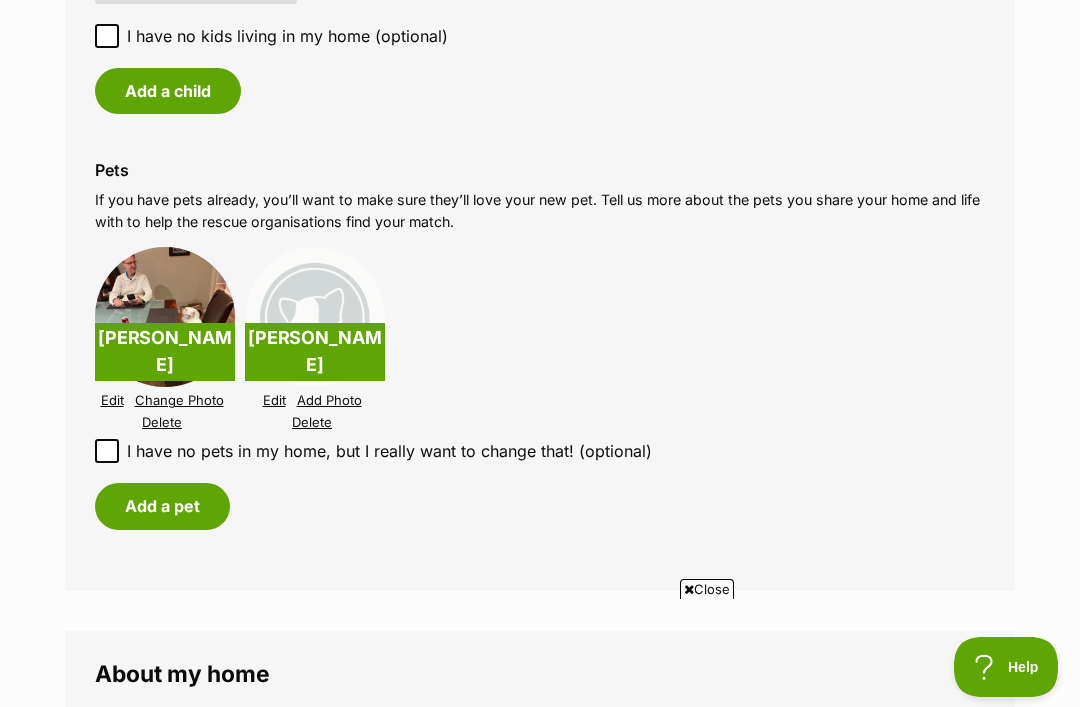 scroll, scrollTop: 2082, scrollLeft: 0, axis: vertical 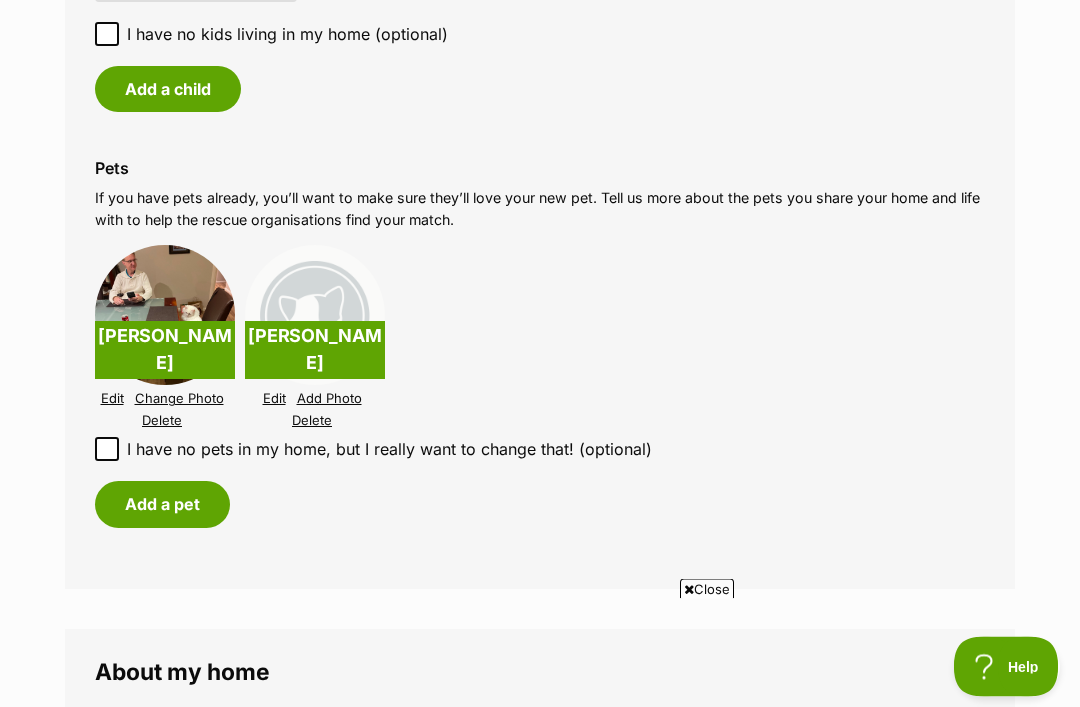 click on "Edit" at bounding box center [112, 399] 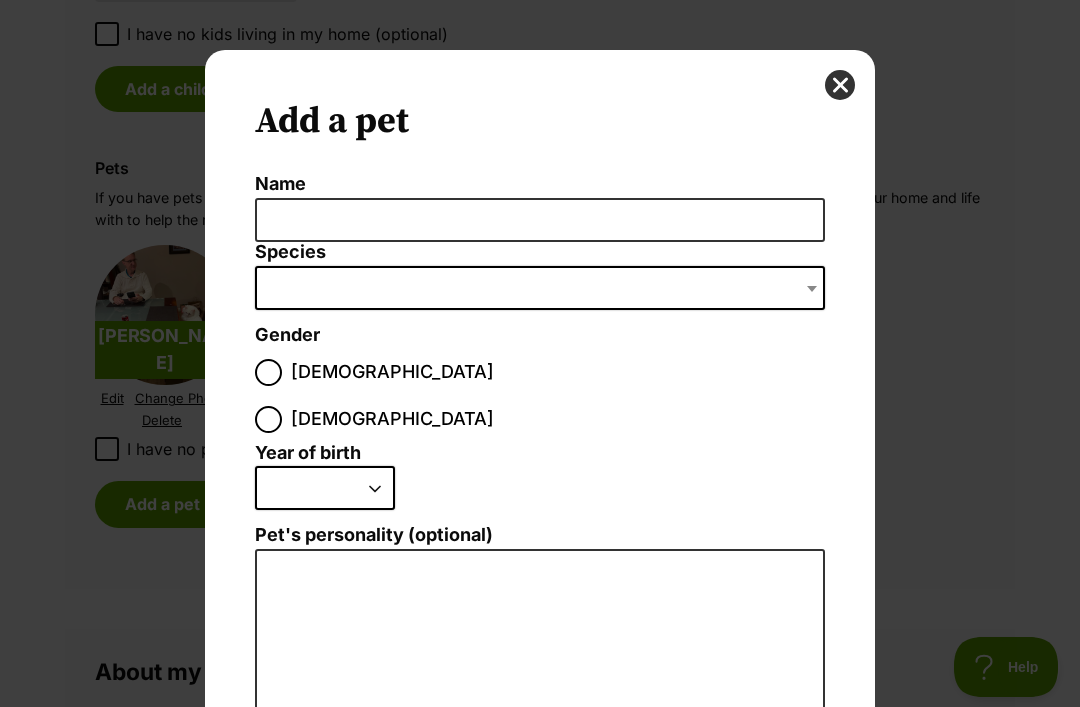 scroll, scrollTop: 0, scrollLeft: 0, axis: both 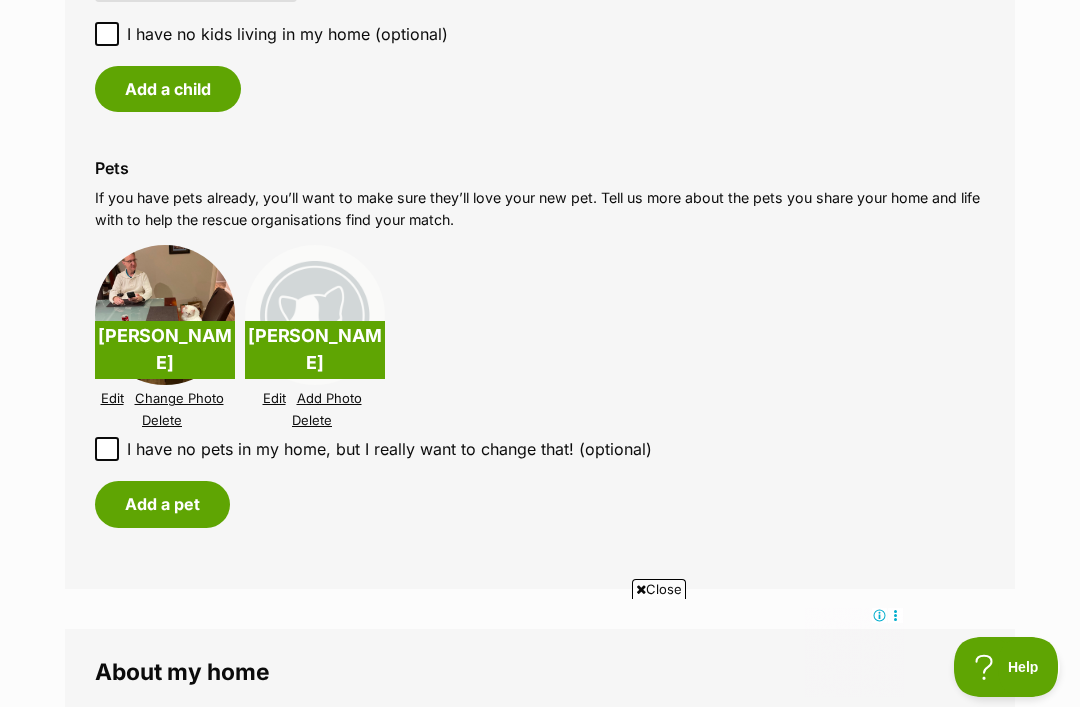 click on "Add Photo" at bounding box center [329, 398] 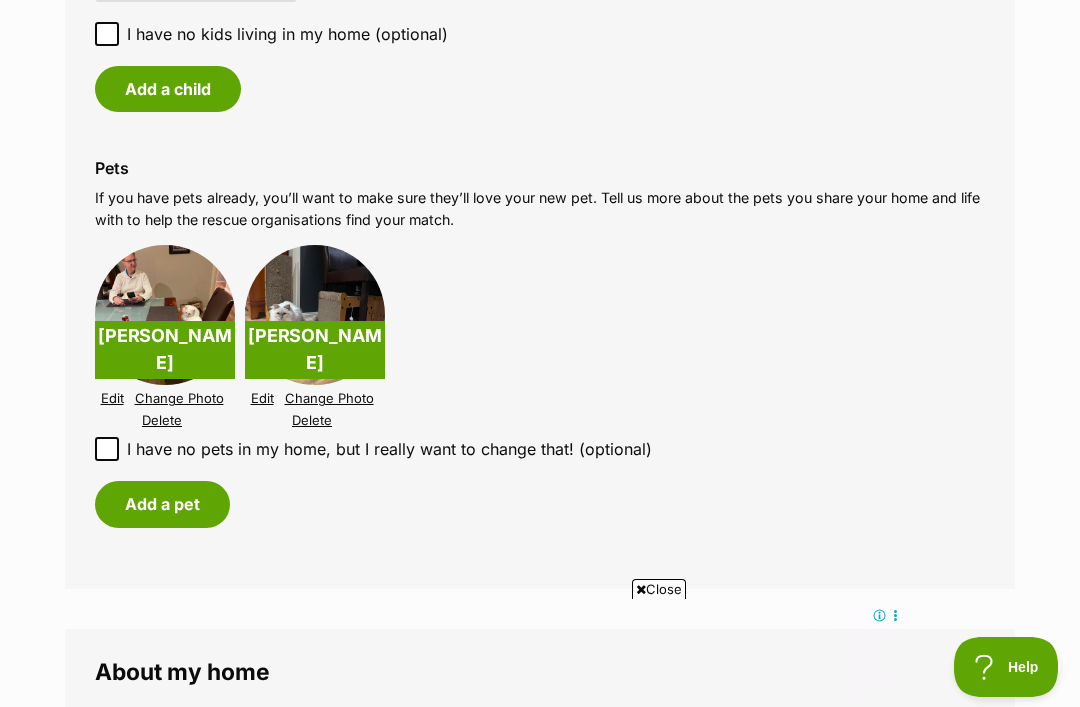 click on "Edit" at bounding box center (112, 398) 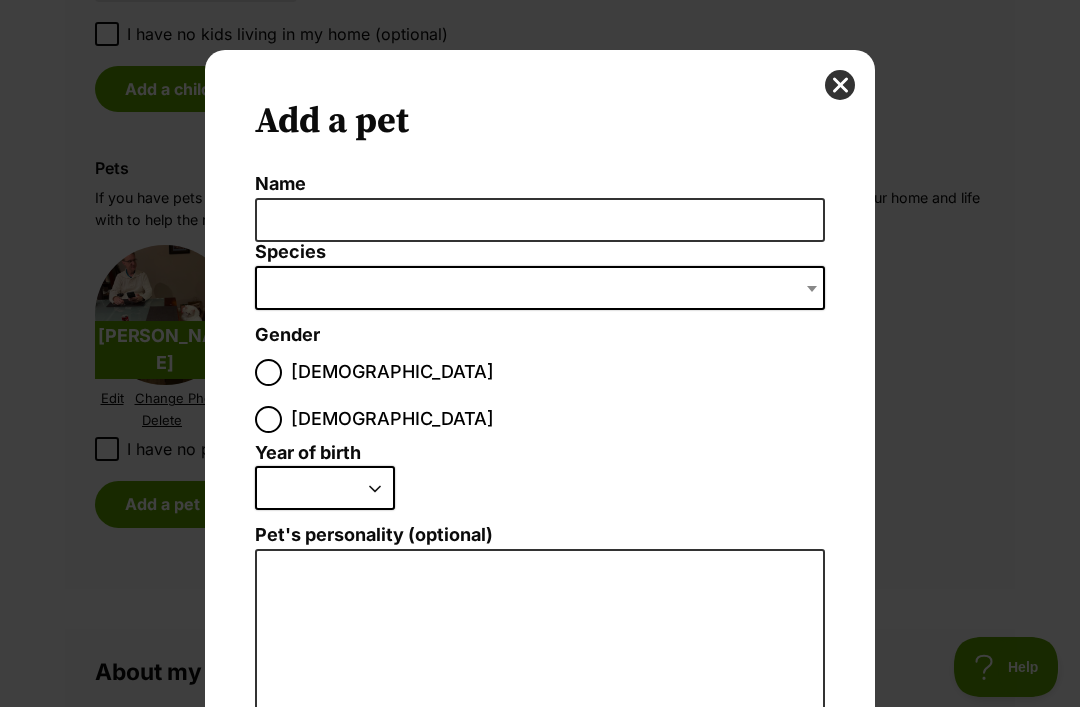 scroll, scrollTop: 0, scrollLeft: 0, axis: both 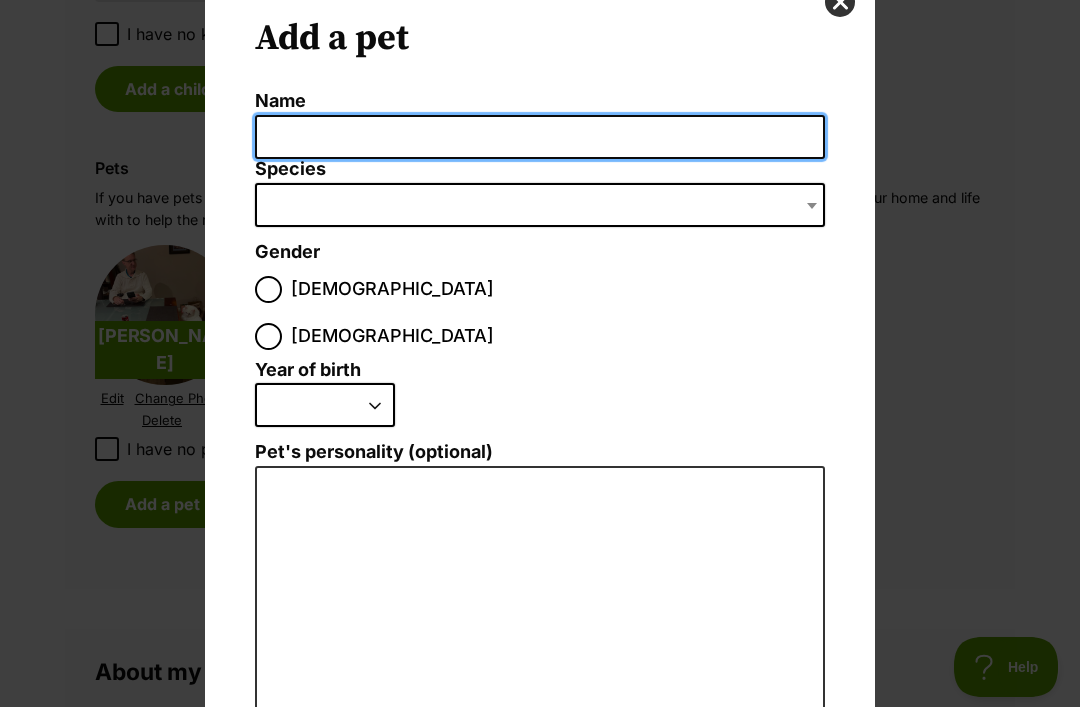 click on "Name" at bounding box center (540, 137) 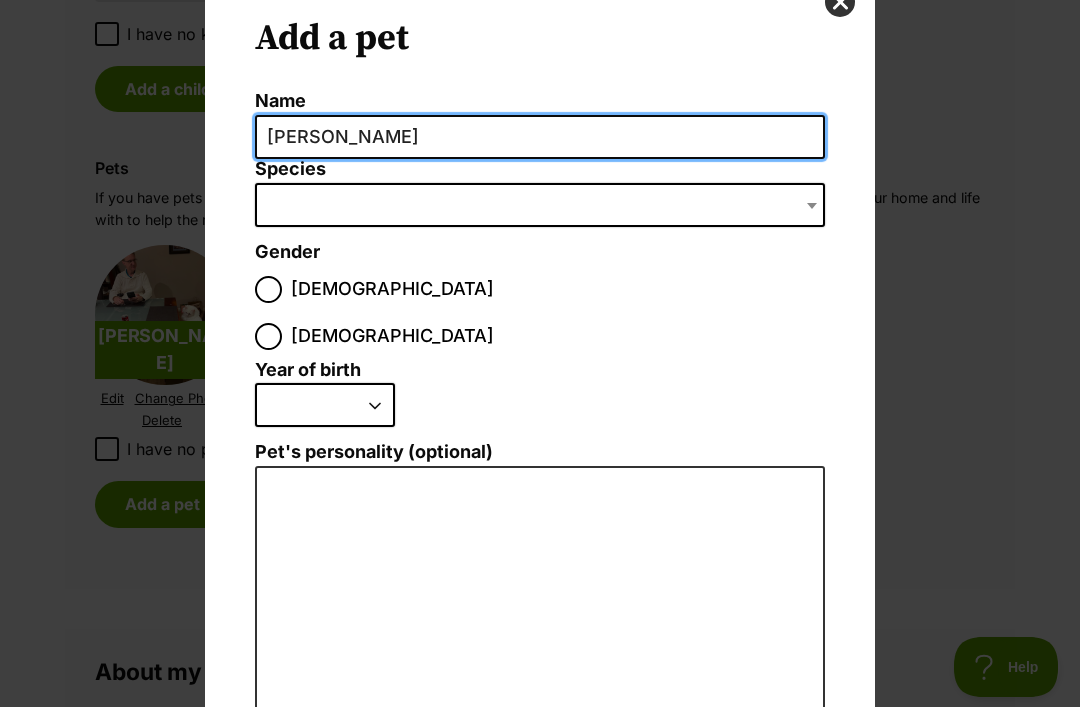 type on "[PERSON_NAME]" 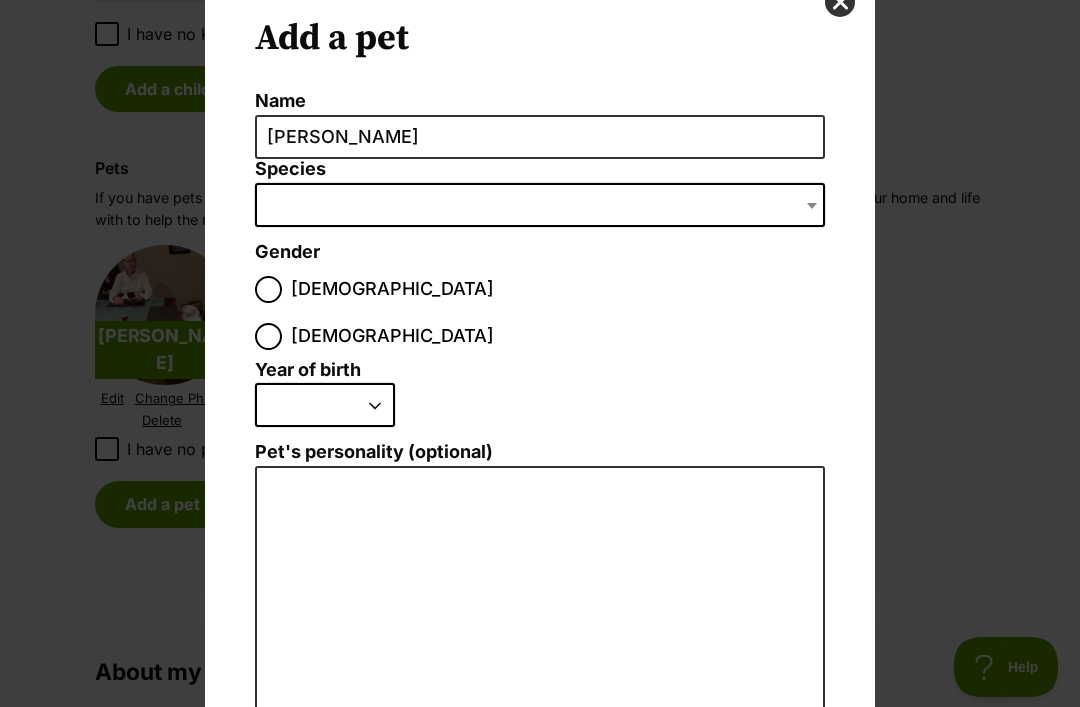 click at bounding box center (540, 205) 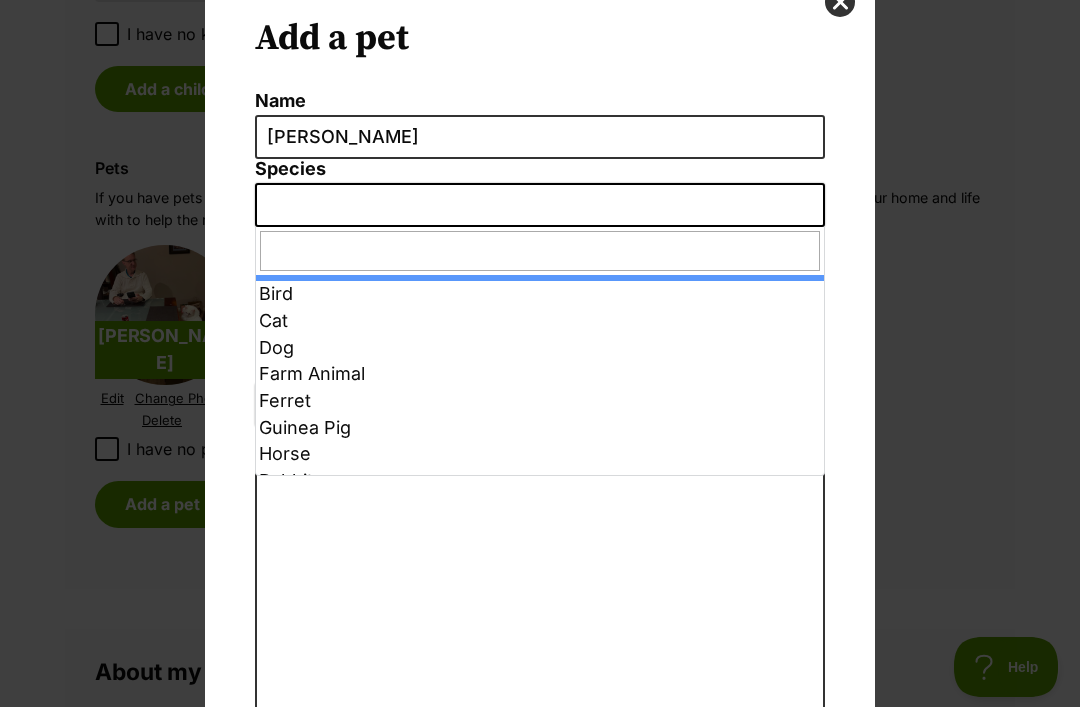 select on "2" 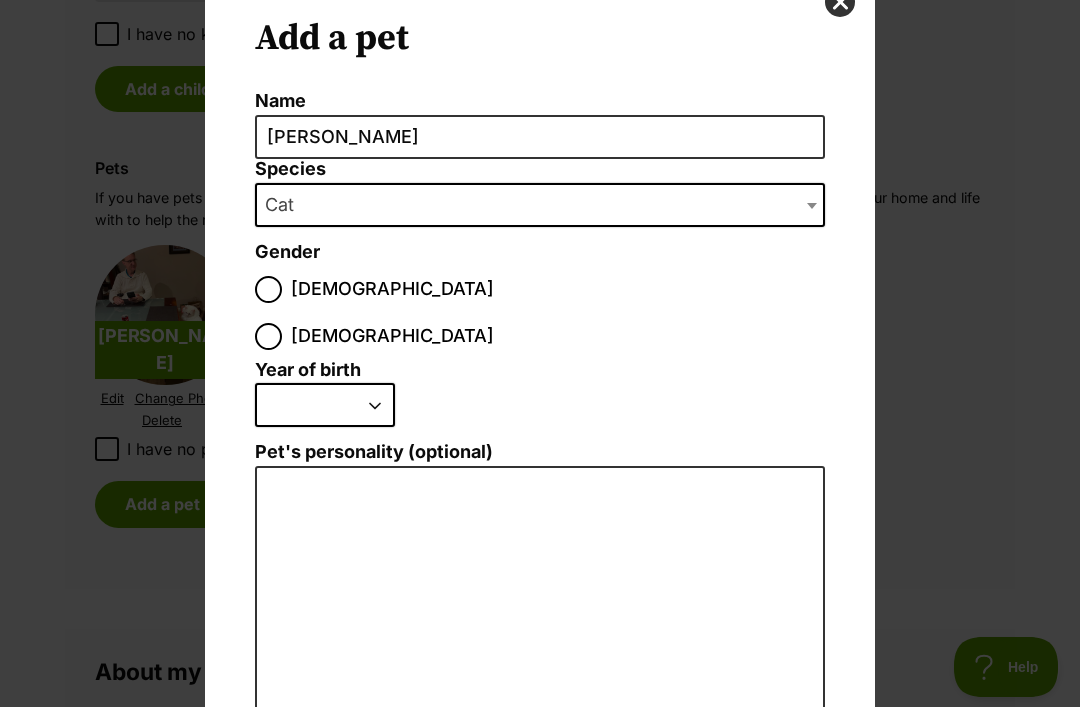 click on "Female" at bounding box center [268, 336] 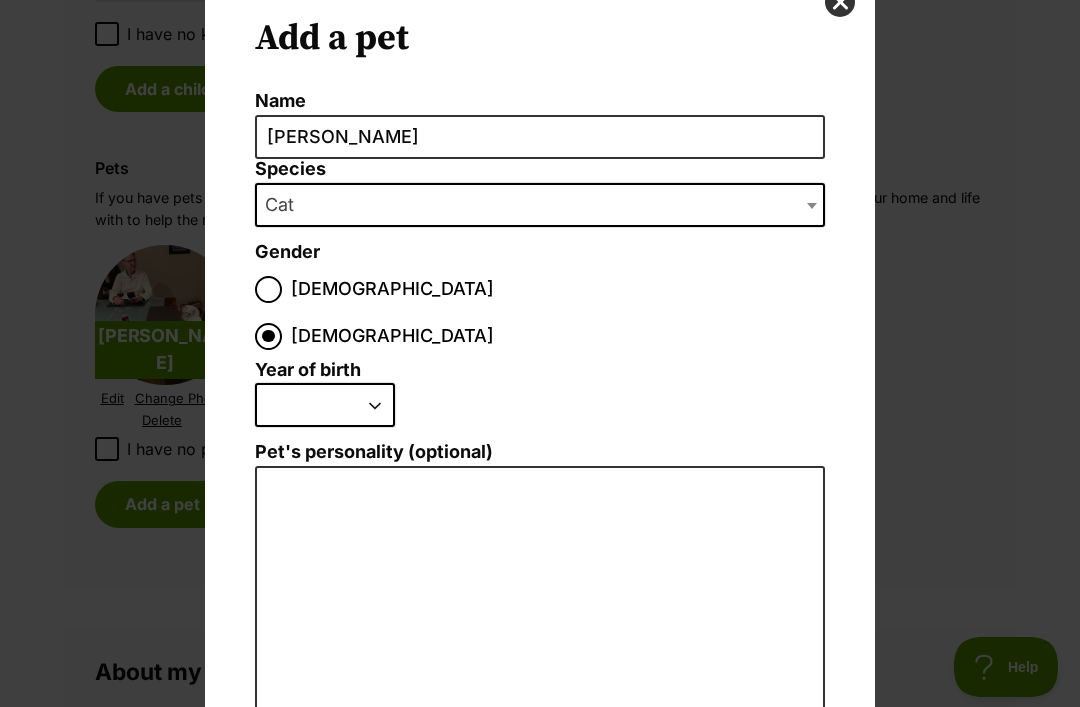 click on "2025
2024
2023
2022
2021
2020
2019
2018
2017
2016
2015
2014
2013
2012
2011
2010
2009
2008
2007
2006
2005
2004
2003
2002
2001
2000
1999
1998
1997
1996
1995" at bounding box center [325, 405] 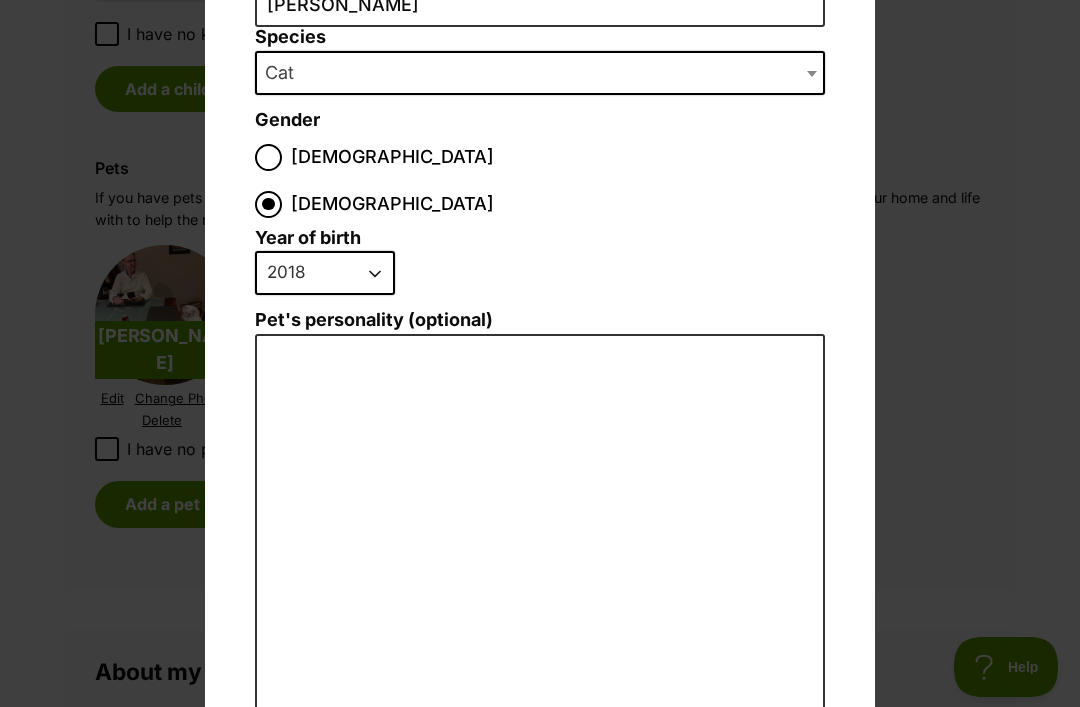 scroll, scrollTop: 216, scrollLeft: 0, axis: vertical 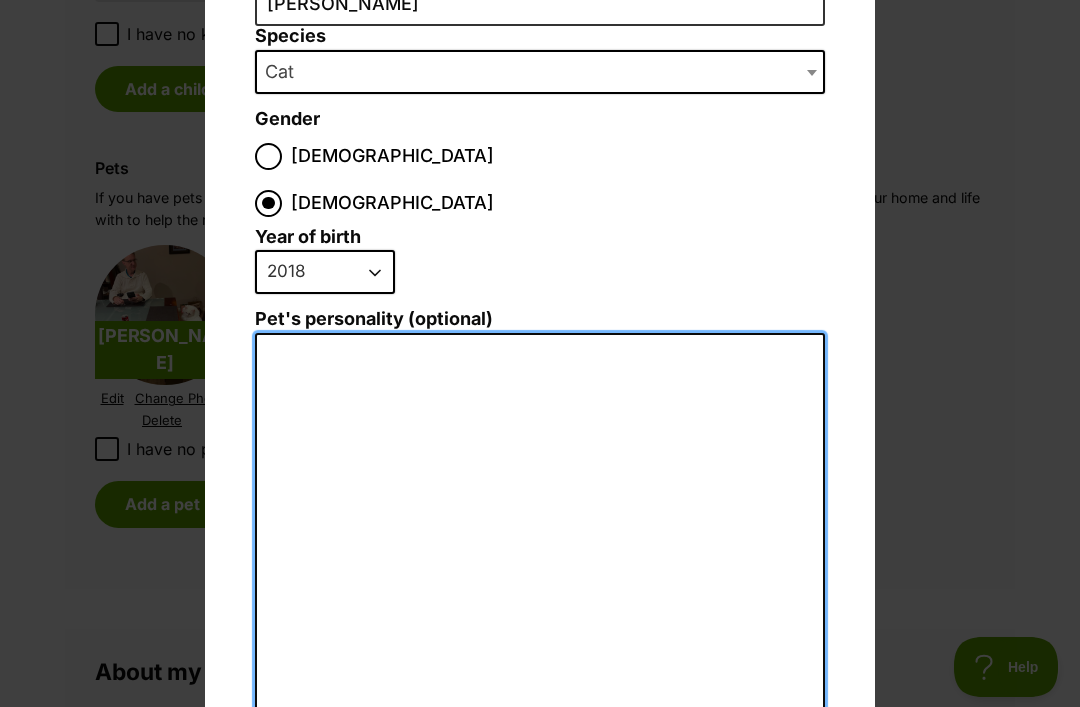 click on "Pet's personality (optional)" at bounding box center [540, 552] 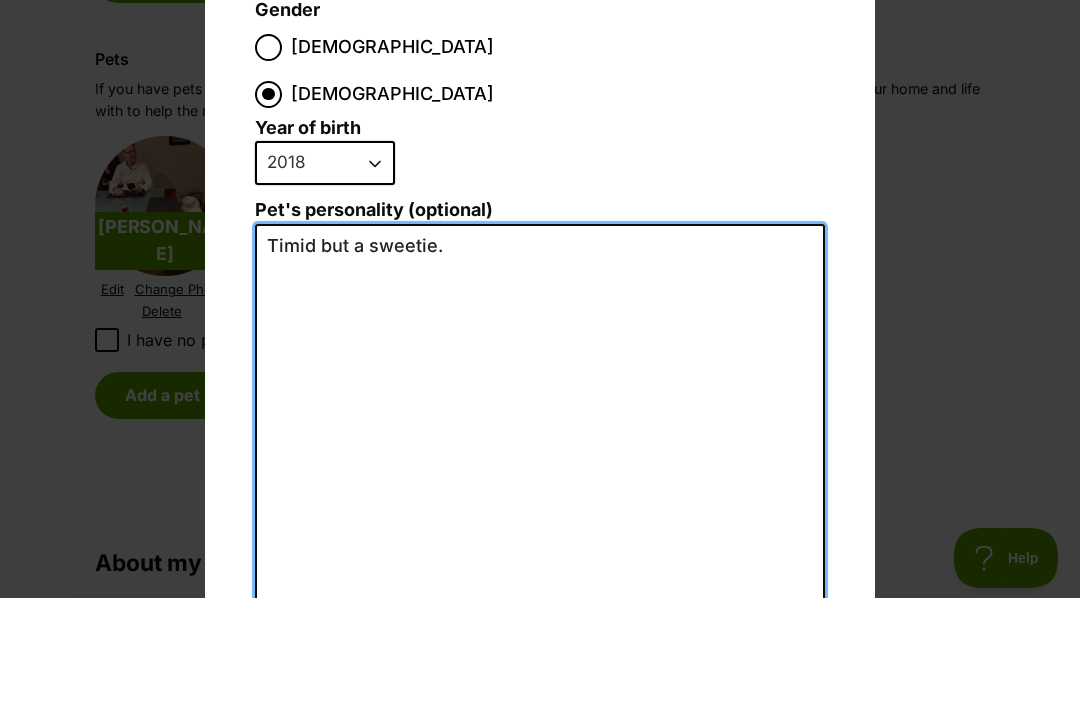 scroll, scrollTop: 0, scrollLeft: 0, axis: both 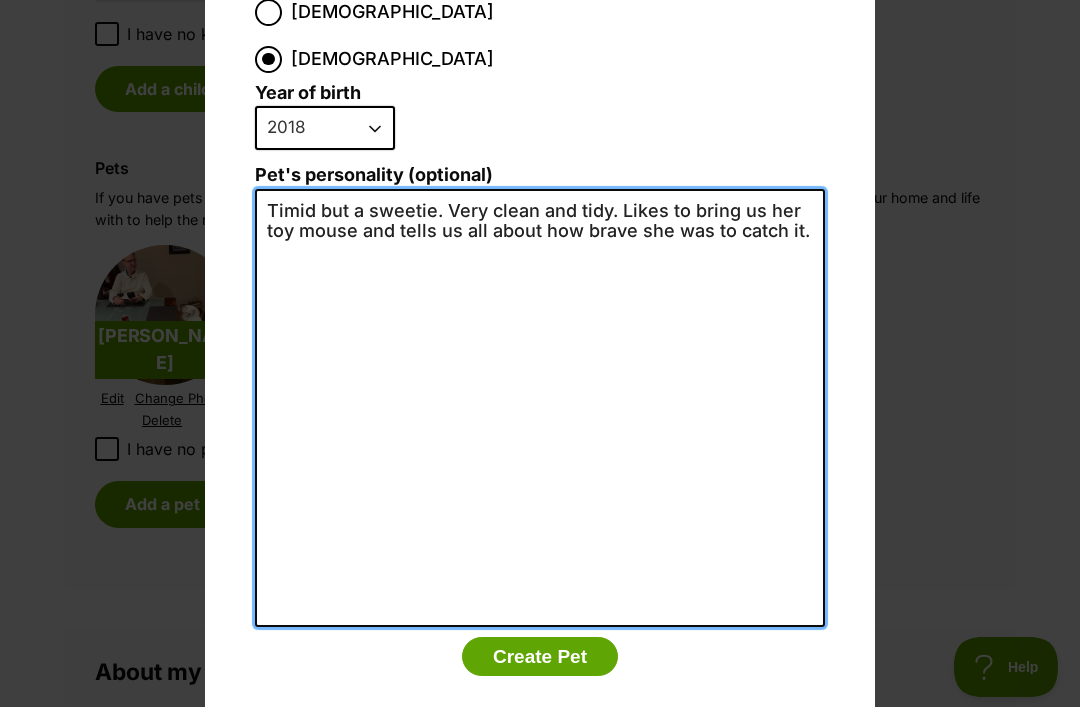 type on "Timid but a sweetie. Very clean and tidy. Likes to bring us her toy mouse and tells us all about how brave she was to catch it." 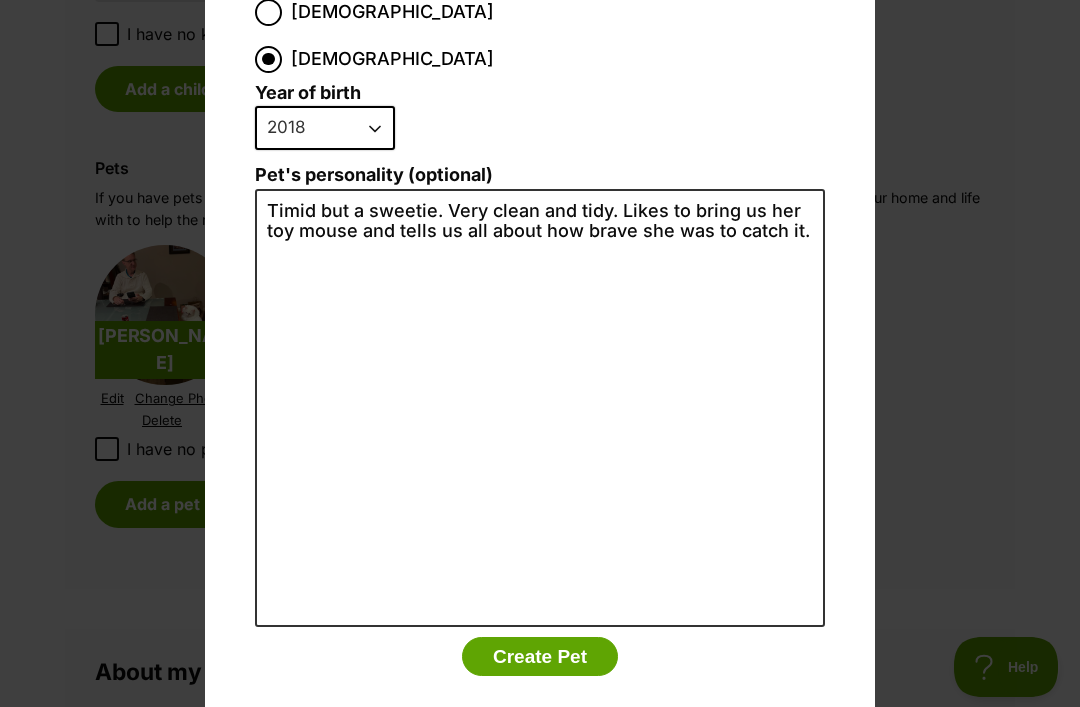 click on "Create Pet" at bounding box center [540, 657] 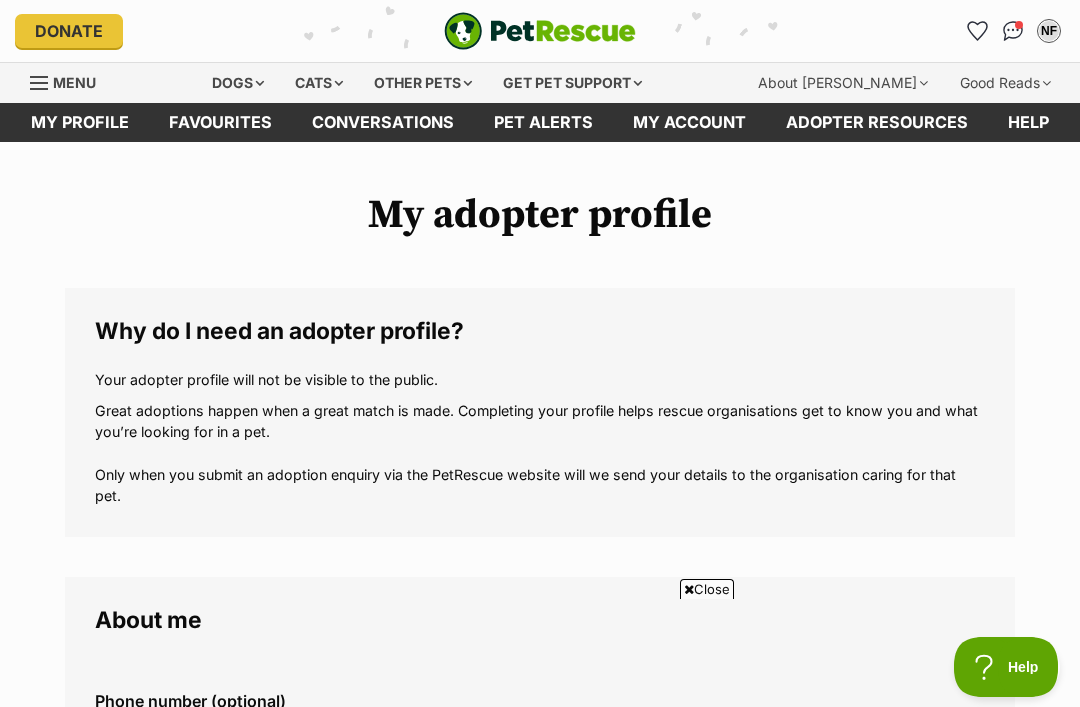 scroll, scrollTop: 2083, scrollLeft: 0, axis: vertical 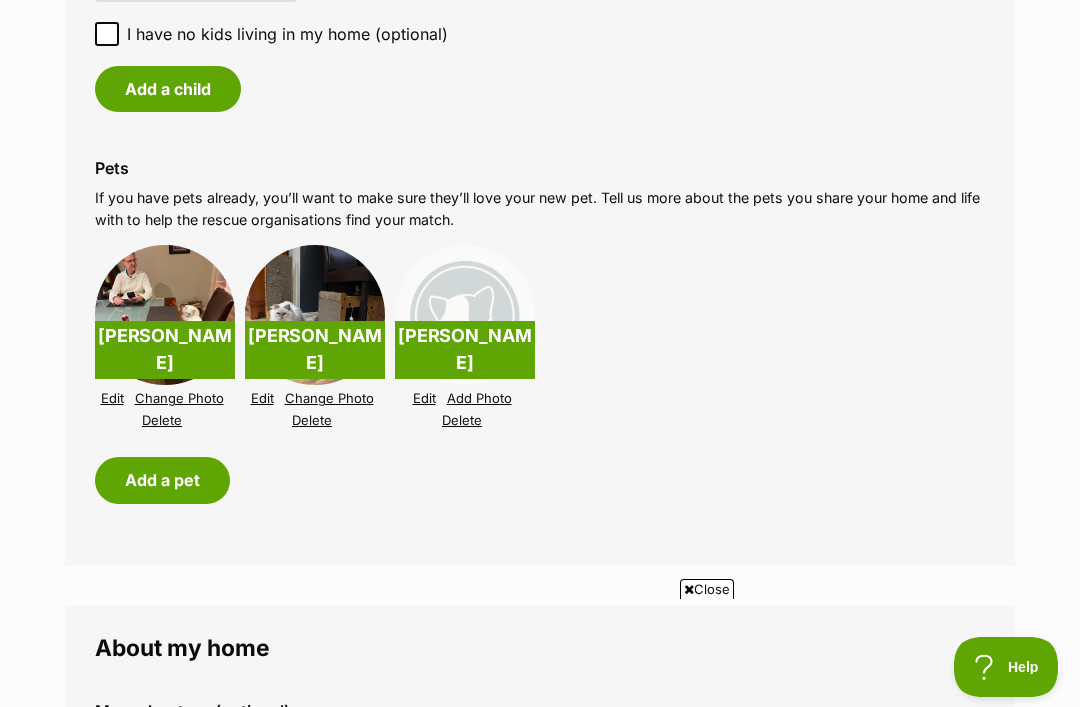 click on "Edit" at bounding box center [112, 398] 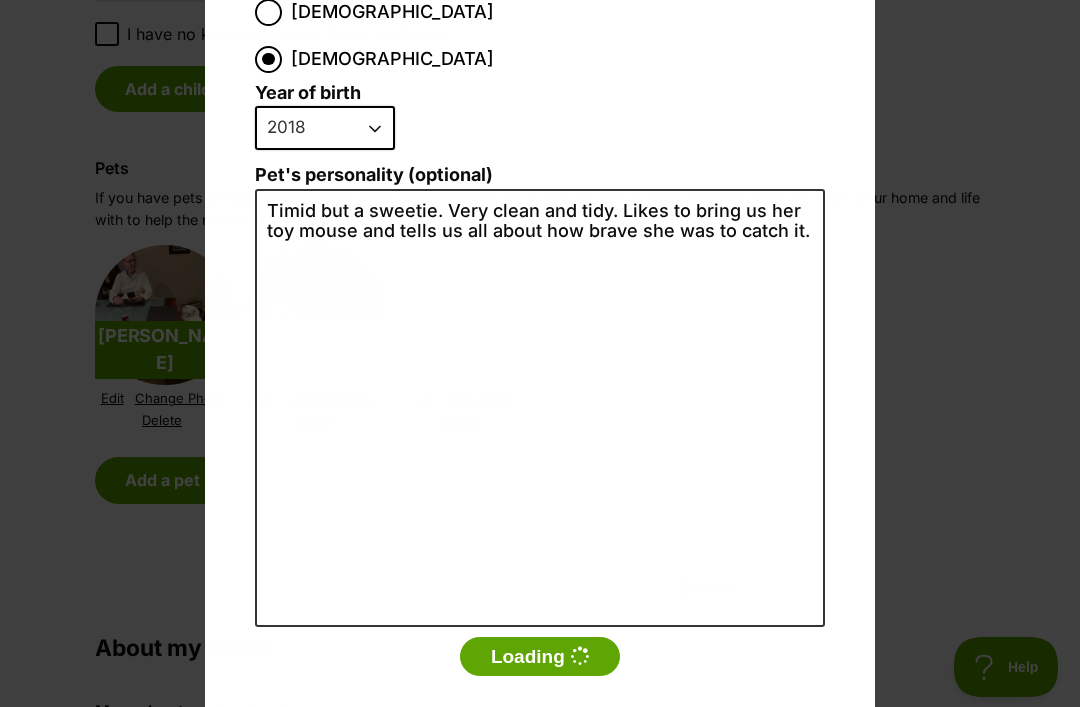 scroll, scrollTop: 0, scrollLeft: 0, axis: both 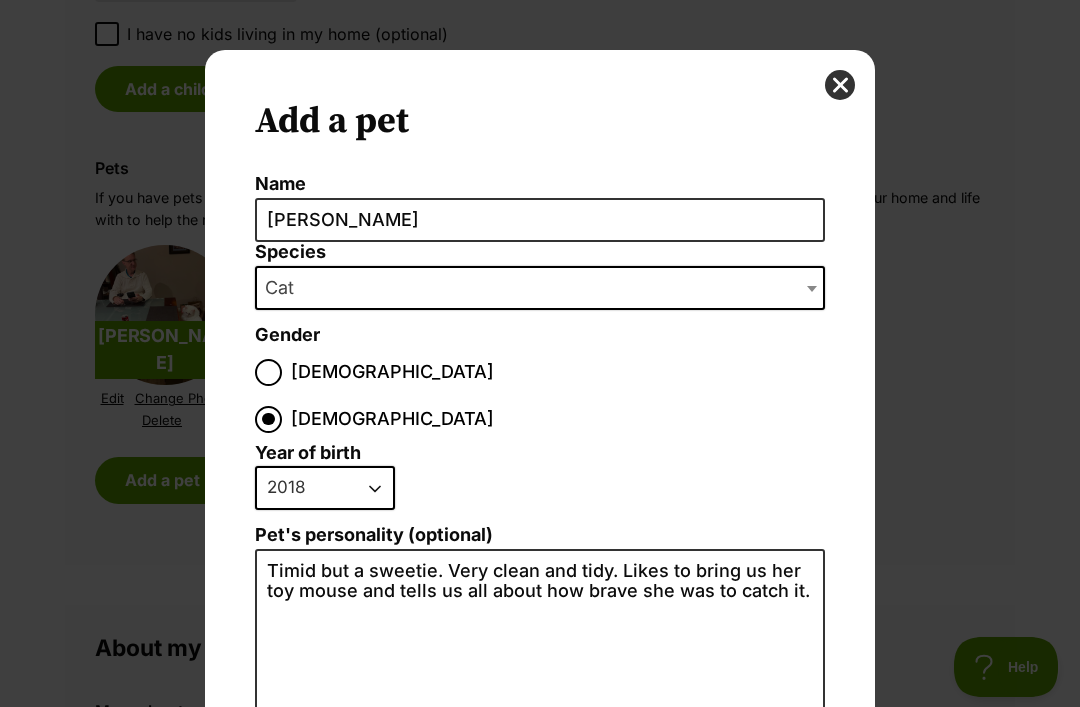 click at bounding box center (840, 85) 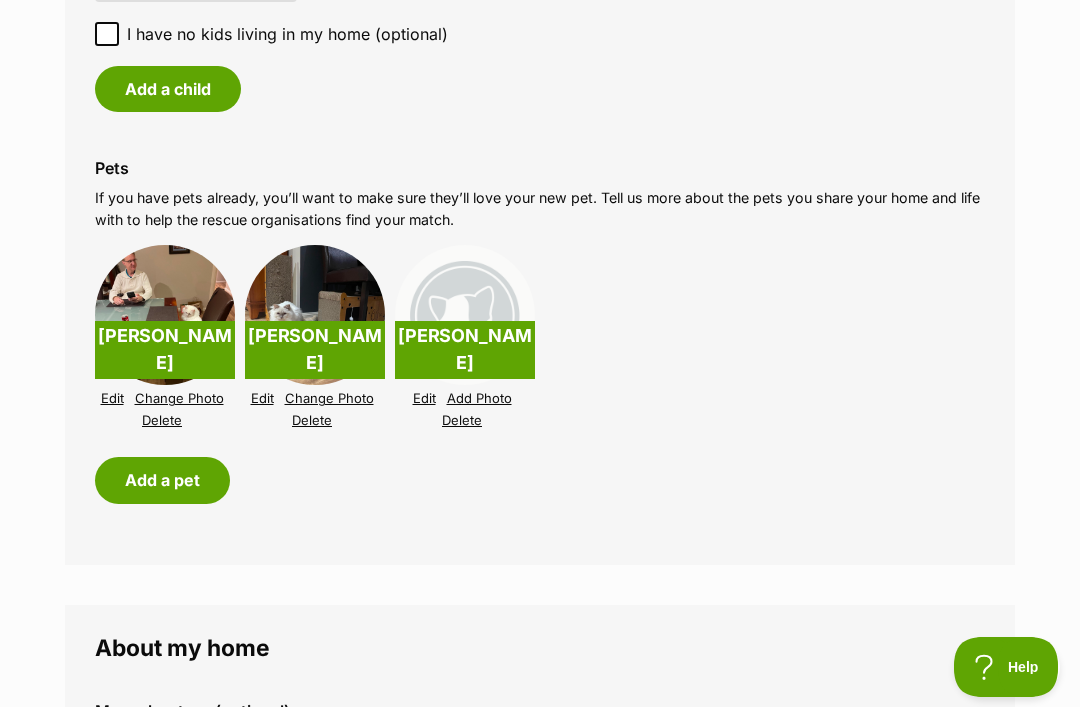 scroll, scrollTop: 2083, scrollLeft: 0, axis: vertical 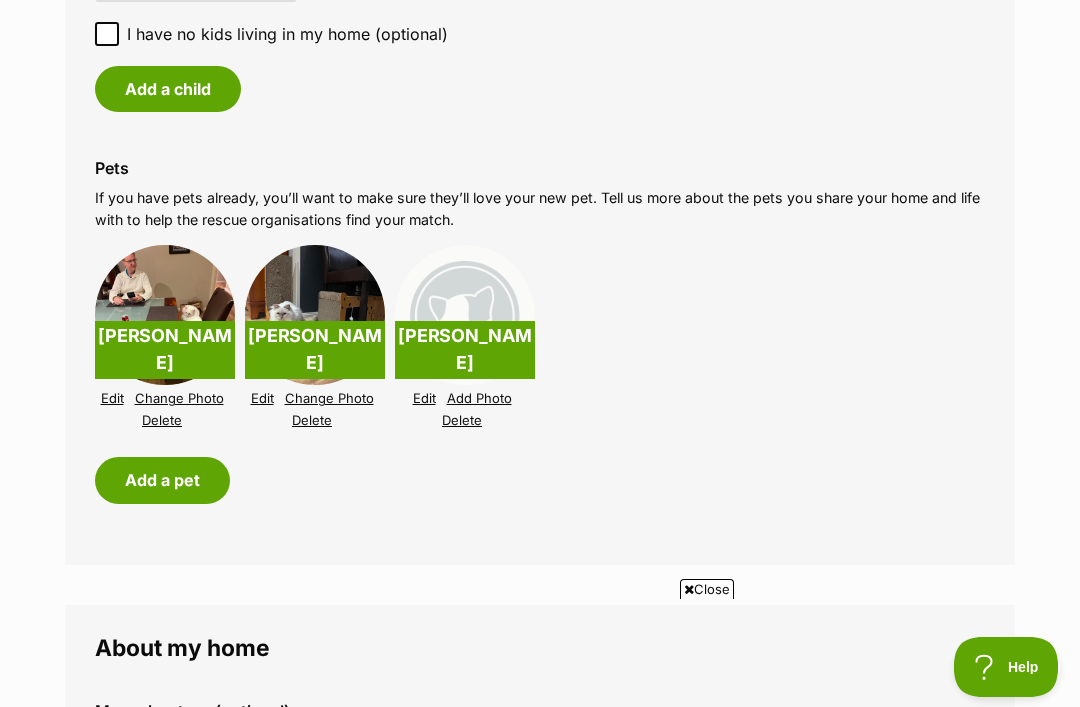 click on "Delete" at bounding box center (462, 420) 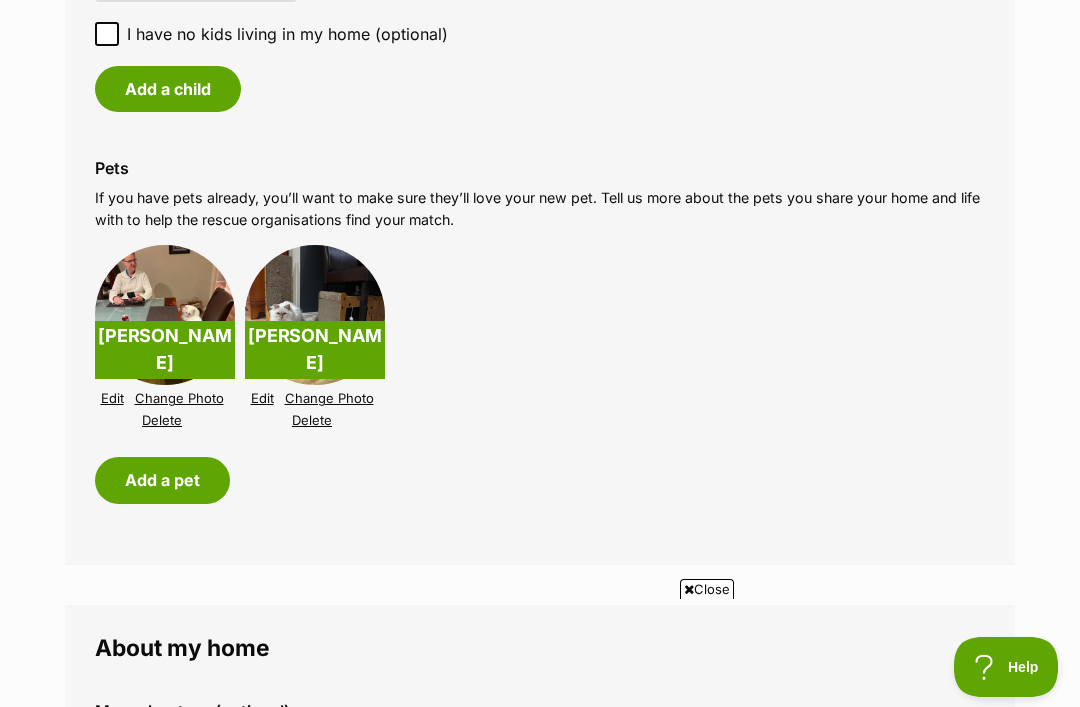 click on "Edit" at bounding box center [262, 398] 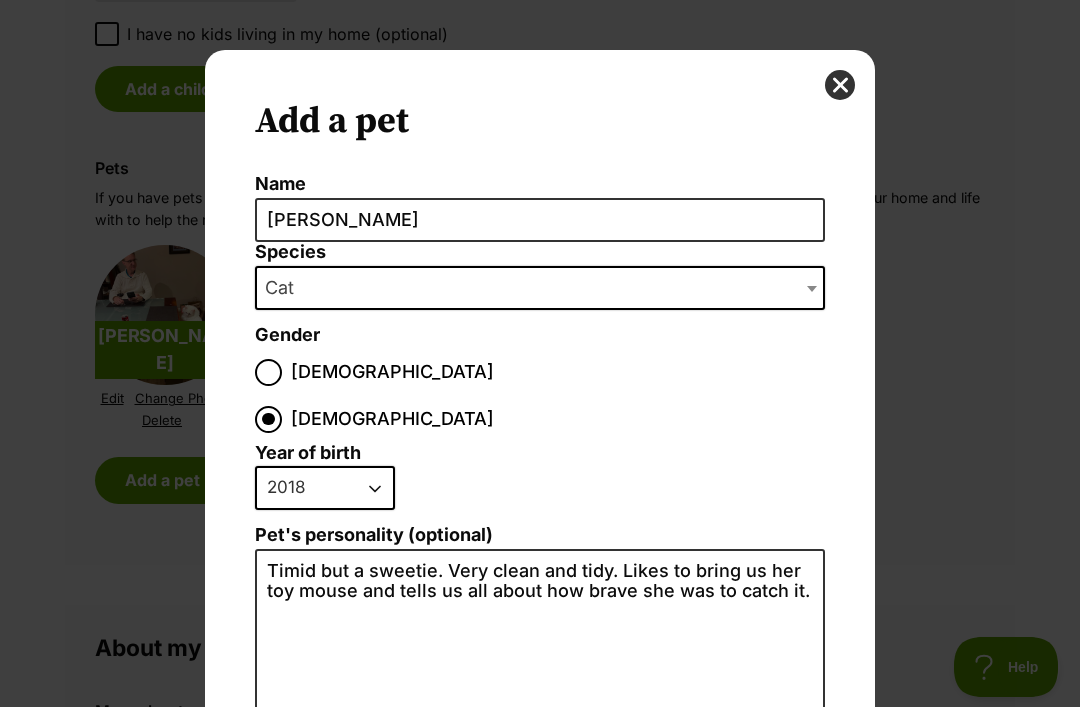 scroll, scrollTop: 0, scrollLeft: 0, axis: both 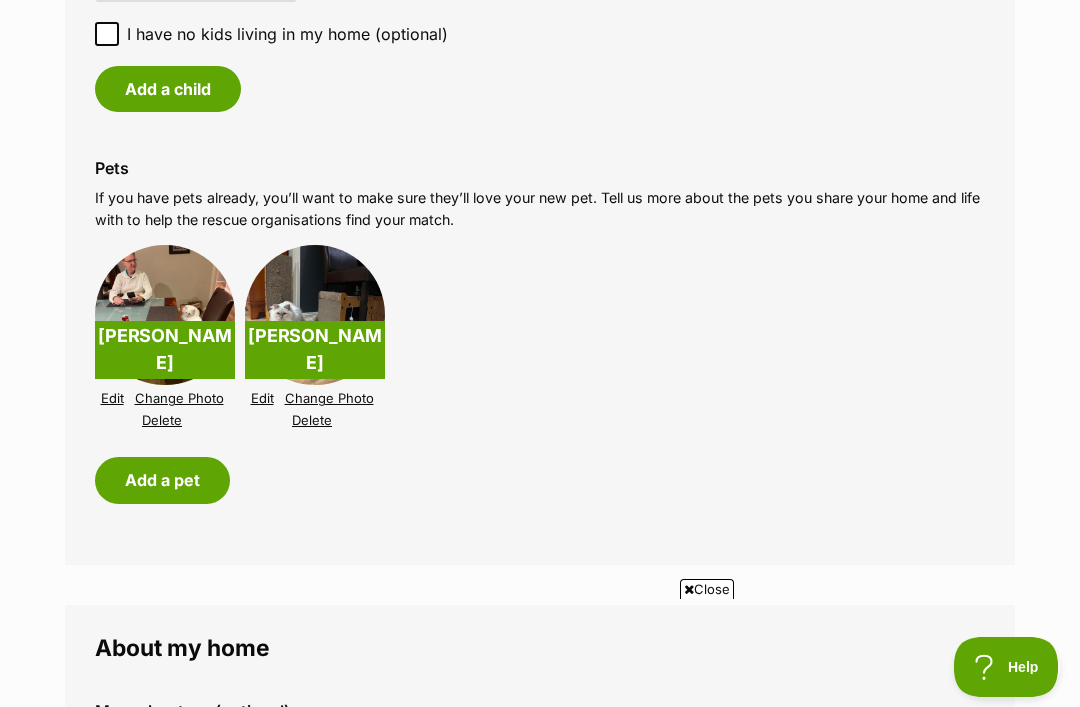 click on "Edit" at bounding box center (262, 398) 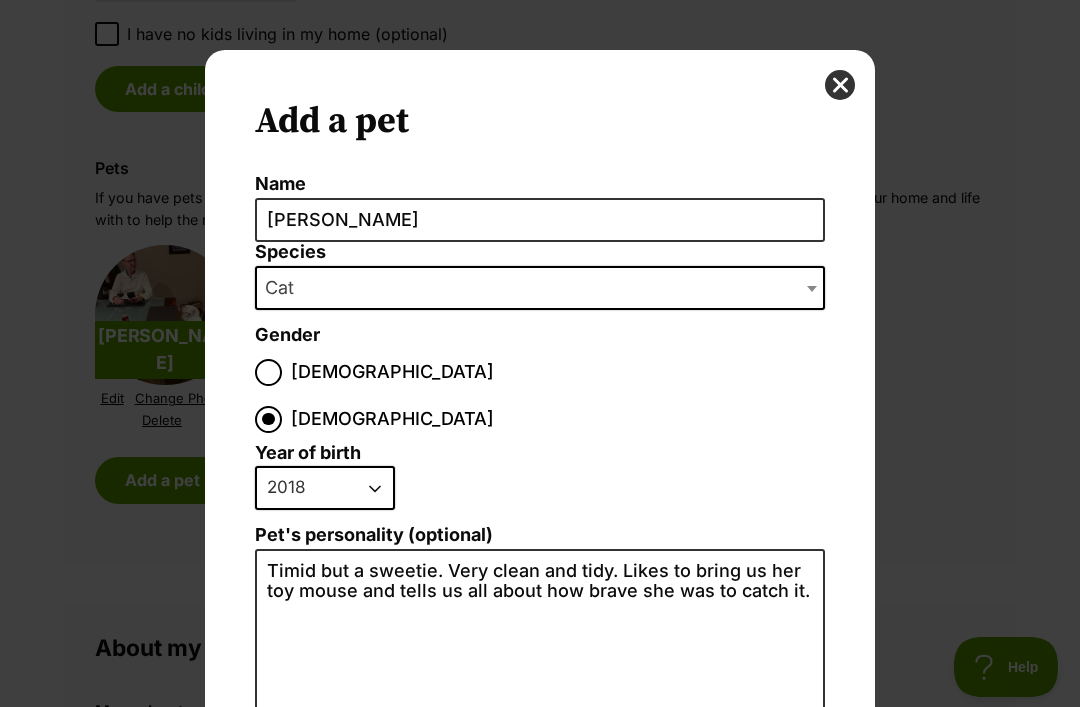 scroll, scrollTop: 0, scrollLeft: 0, axis: both 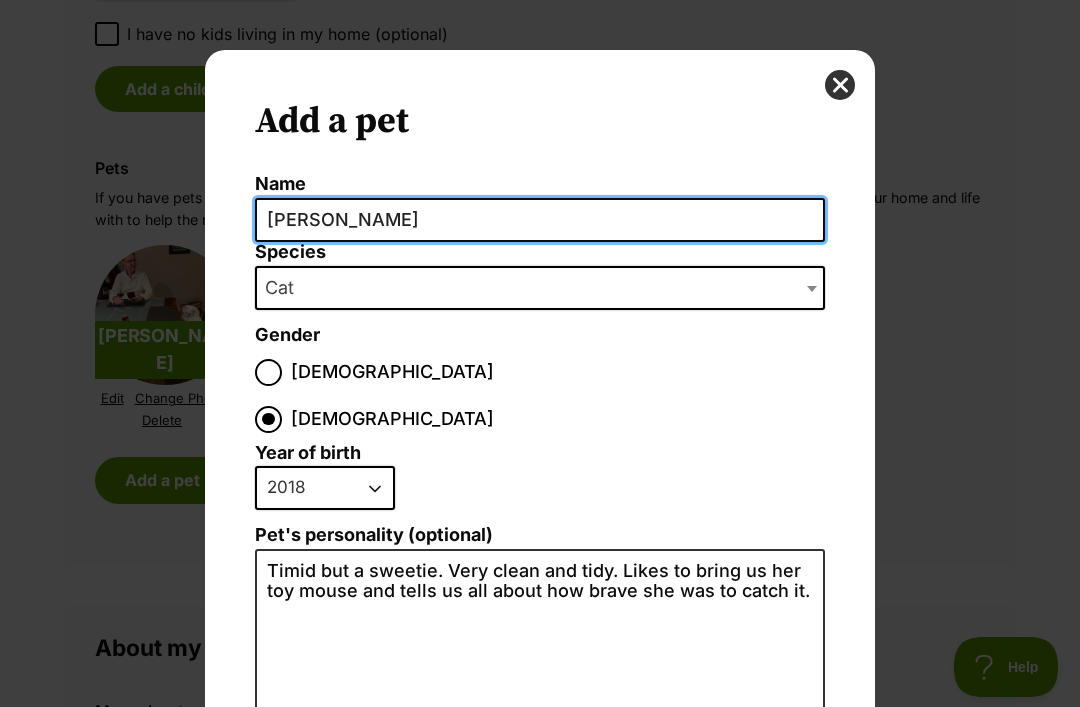 click on "Zoe" at bounding box center (540, 220) 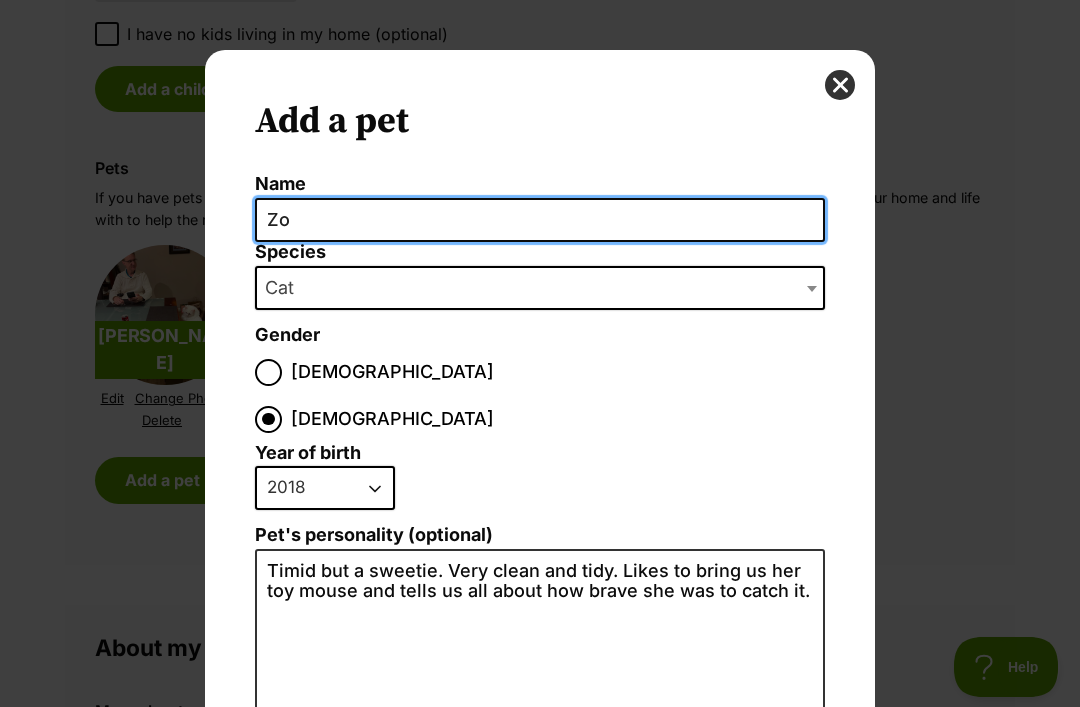 type on "Z" 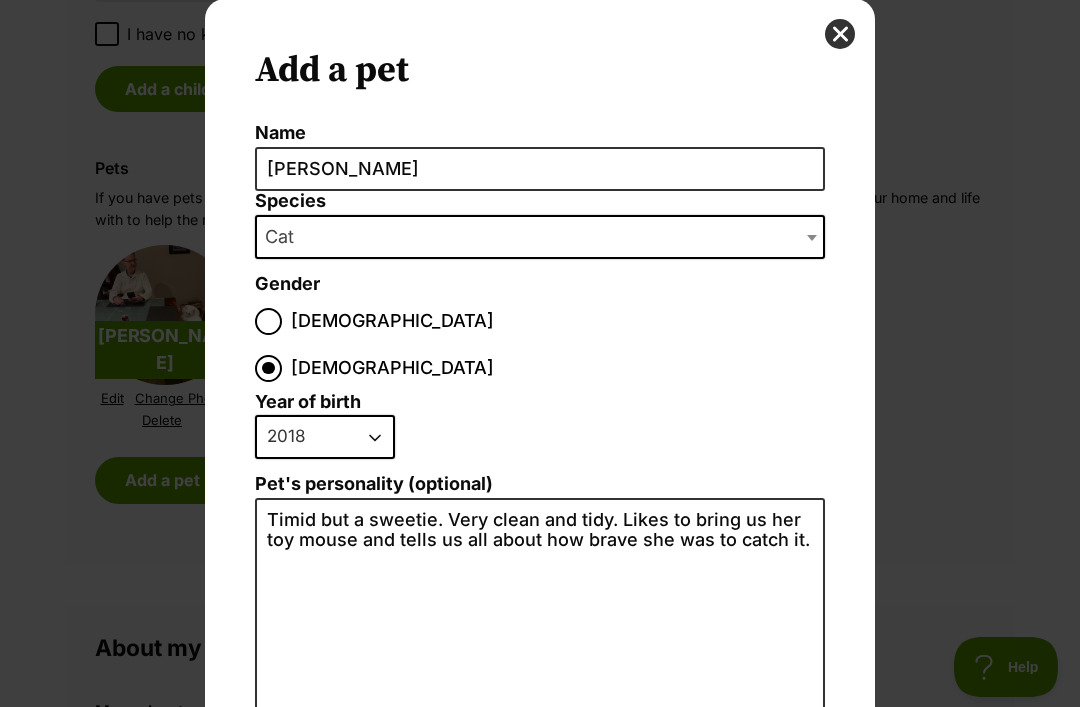 scroll, scrollTop: 154, scrollLeft: 0, axis: vertical 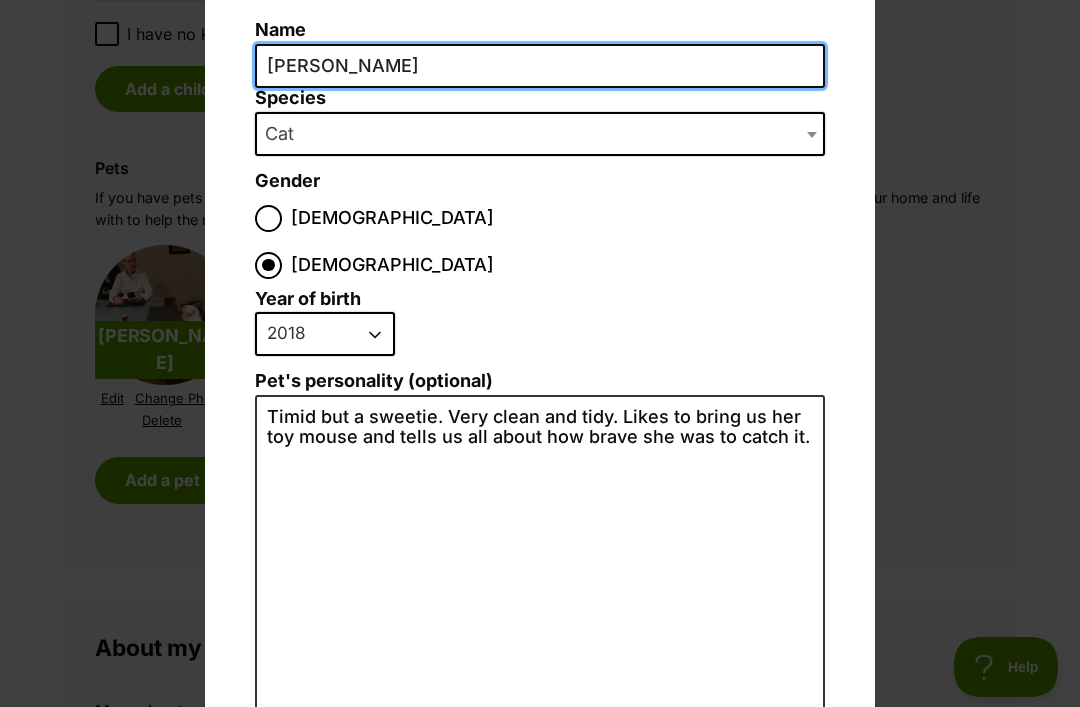 type on "Sophie" 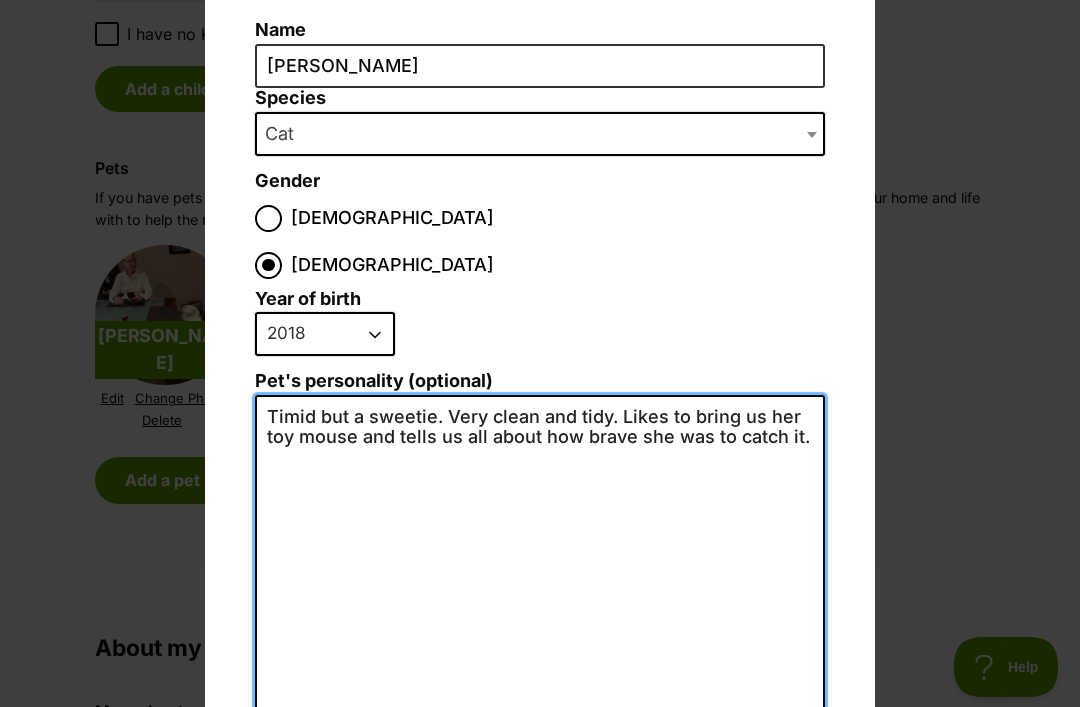 click on "Timid but a sweetie. Very clean and tidy. Likes to bring us her toy mouse and tells us all about how brave she was to catch it." at bounding box center [540, 614] 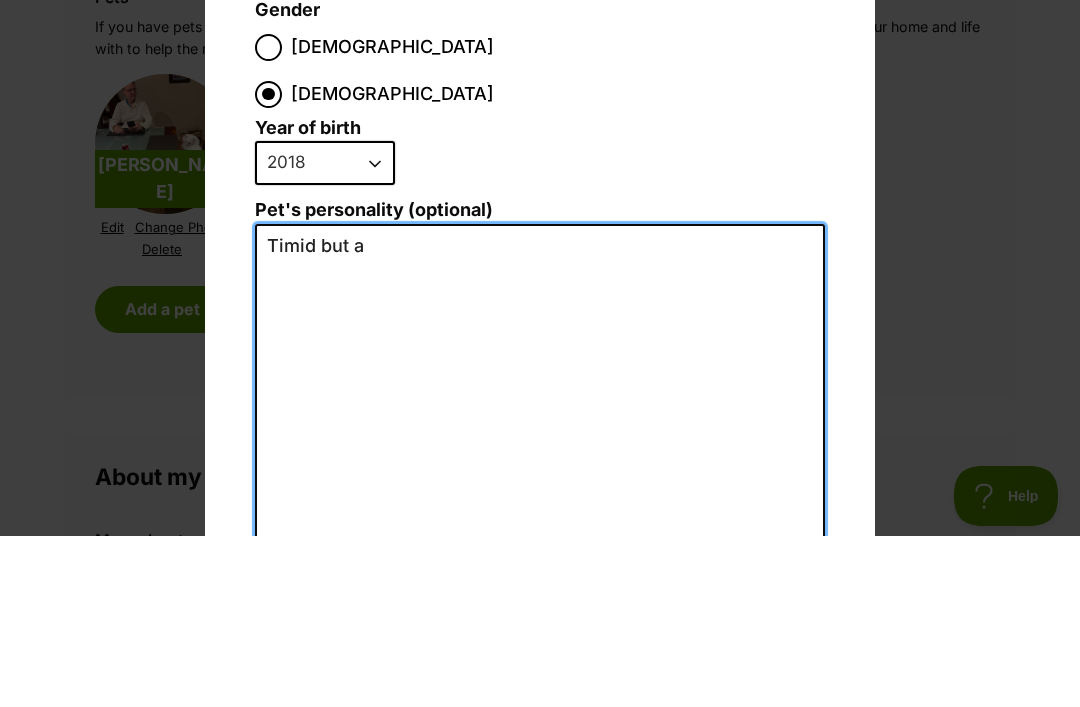 type on "Timid but" 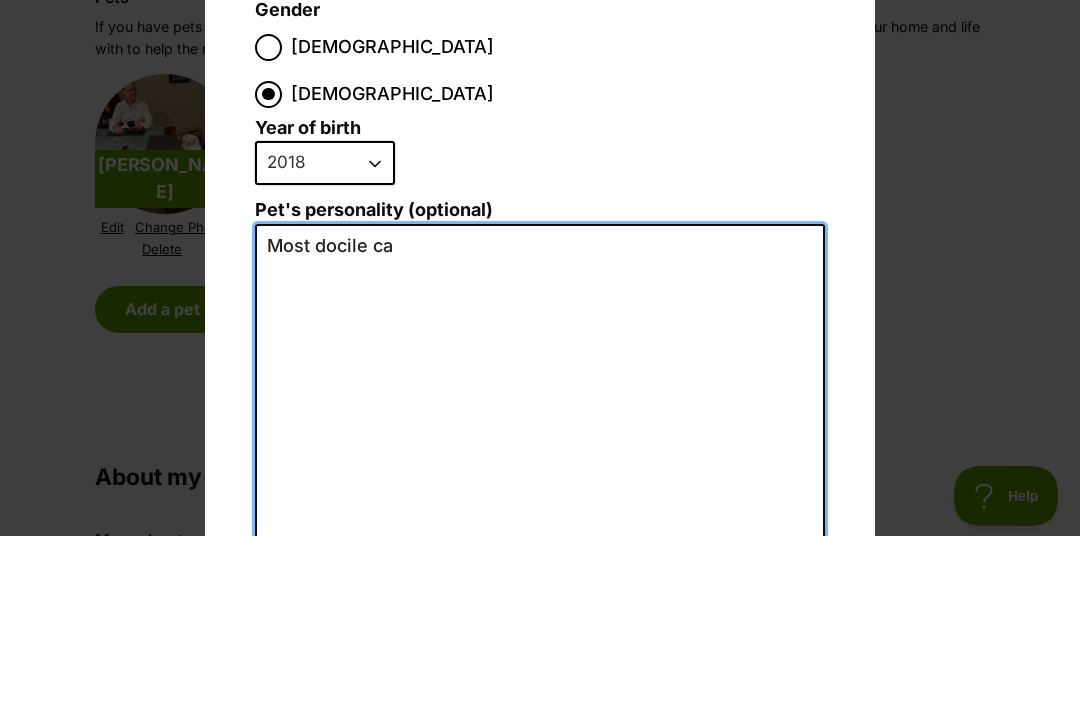scroll, scrollTop: 0, scrollLeft: 0, axis: both 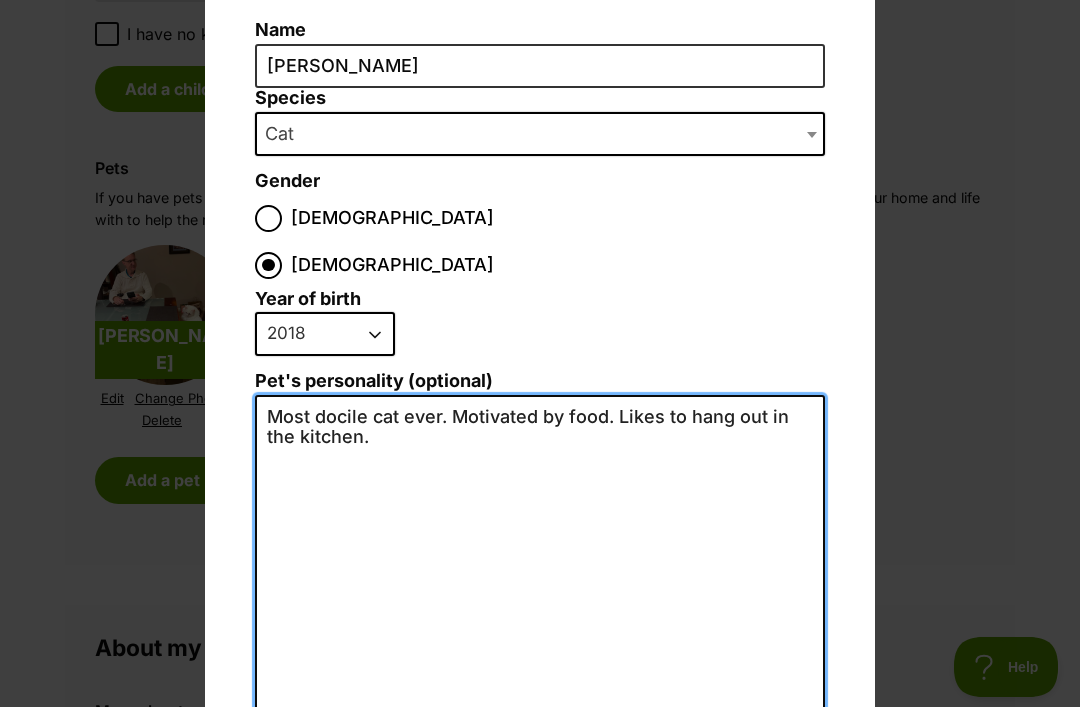 click on "Most docile cat ever. Motivated by food. Likes to hang out in the kitchen." at bounding box center [540, 614] 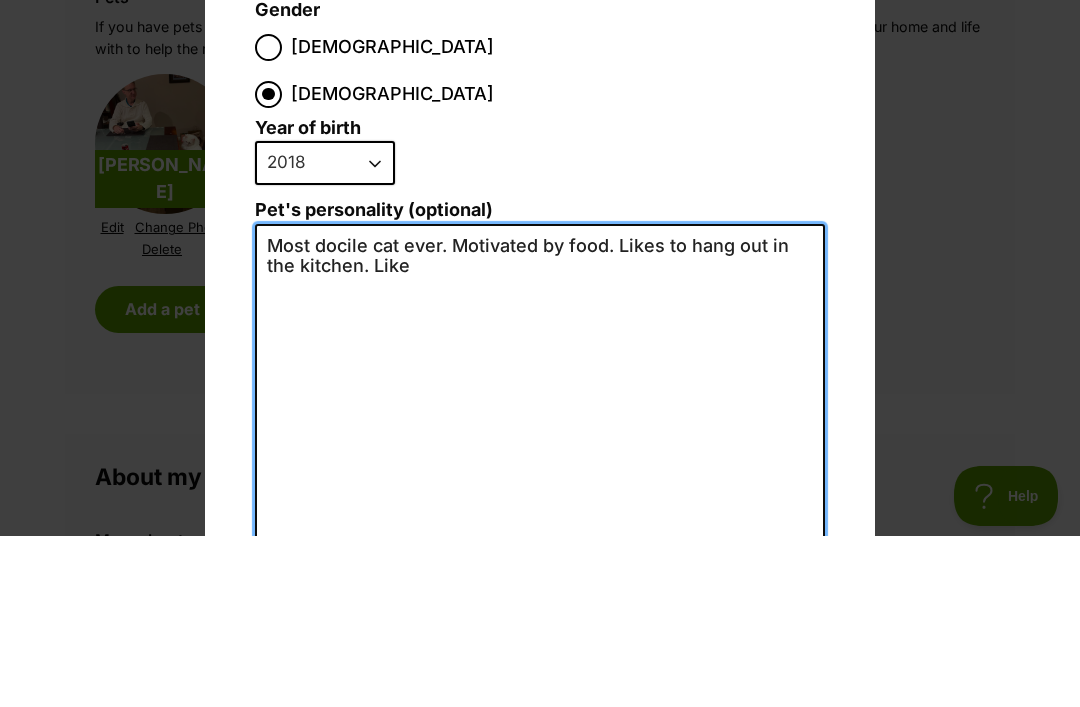 scroll, scrollTop: 0, scrollLeft: 0, axis: both 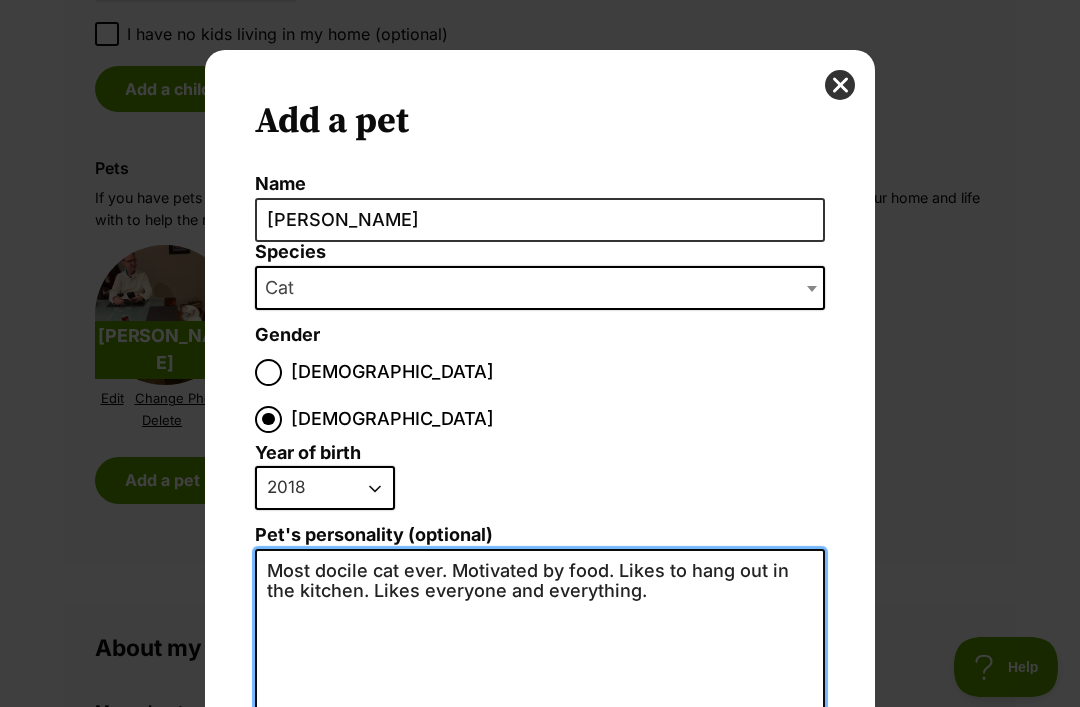 type on "Most docile cat ever. Motivated by food. Likes to hang out in the kitchen. Likes everyone and everything." 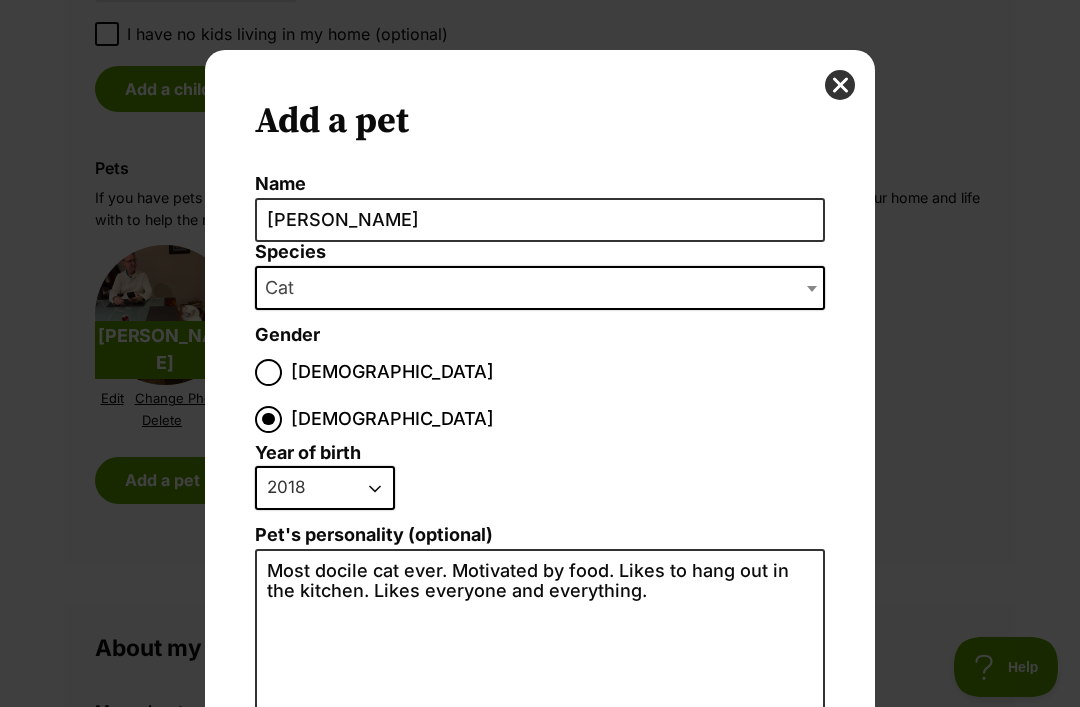 click at bounding box center (840, 85) 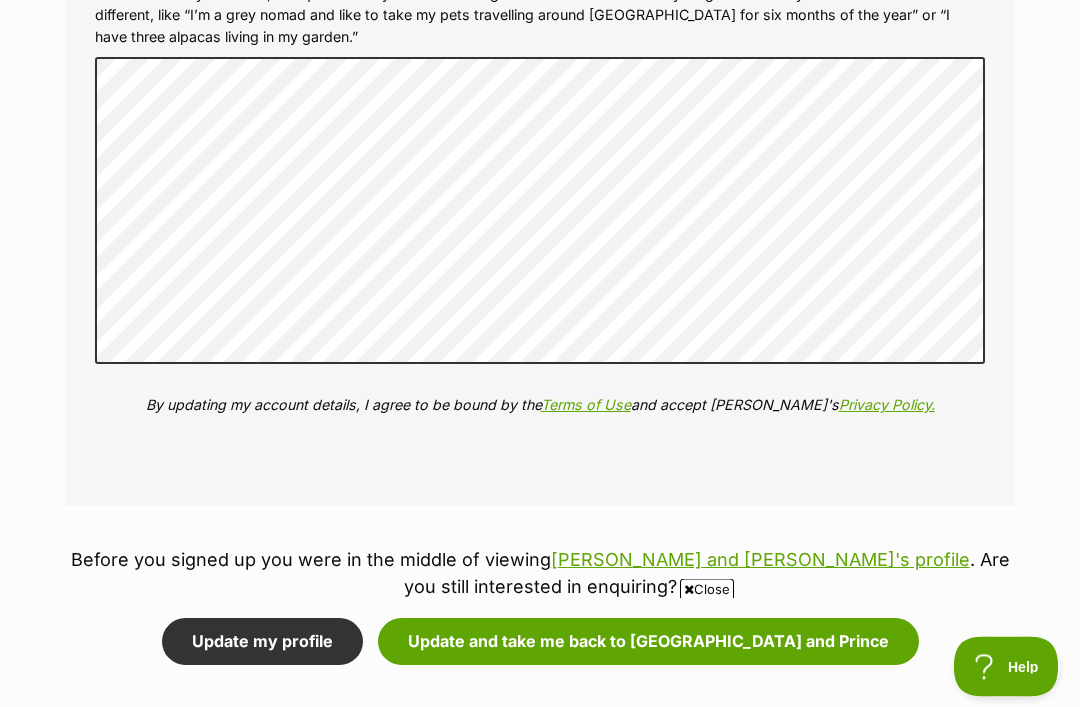 scroll, scrollTop: 2873, scrollLeft: 0, axis: vertical 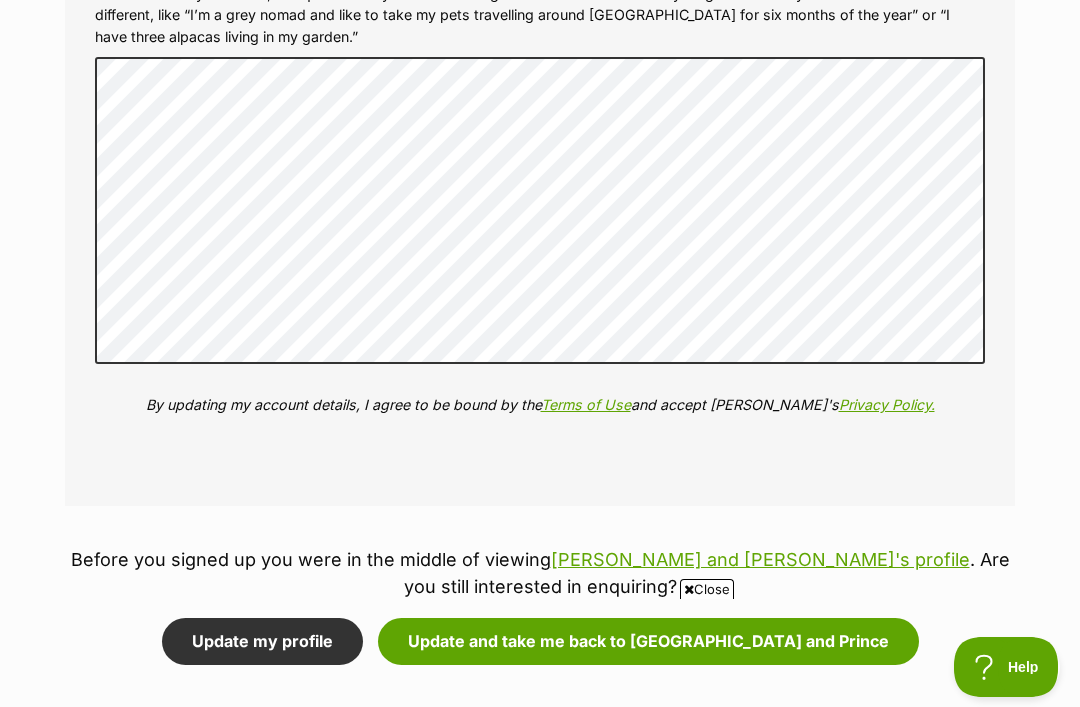 click on "Update my profile" at bounding box center (262, 641) 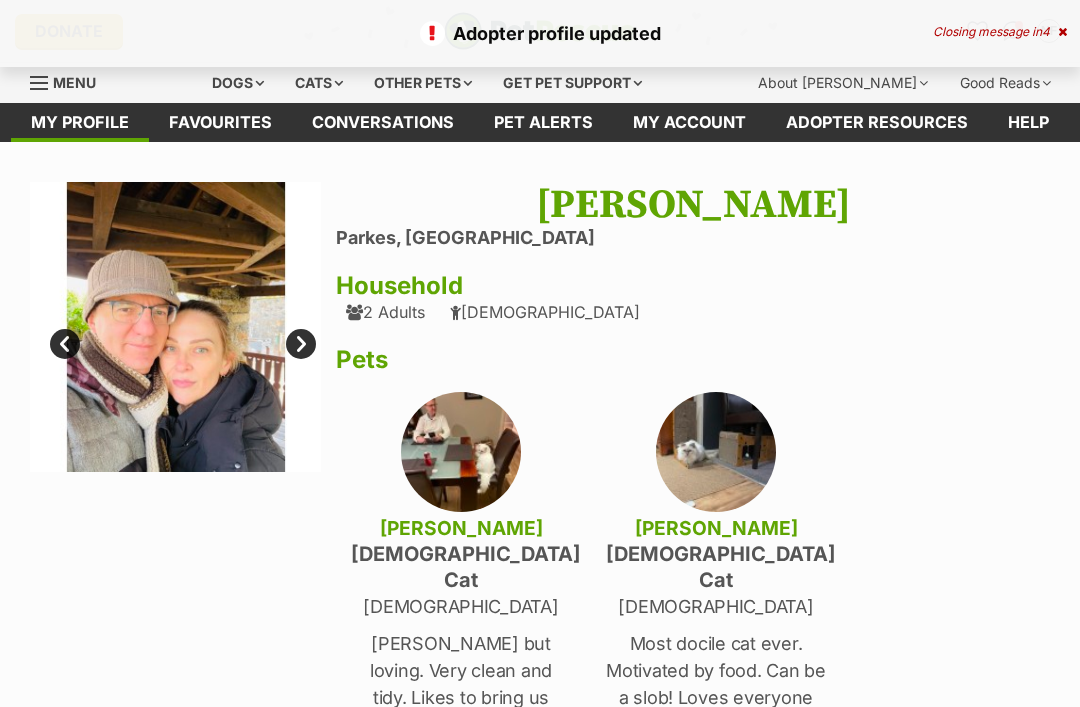 scroll, scrollTop: 0, scrollLeft: 0, axis: both 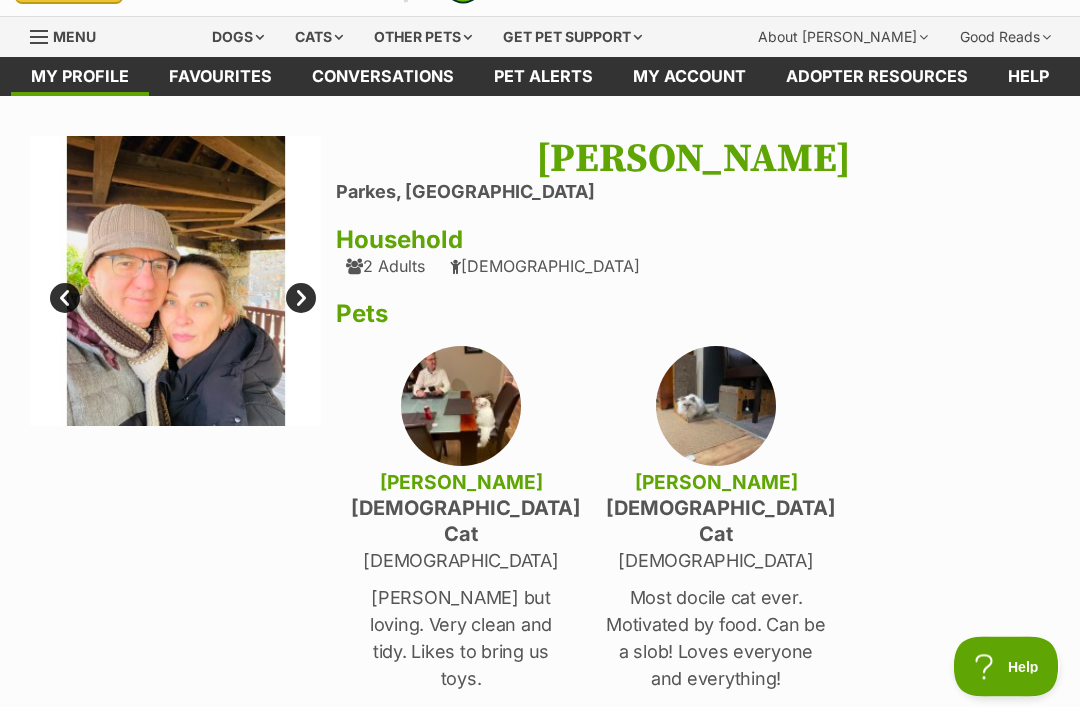 click on "Next" at bounding box center [301, 299] 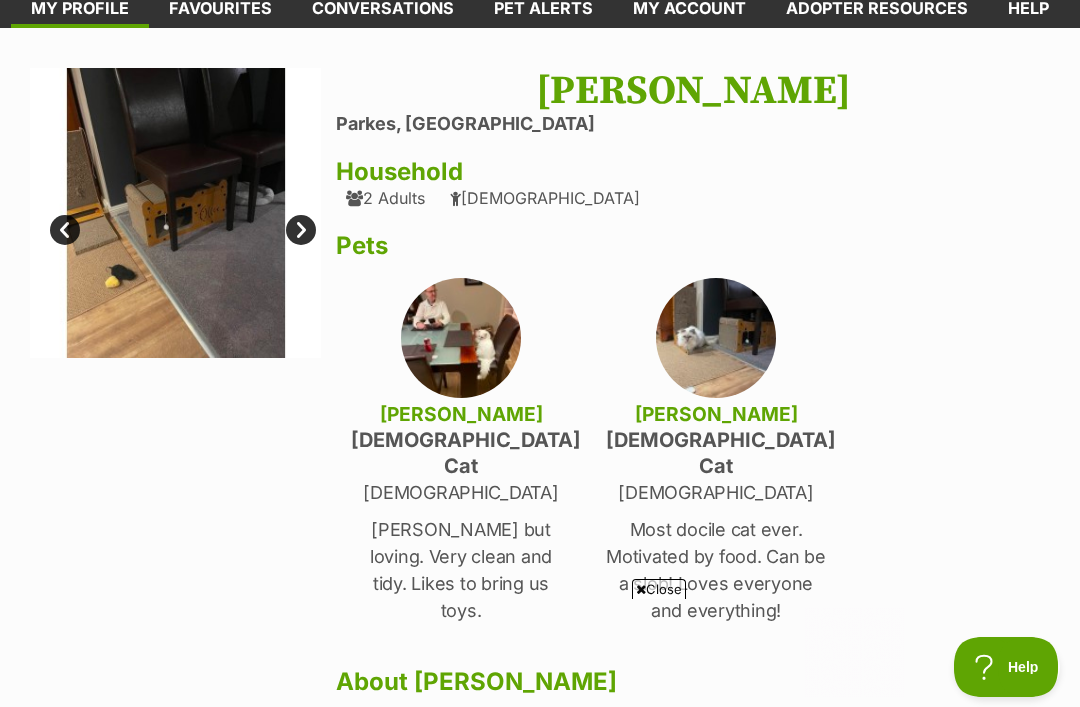 scroll, scrollTop: 0, scrollLeft: 0, axis: both 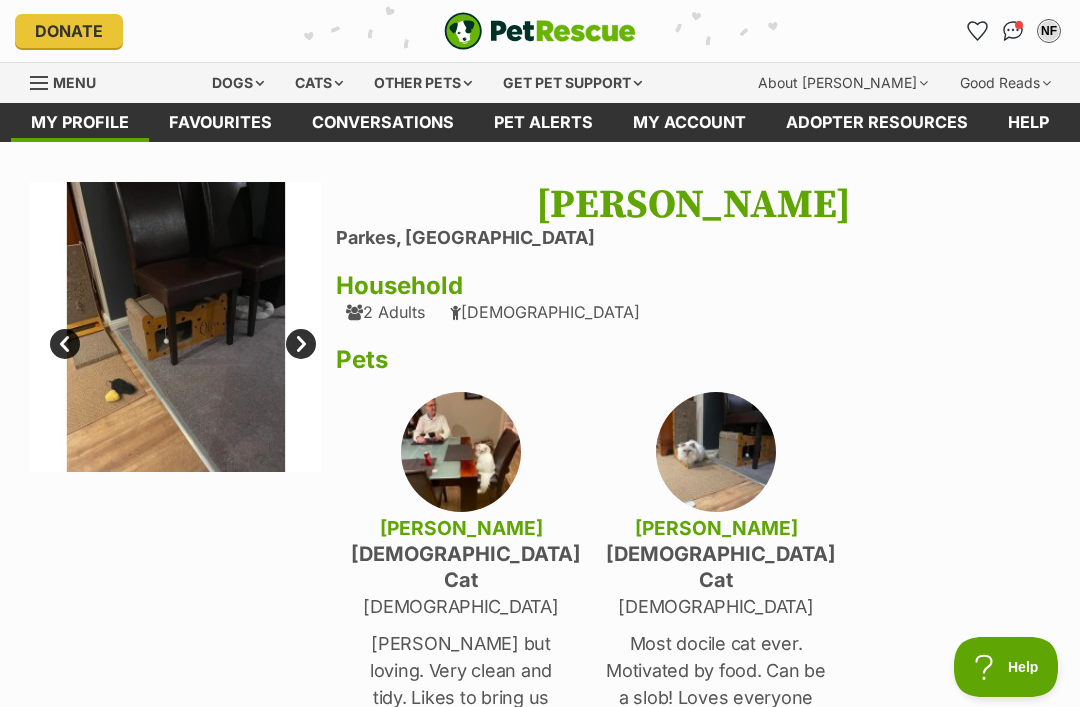 click on "Cats" at bounding box center (319, 83) 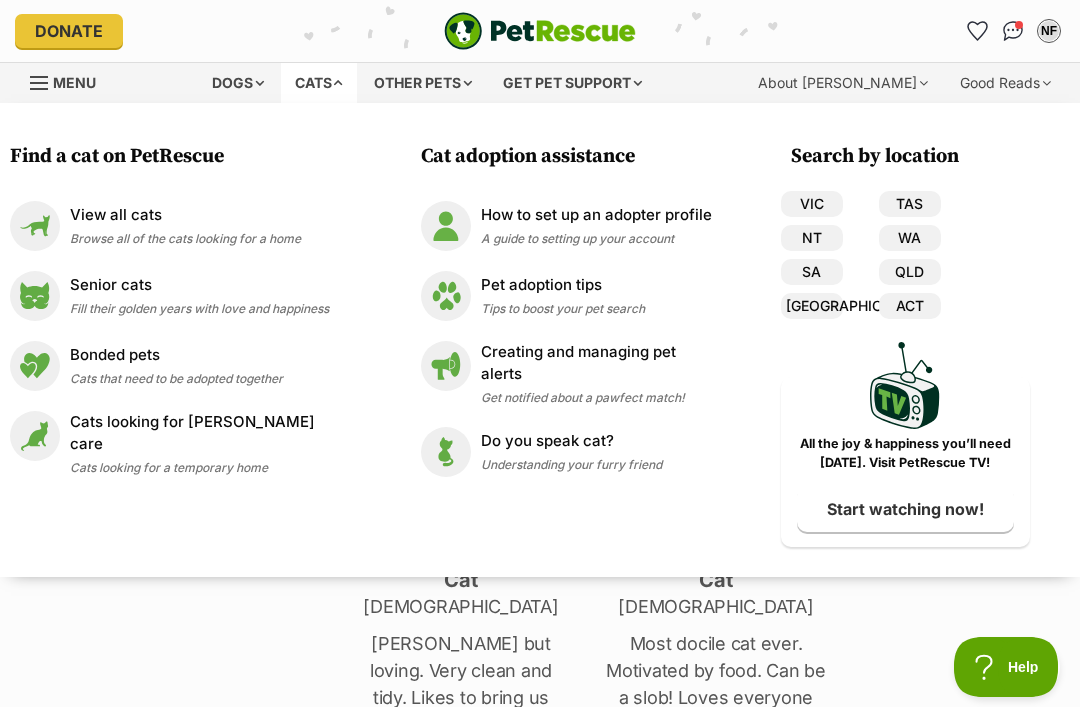 click on "View all cats" at bounding box center (185, 215) 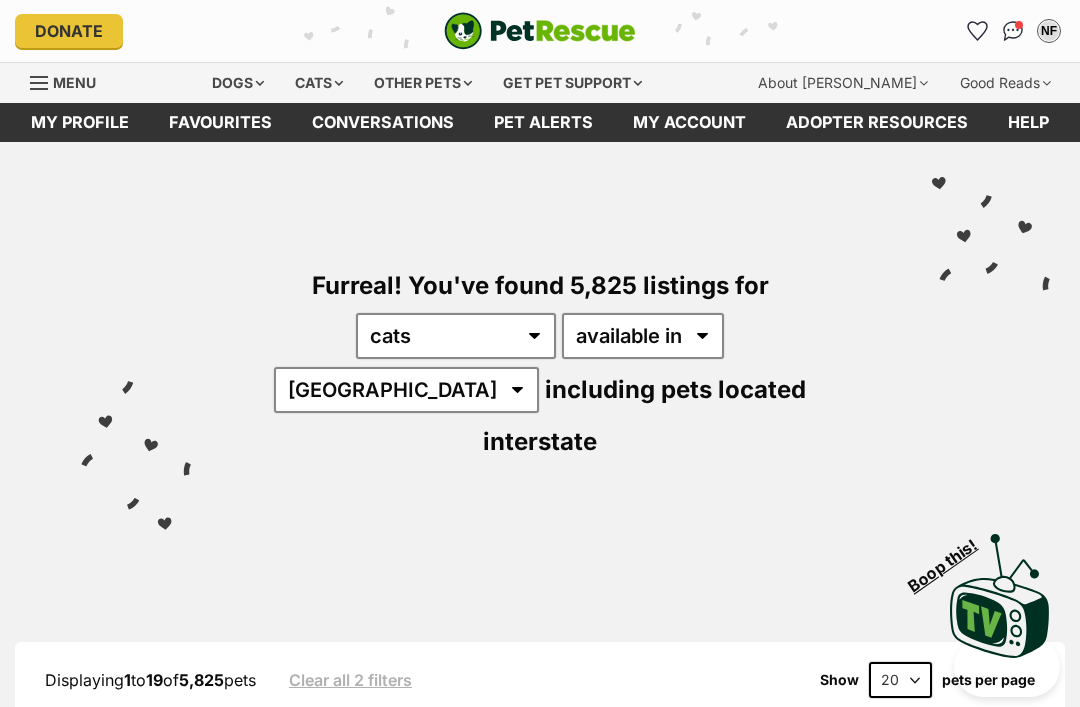 scroll, scrollTop: 0, scrollLeft: 0, axis: both 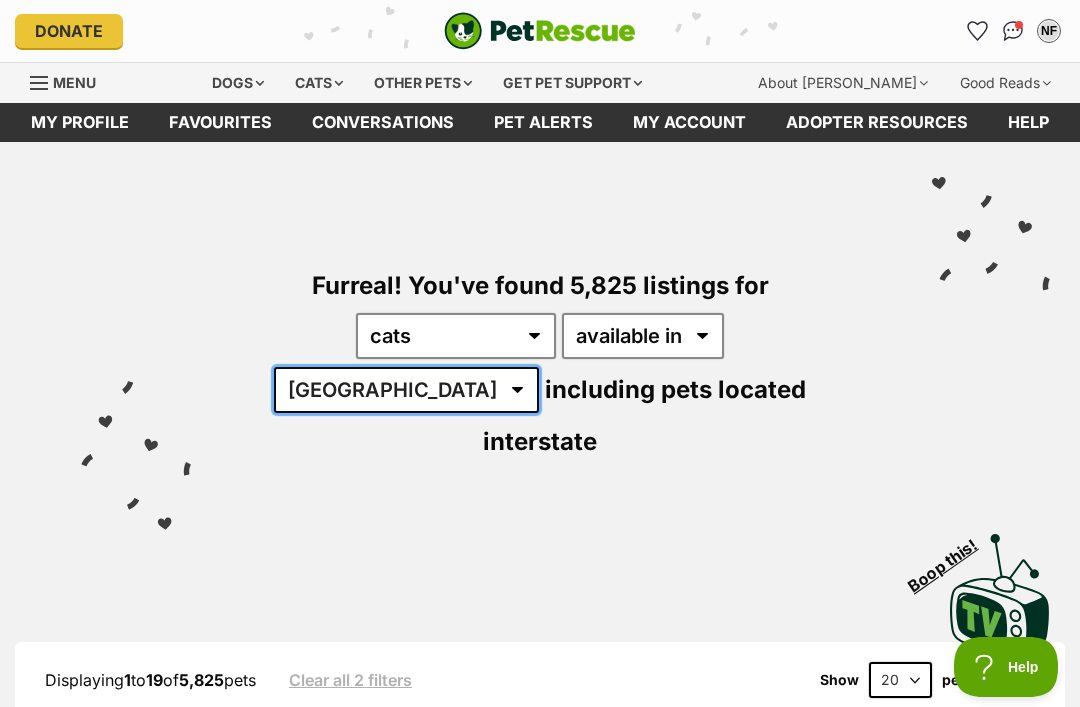 click on "[GEOGRAPHIC_DATA]
[GEOGRAPHIC_DATA]
[GEOGRAPHIC_DATA]
[GEOGRAPHIC_DATA]
[GEOGRAPHIC_DATA]
SA
[GEOGRAPHIC_DATA]
[GEOGRAPHIC_DATA]
[GEOGRAPHIC_DATA]" at bounding box center (406, 390) 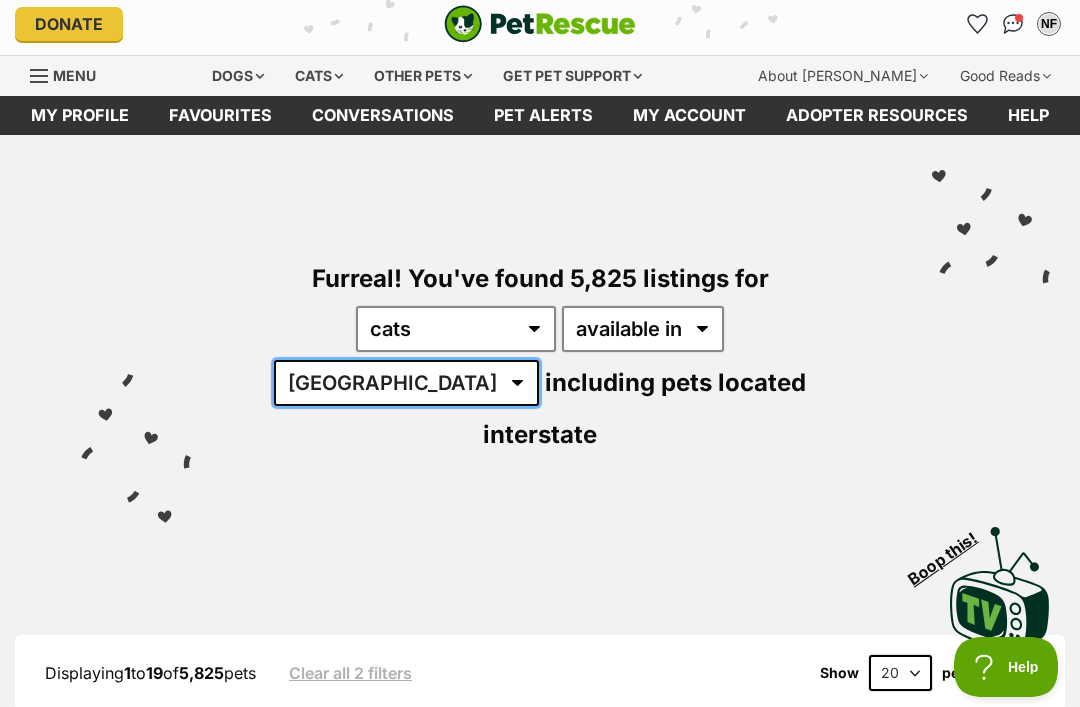 scroll, scrollTop: 2, scrollLeft: 0, axis: vertical 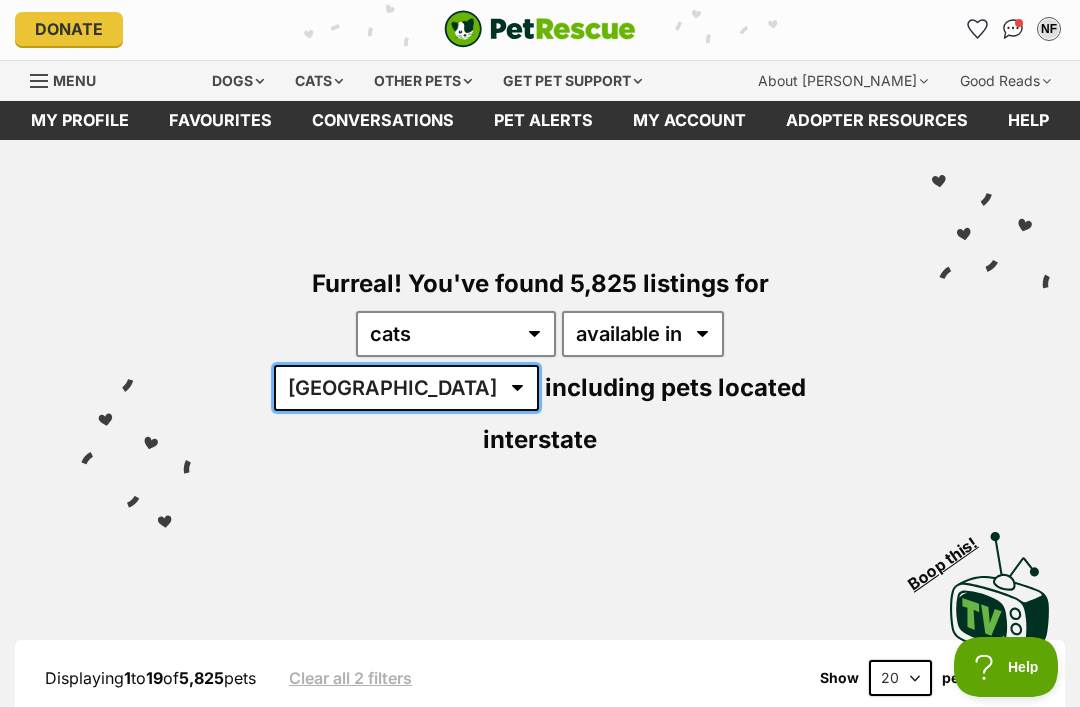 click on "[GEOGRAPHIC_DATA]
[GEOGRAPHIC_DATA]
[GEOGRAPHIC_DATA]
[GEOGRAPHIC_DATA]
[GEOGRAPHIC_DATA]
SA
[GEOGRAPHIC_DATA]
[GEOGRAPHIC_DATA]
[GEOGRAPHIC_DATA]" at bounding box center (406, 388) 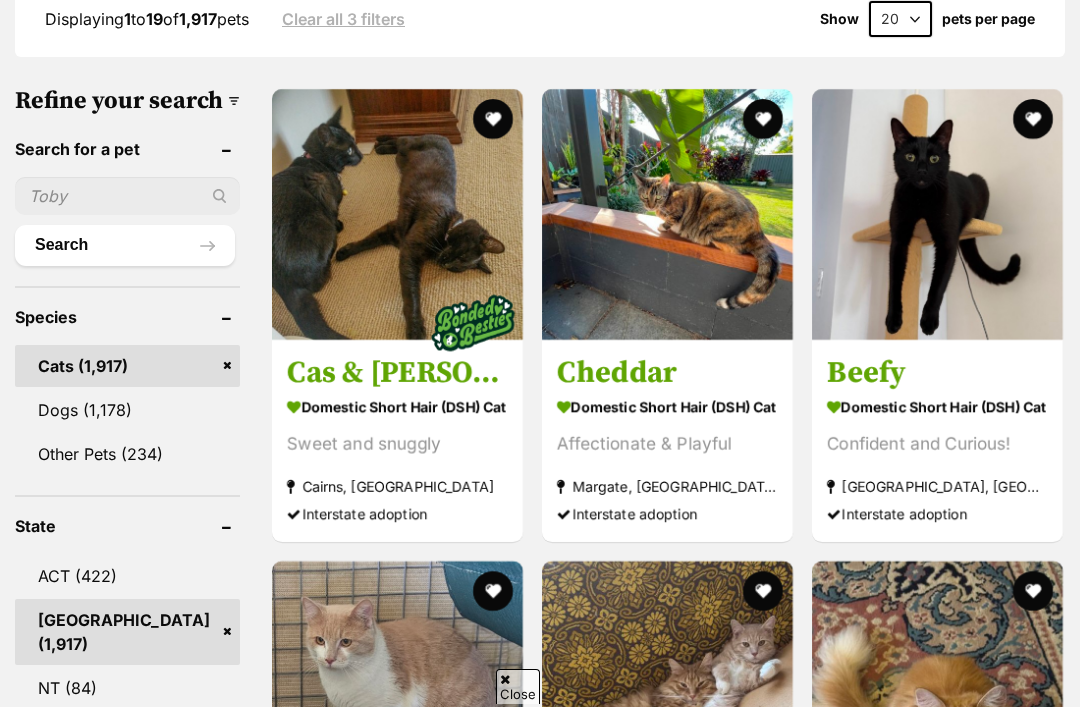 scroll, scrollTop: 0, scrollLeft: 0, axis: both 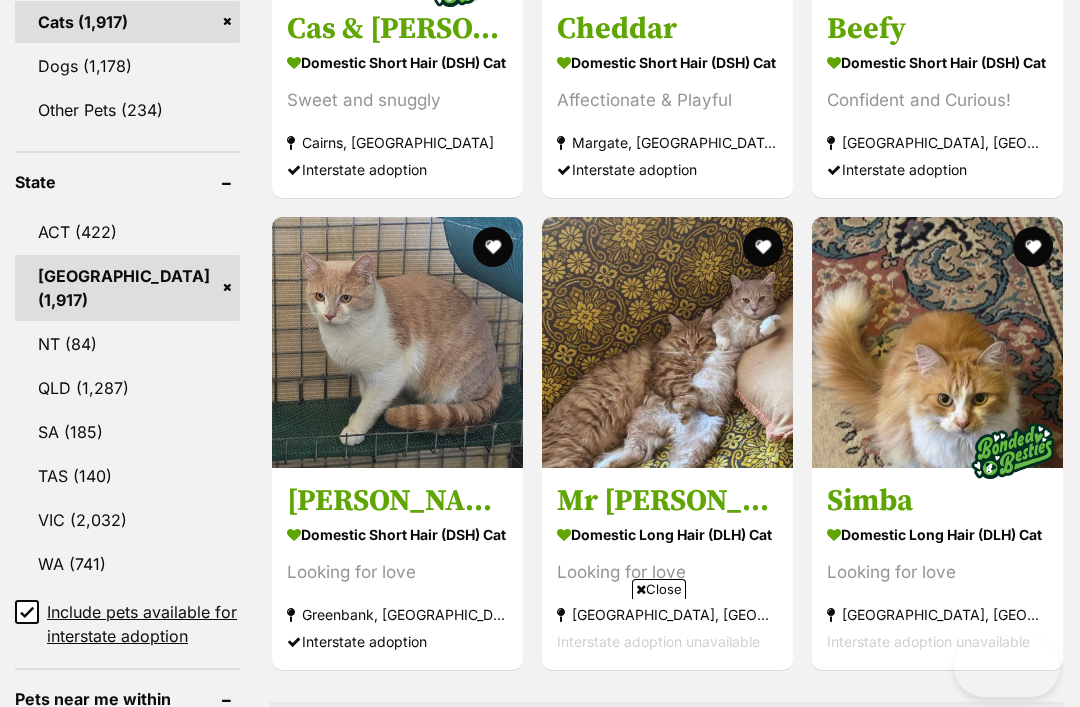 click on "Include pets available for interstate adoption" at bounding box center [27, 612] 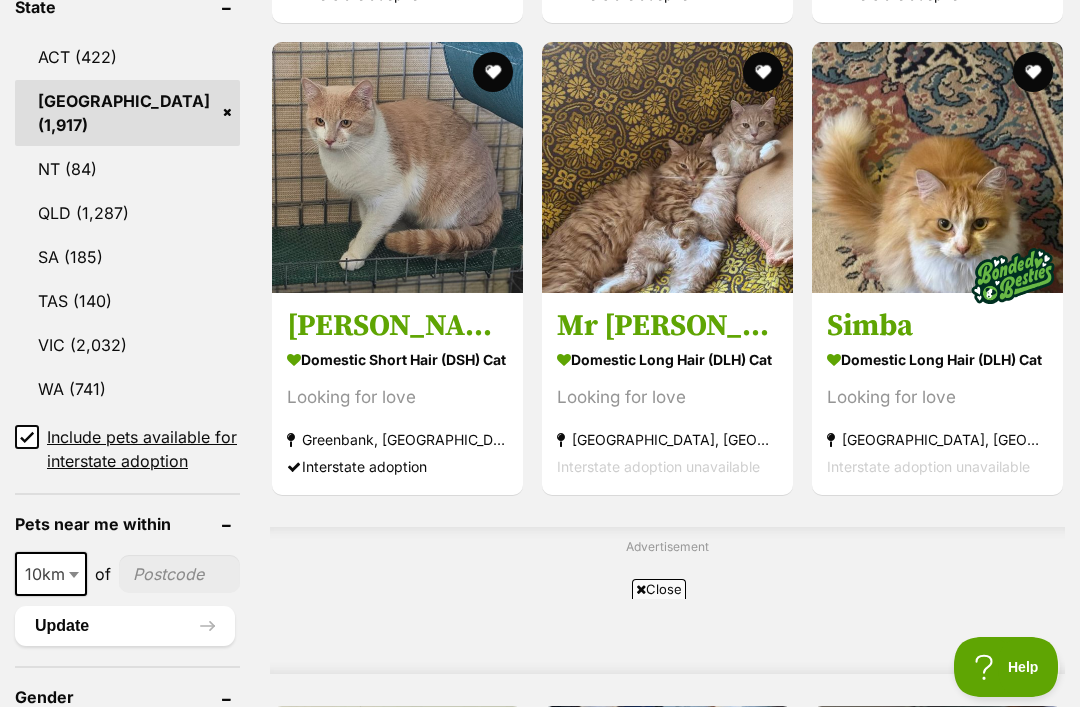 scroll, scrollTop: 0, scrollLeft: 0, axis: both 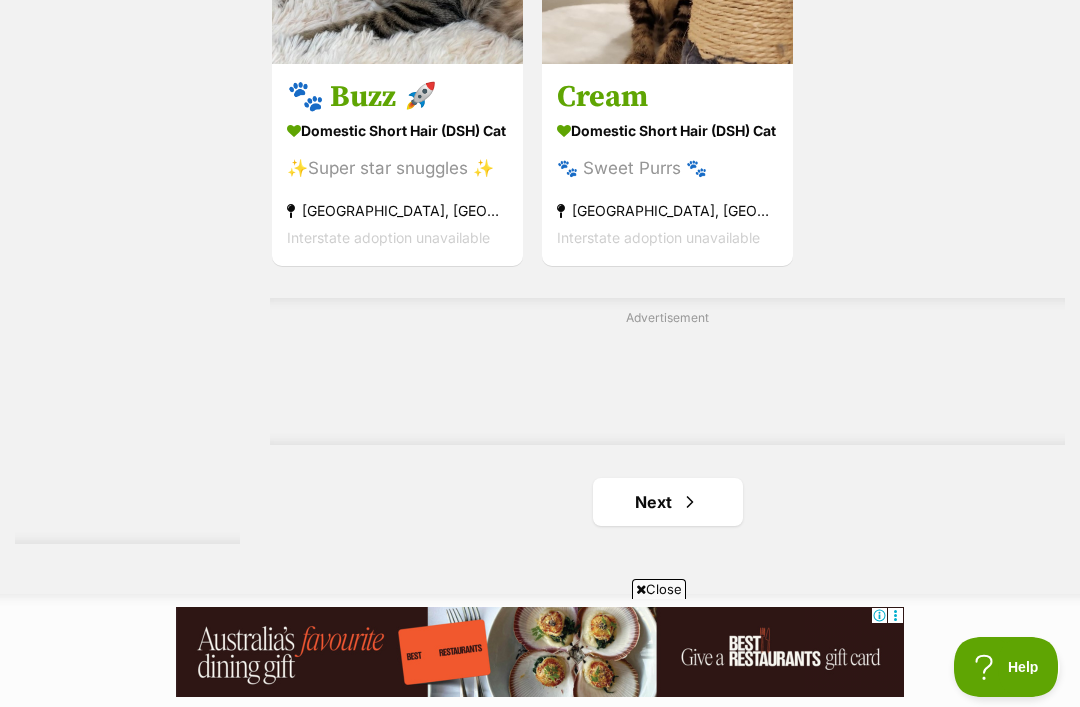 click on "Next" at bounding box center [668, 502] 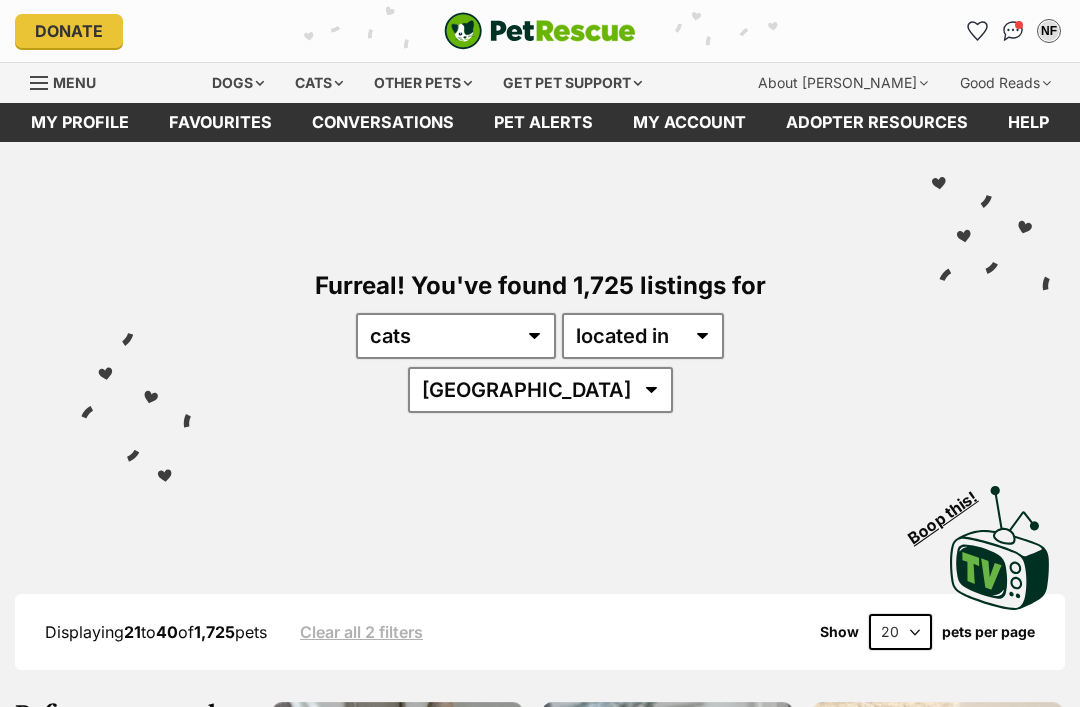 scroll, scrollTop: 0, scrollLeft: 0, axis: both 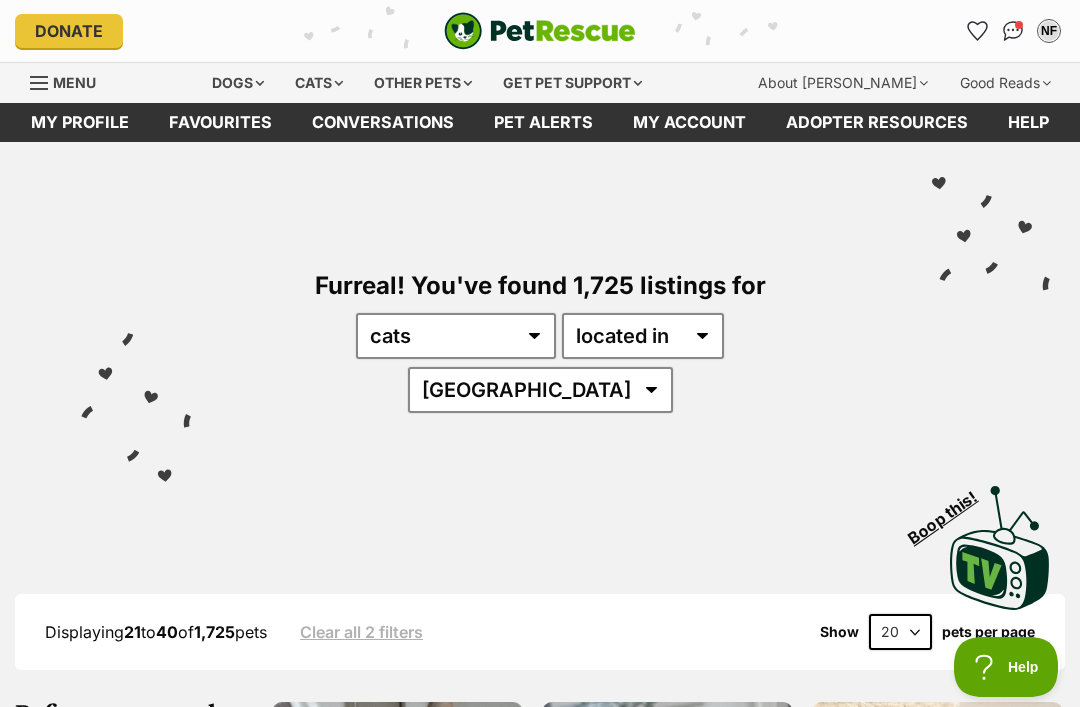 click on "Menu" at bounding box center (74, 82) 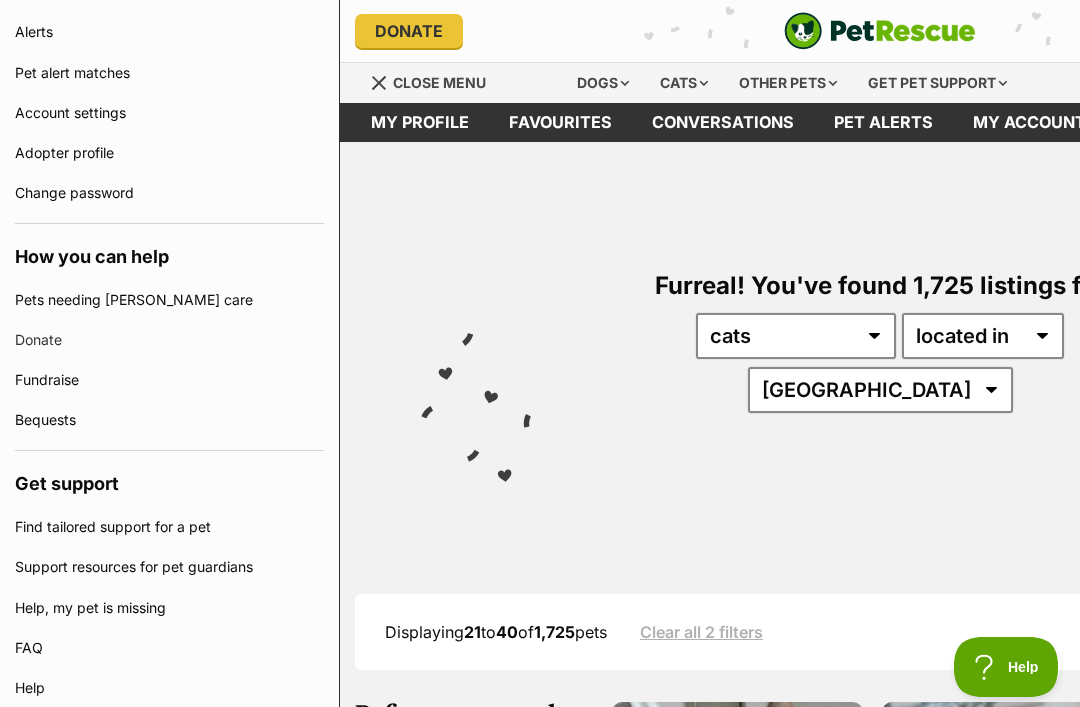 scroll, scrollTop: 805, scrollLeft: 0, axis: vertical 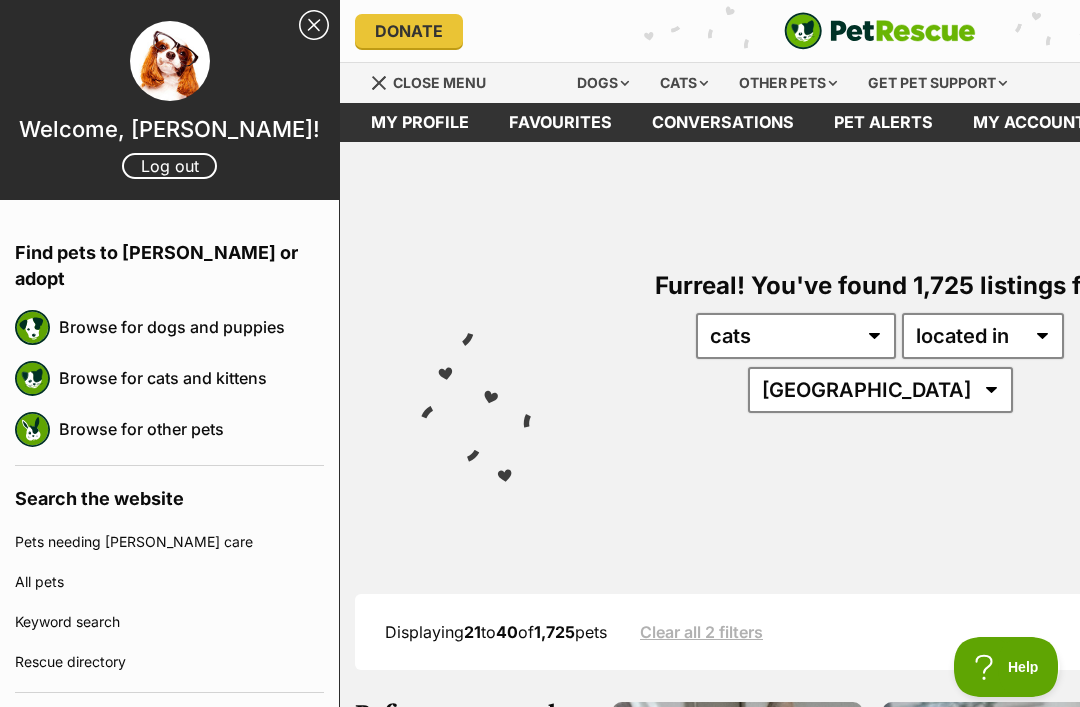 click at bounding box center [380, 83] 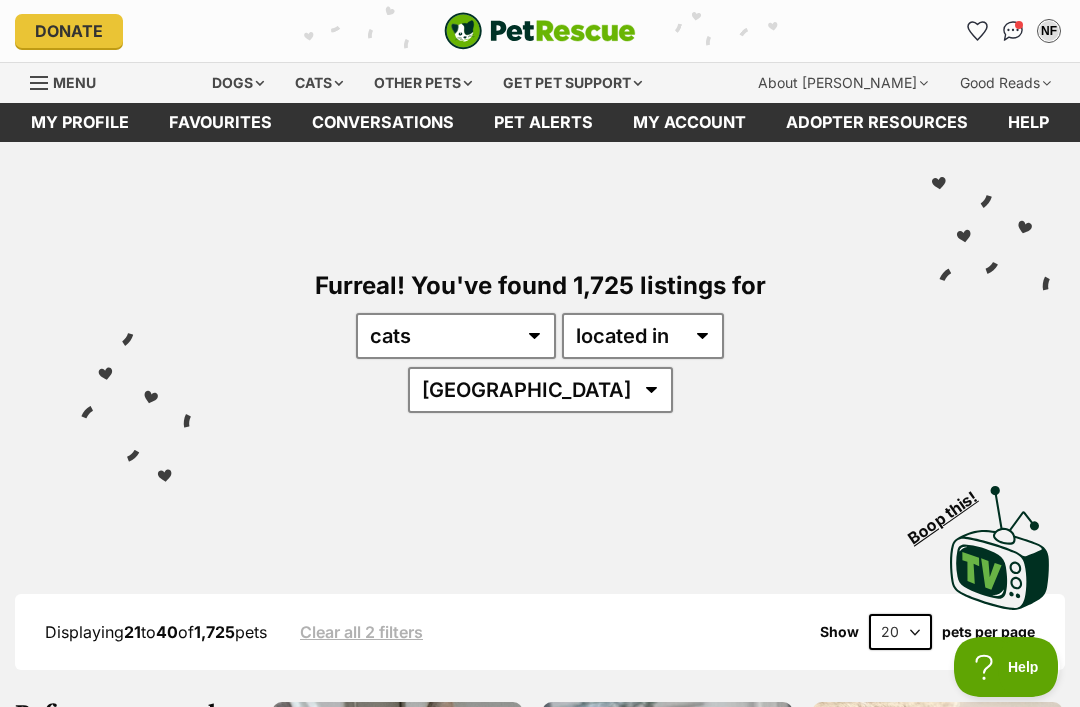 click on "Pet alerts" at bounding box center (543, 122) 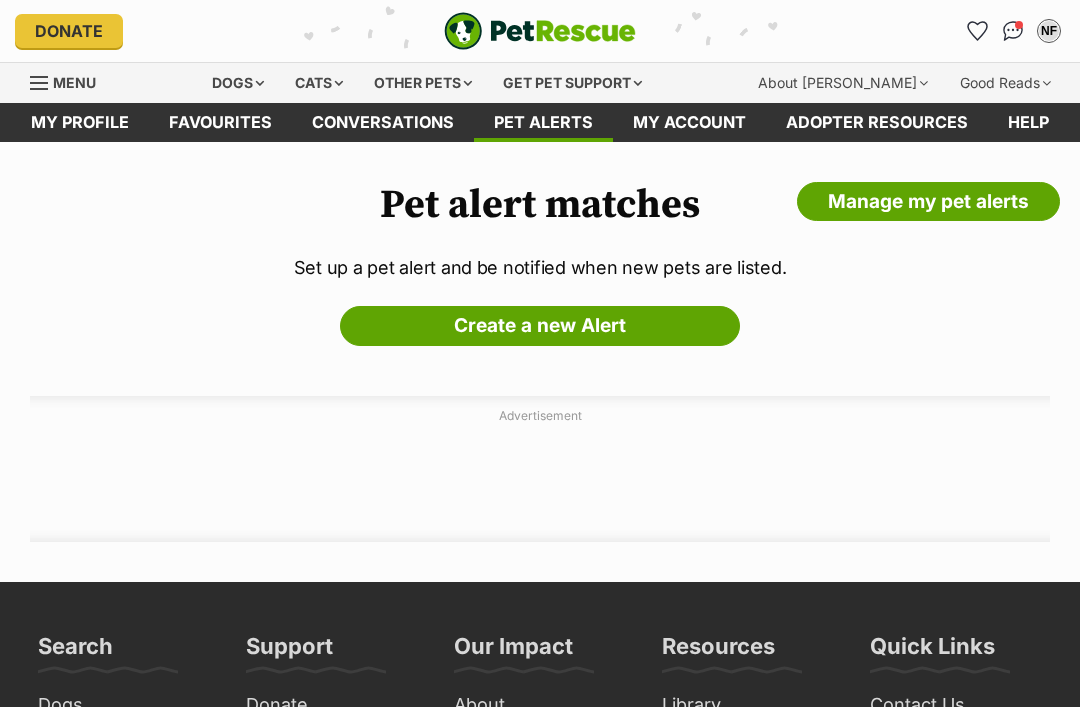 scroll, scrollTop: 0, scrollLeft: 0, axis: both 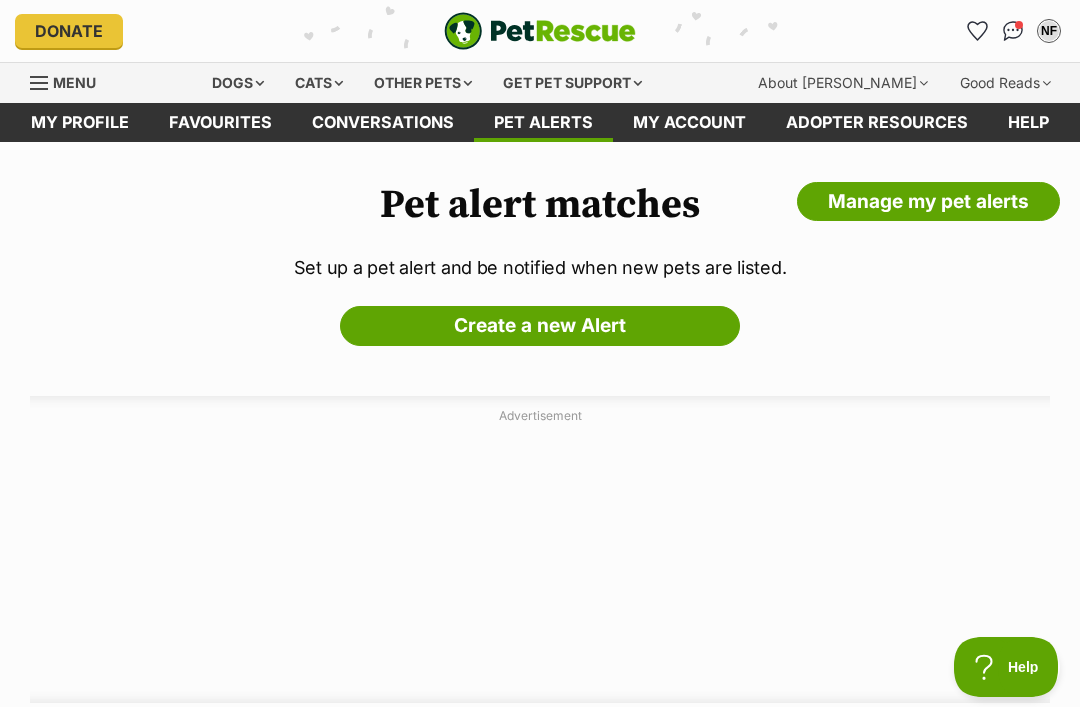 click on "Create a new Alert" at bounding box center (540, 326) 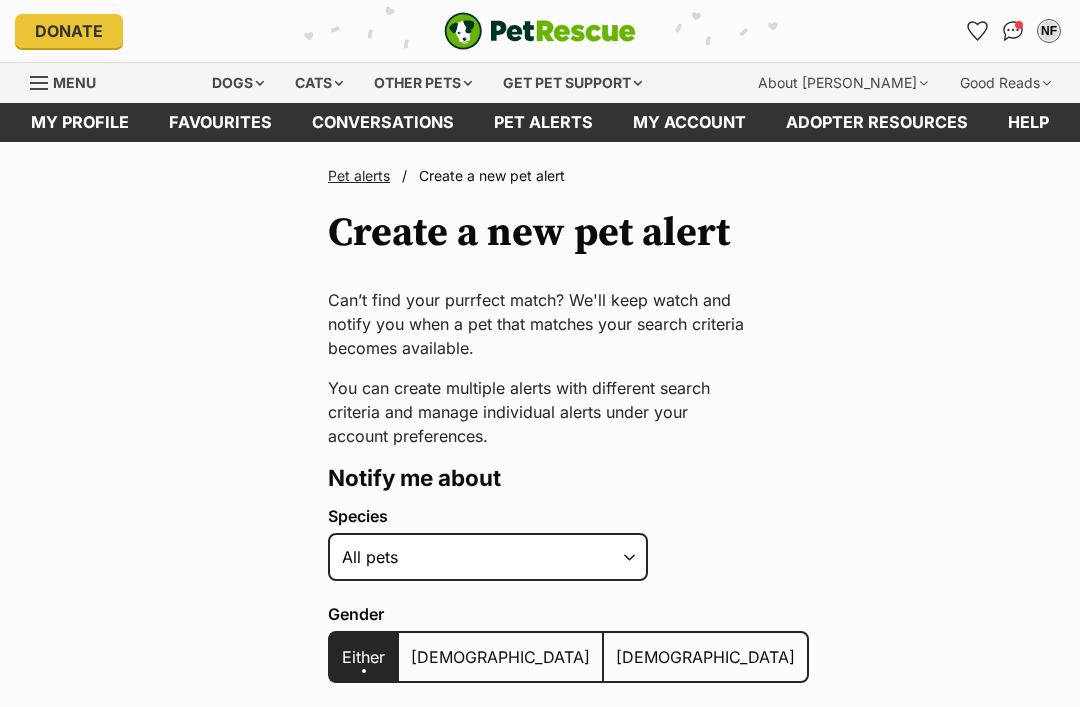 scroll, scrollTop: 0, scrollLeft: 0, axis: both 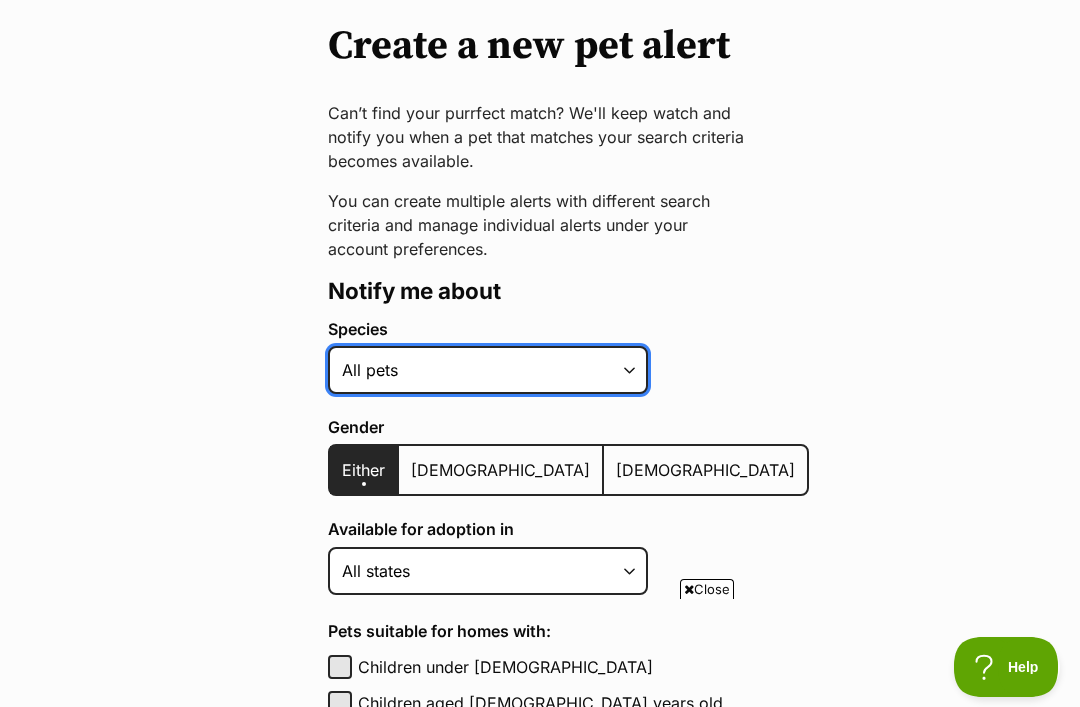 click on "Alpaca
Bird
Cat
Chicken
Cow
Dog
Donkey
Duck
Ferret
Fish
Goat
Goose
Guinea Fowl
Guinea Pig
Hamster
Hermit Crab
Horse
Lizard
Mouse
Pig
Python
Rabbit
Rat
Sheep
Turkey
Turtle
All pets" at bounding box center (488, 370) 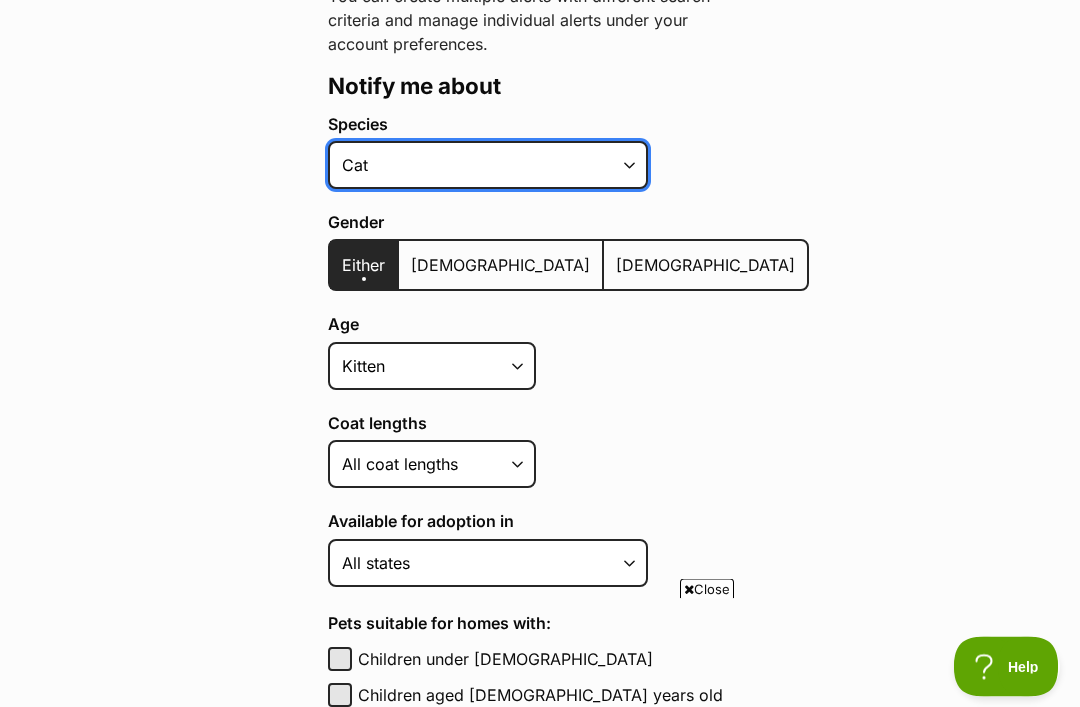 scroll, scrollTop: 392, scrollLeft: 0, axis: vertical 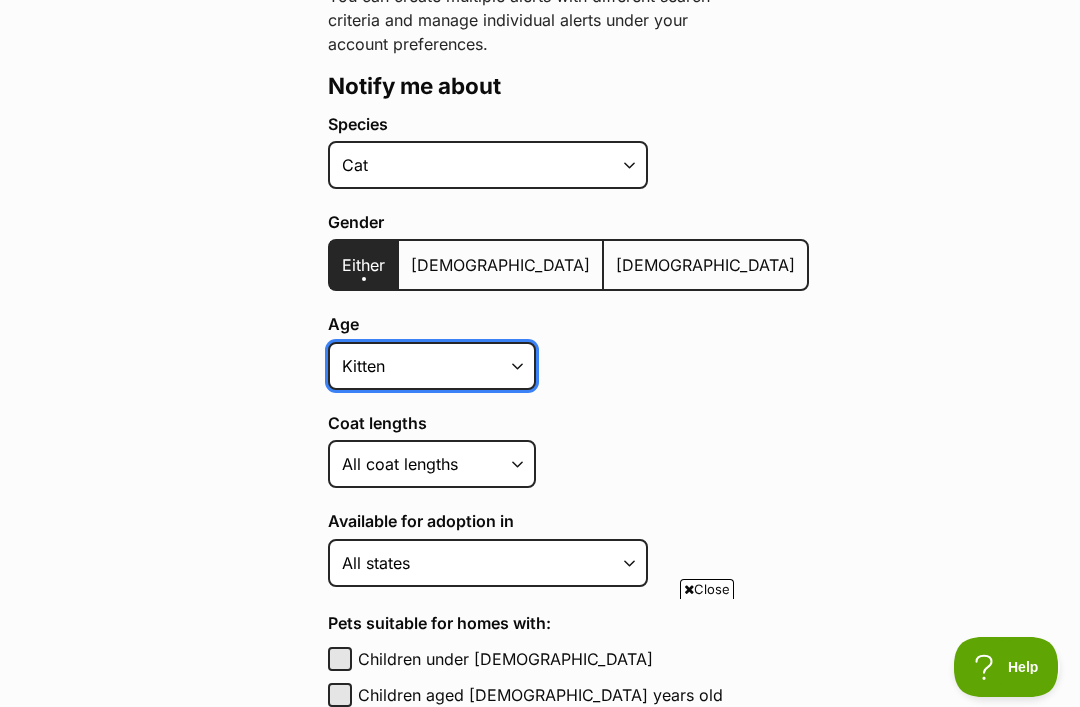 click on "Kitten Cat Senior All ages" at bounding box center (432, 366) 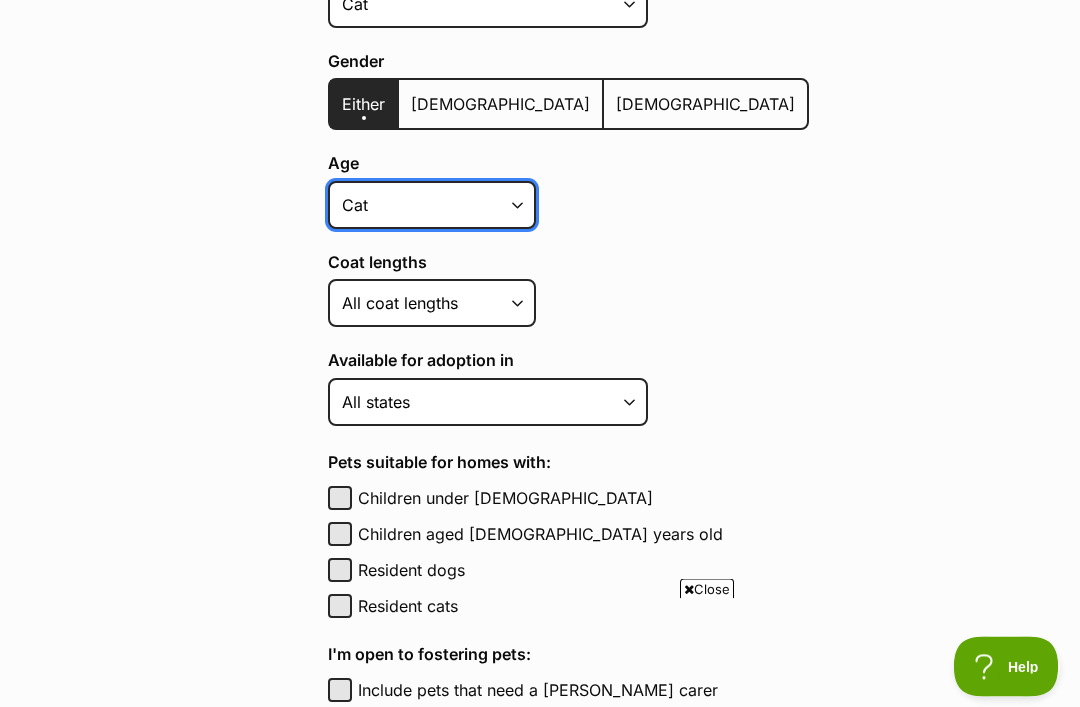 scroll, scrollTop: 553, scrollLeft: 0, axis: vertical 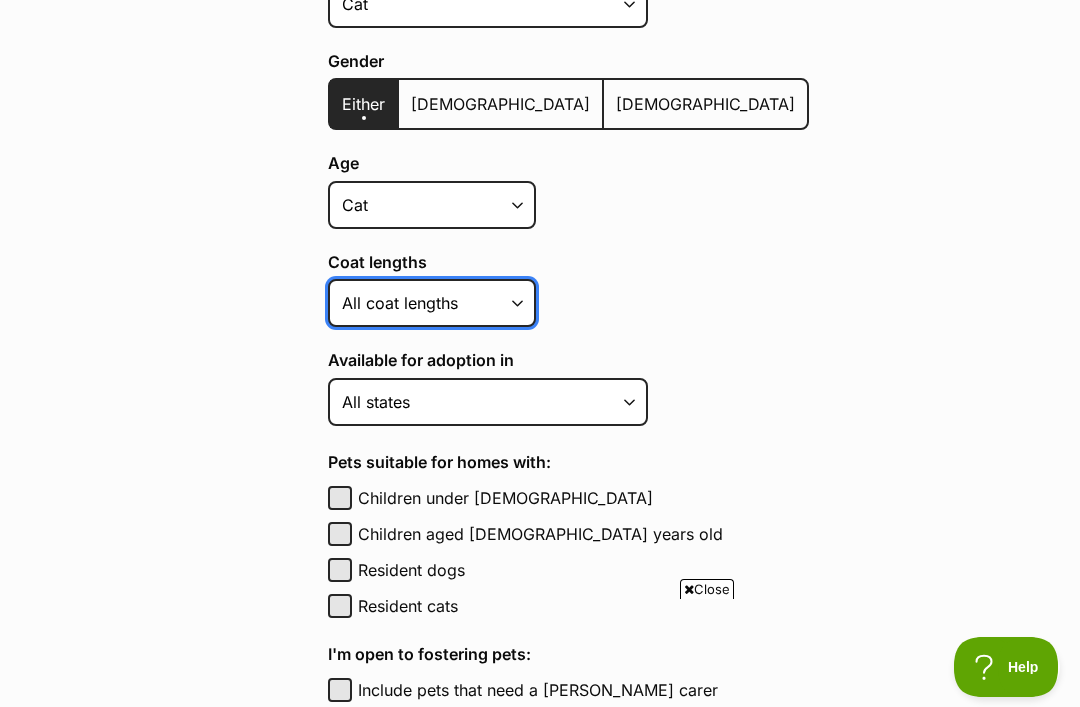 click on "Short
Medium Coat
Long
All coat lengths" at bounding box center (432, 303) 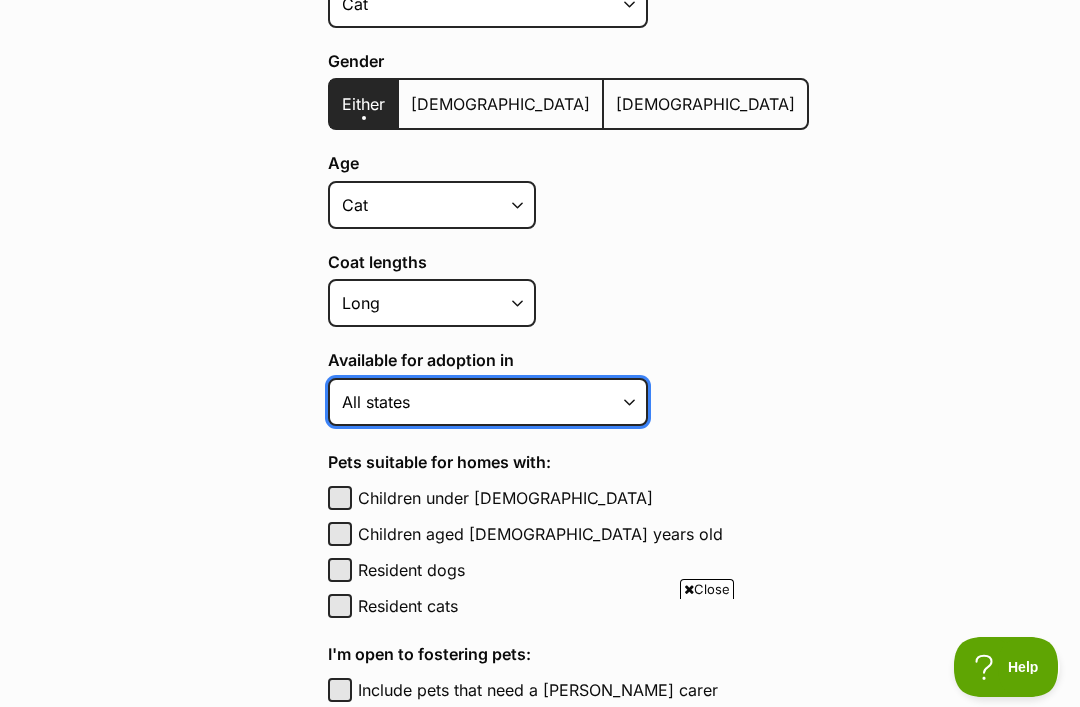 click on "Australian Capital Territory
New South Wales
Northern Territory
Queensland
South Australia
Tasmania
Victoria
Western Australia
All states" at bounding box center [488, 402] 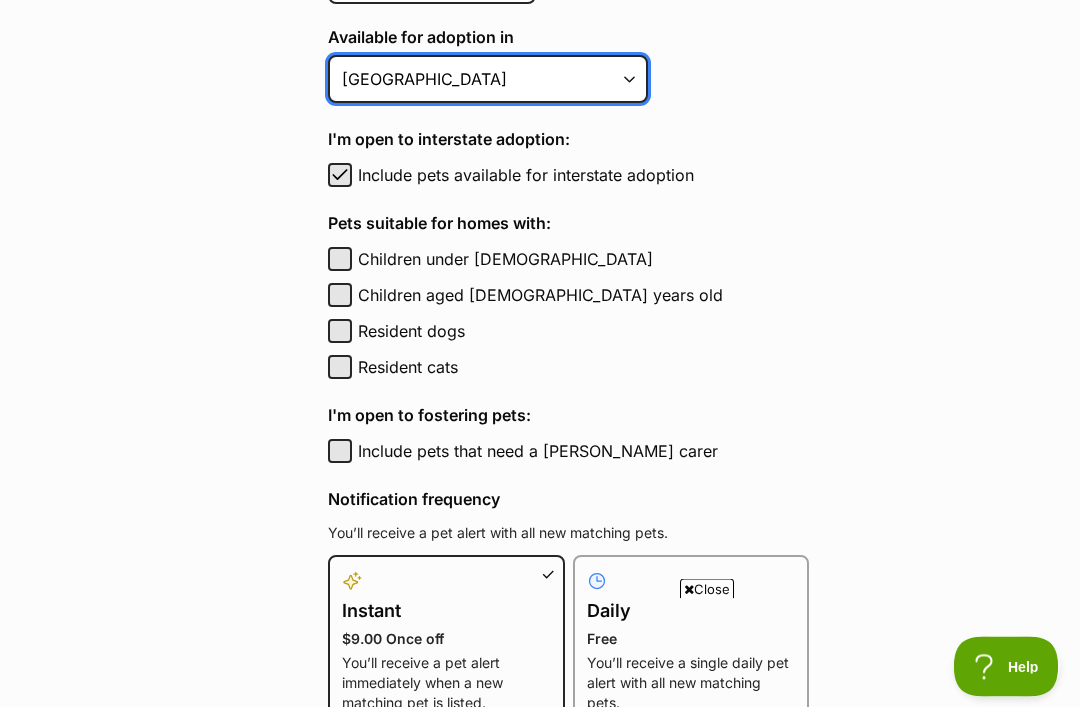 scroll, scrollTop: 876, scrollLeft: 0, axis: vertical 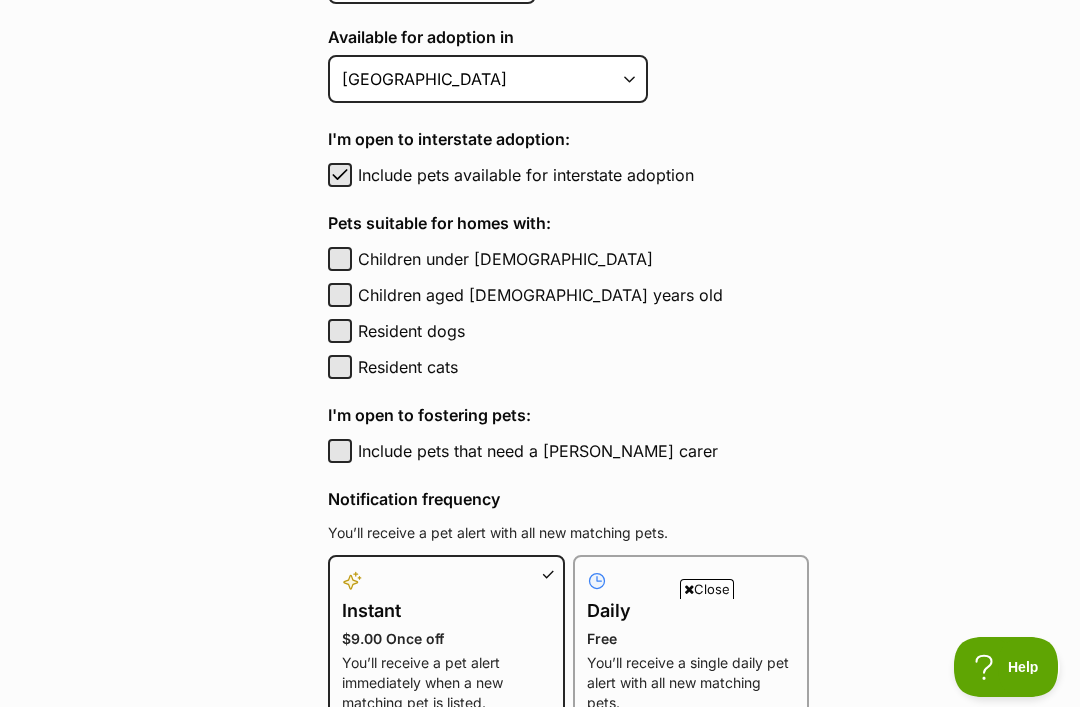 click on "Resident cats" at bounding box center (340, 367) 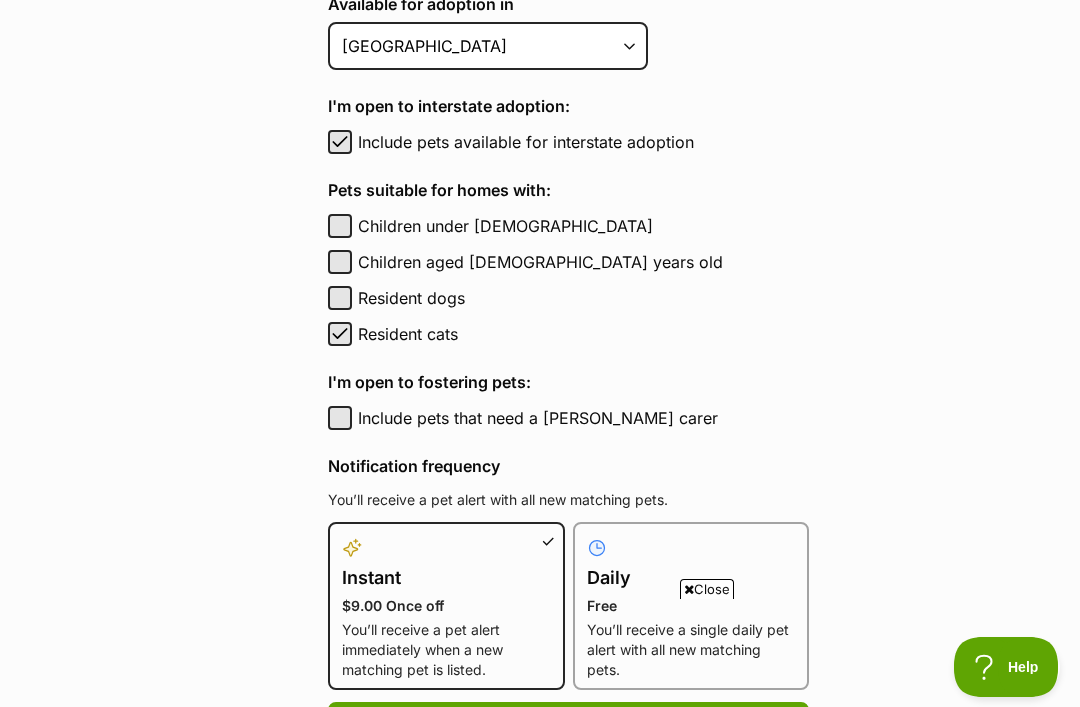 scroll, scrollTop: 1020, scrollLeft: 0, axis: vertical 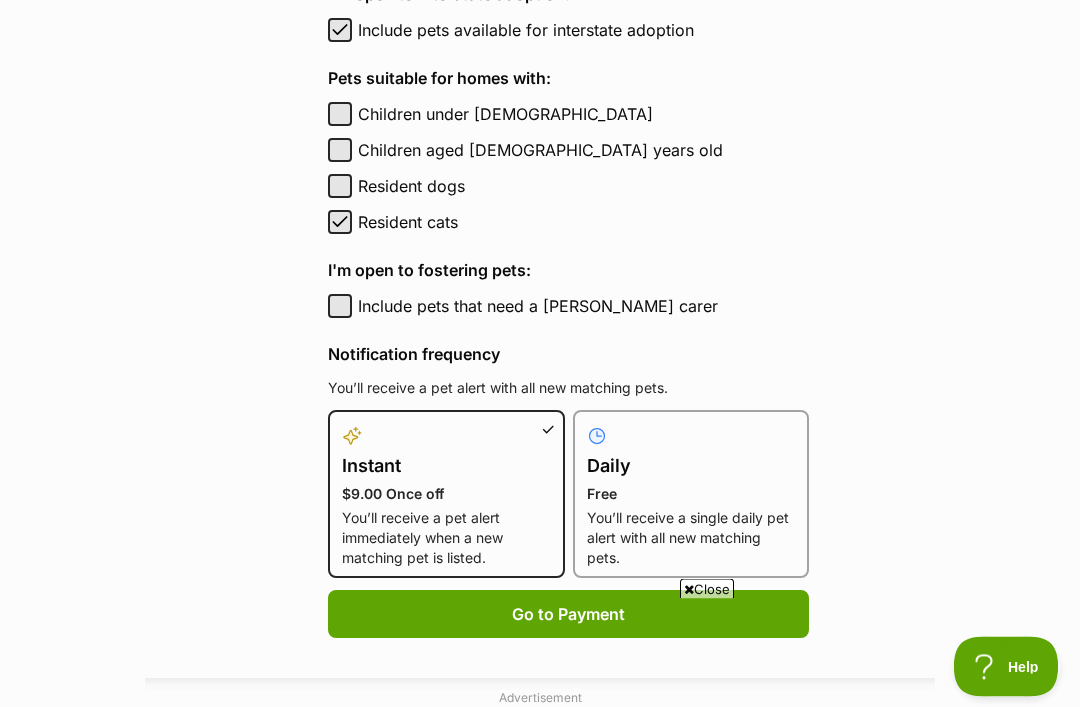 click on "Include pets that need a foster carer" at bounding box center [340, 307] 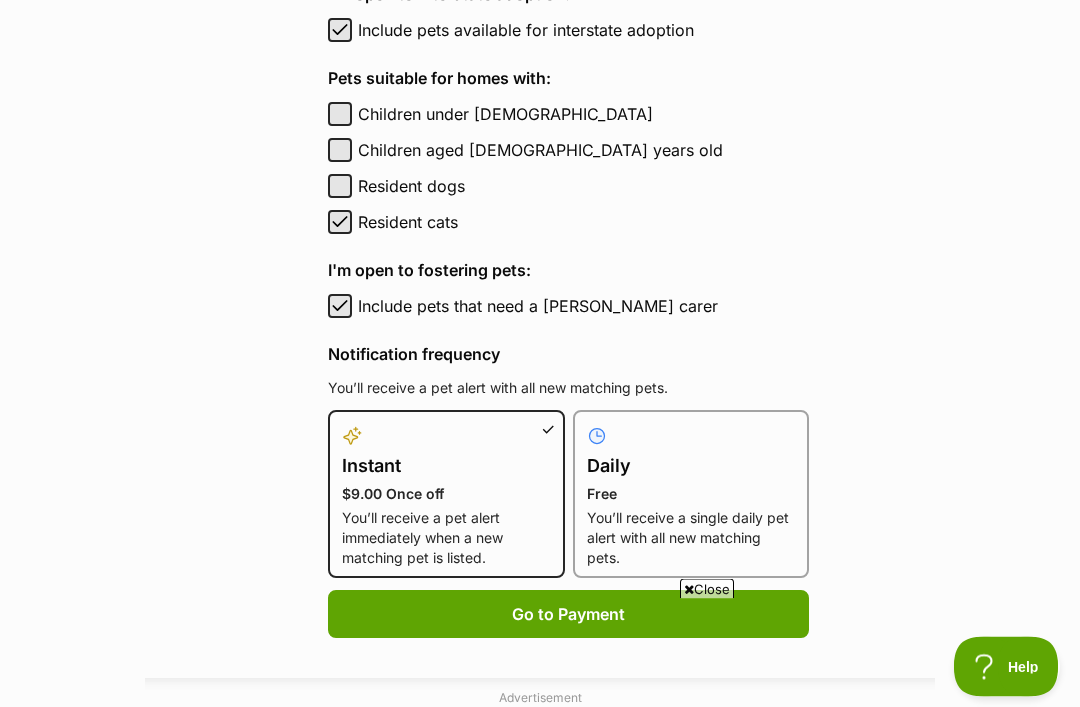 checkbox on "true" 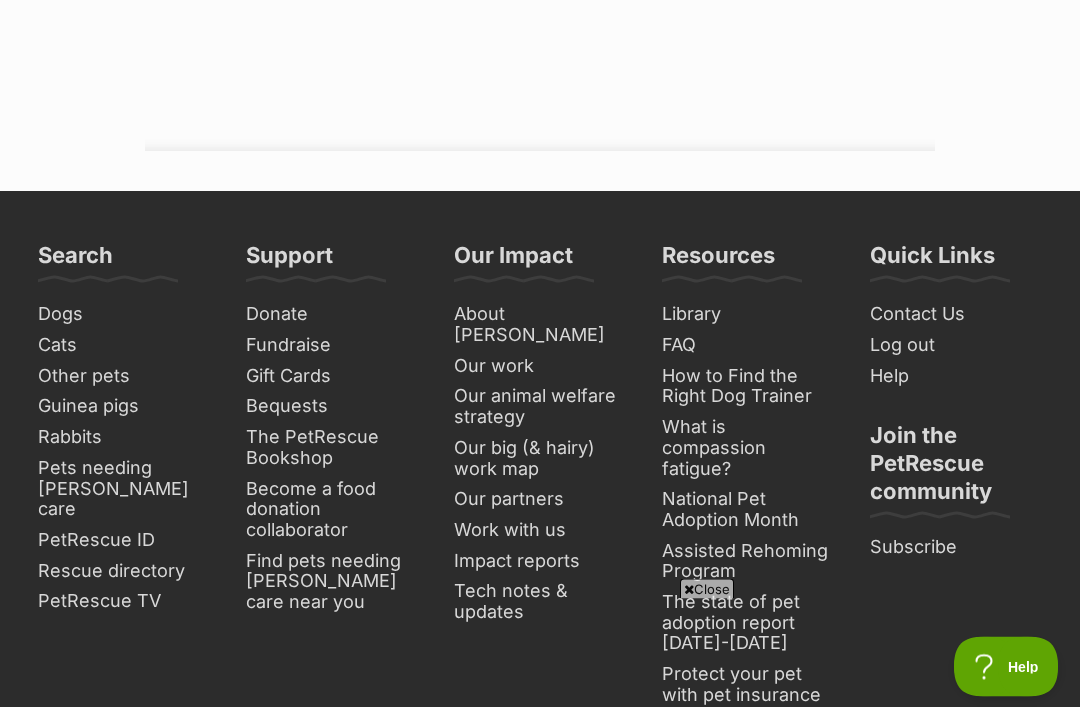 scroll, scrollTop: 1854, scrollLeft: 0, axis: vertical 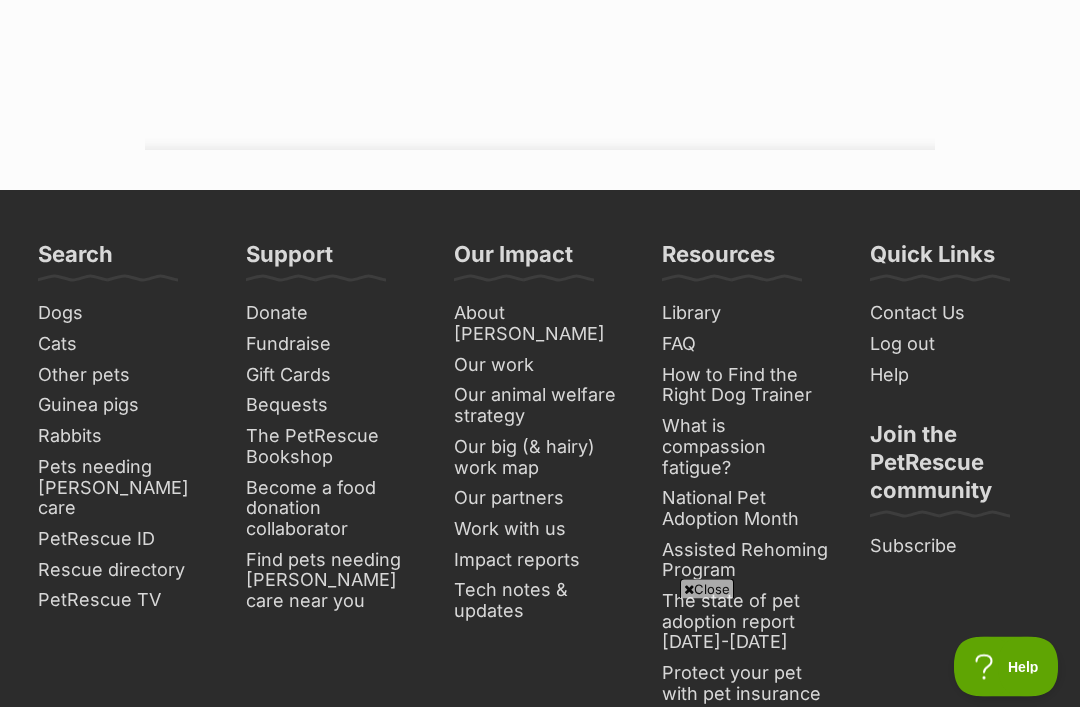 click on "Cats" at bounding box center (124, 345) 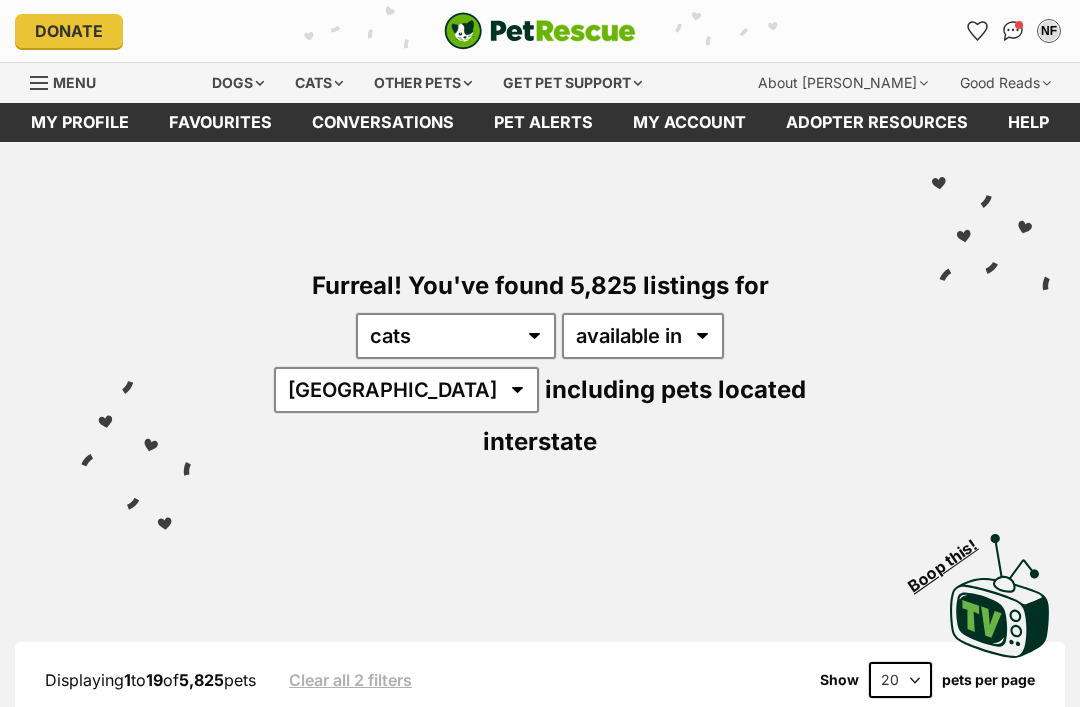 scroll, scrollTop: 0, scrollLeft: 0, axis: both 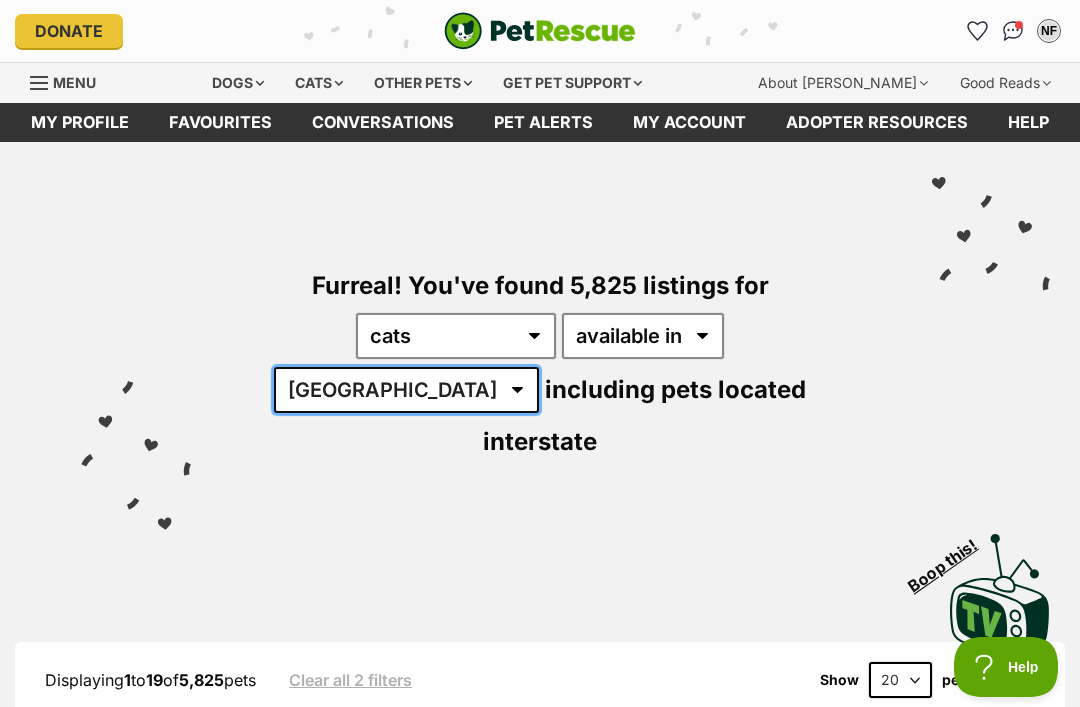 click on "Australia
ACT
NSW
NT
QLD
SA
TAS
VIC
WA" at bounding box center (406, 390) 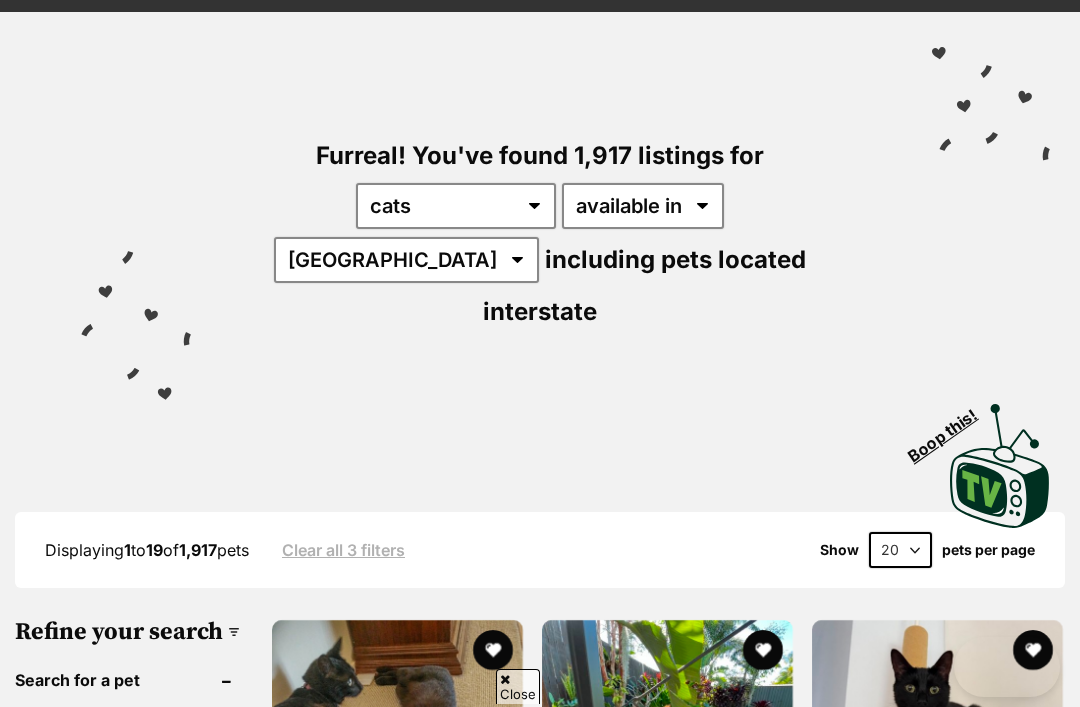 scroll, scrollTop: 130, scrollLeft: 0, axis: vertical 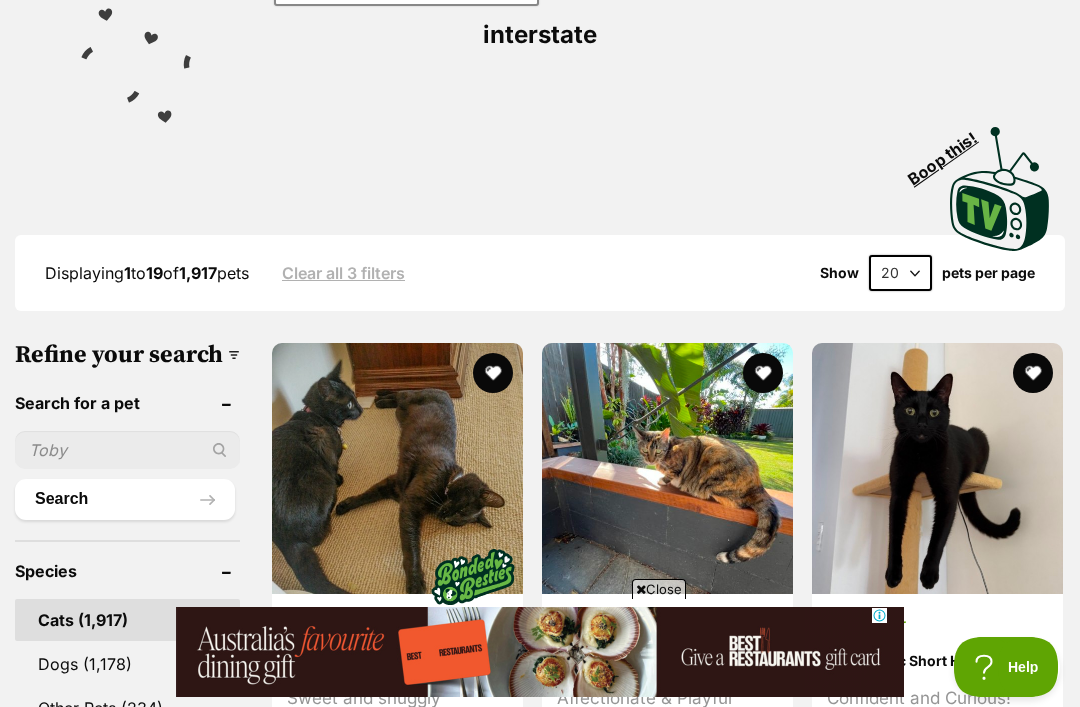 click at bounding box center [127, 450] 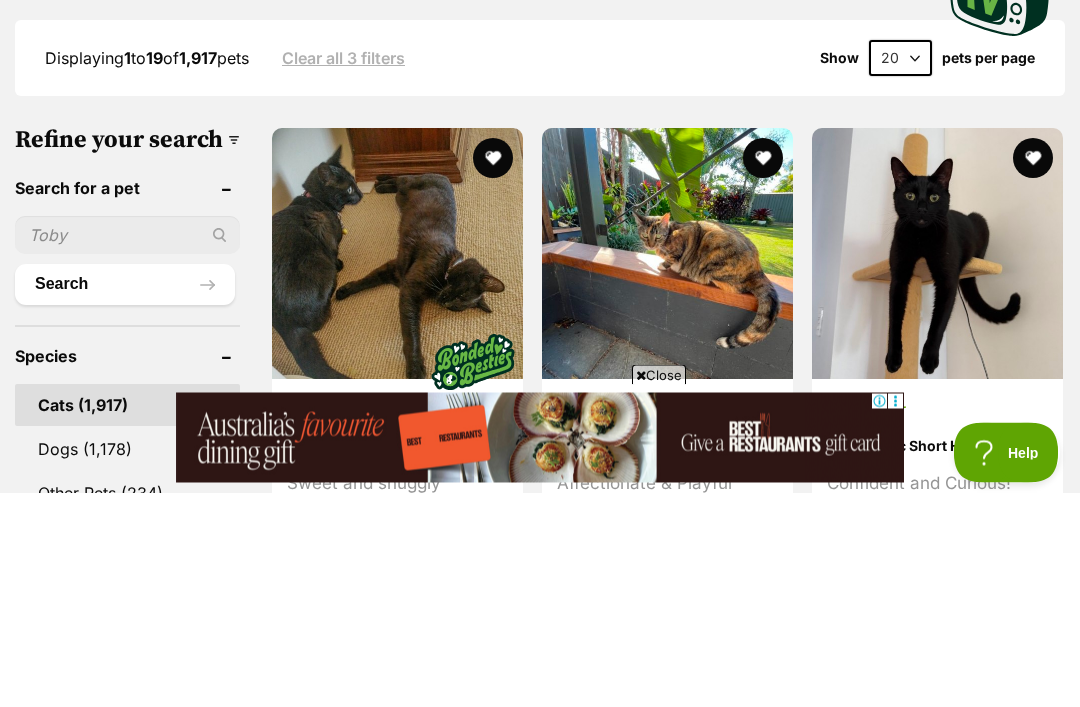 scroll, scrollTop: 0, scrollLeft: 0, axis: both 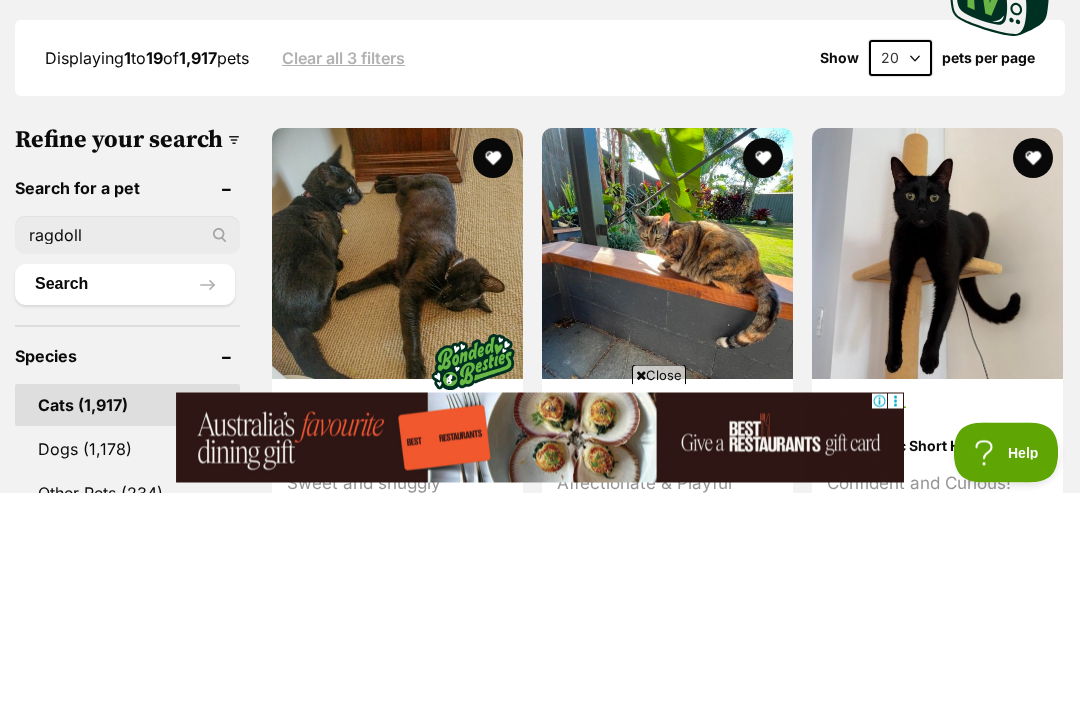 type on "ragdoll" 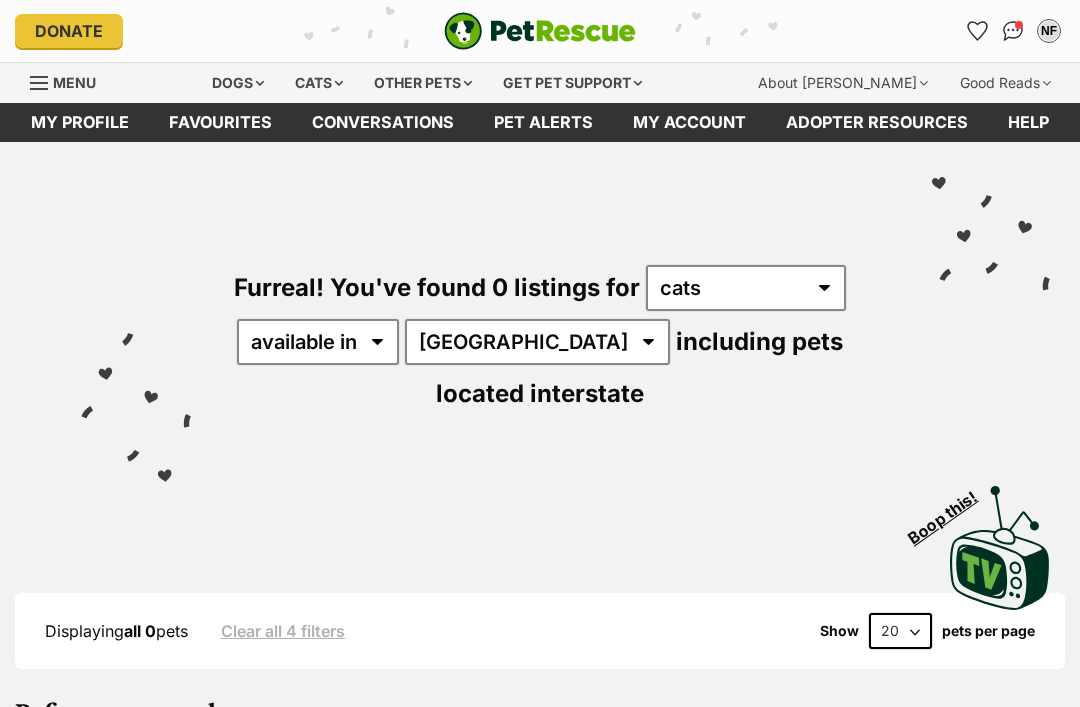 scroll, scrollTop: 0, scrollLeft: 0, axis: both 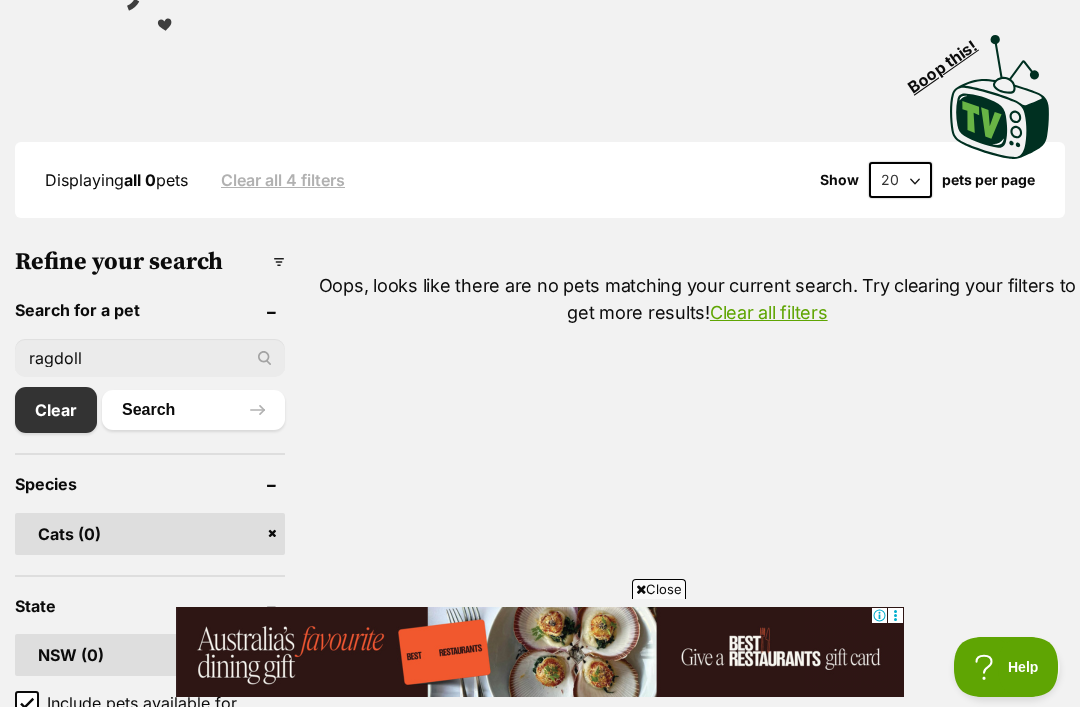click on "ragdoll" at bounding box center (150, 358) 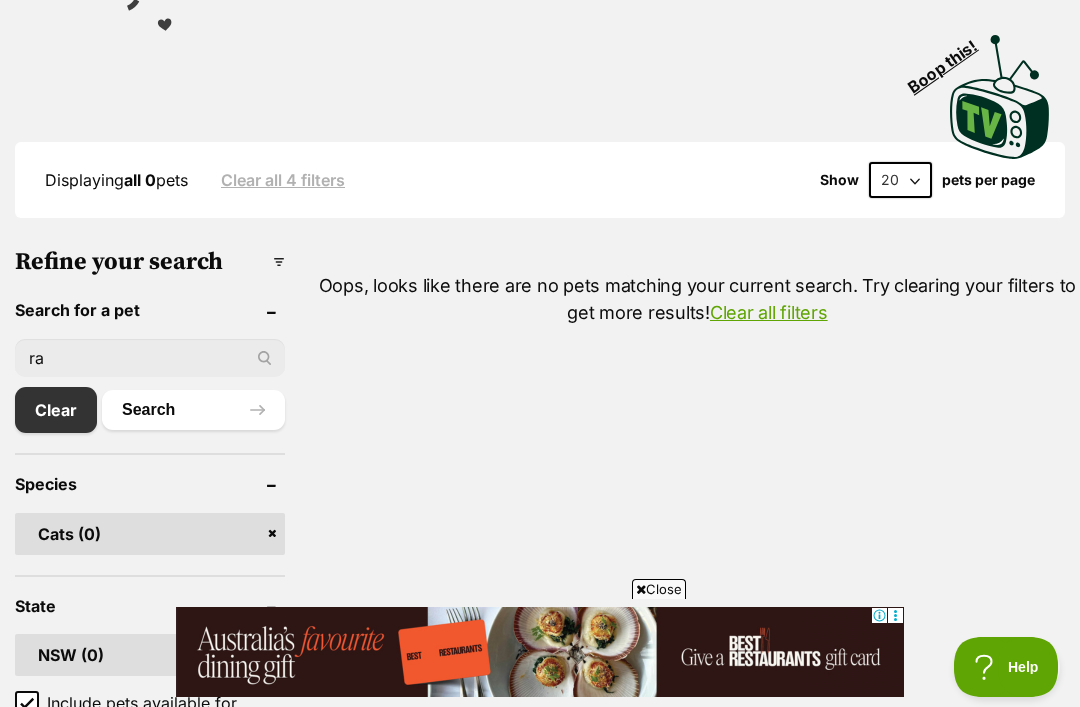 type on "r" 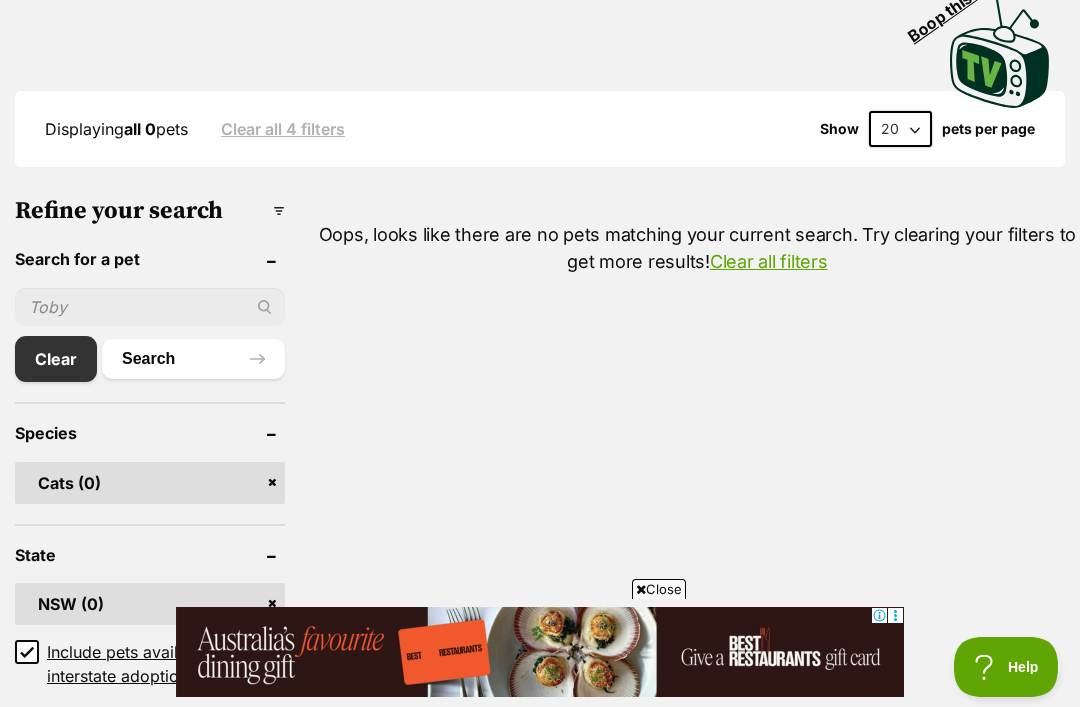 scroll, scrollTop: 489, scrollLeft: 0, axis: vertical 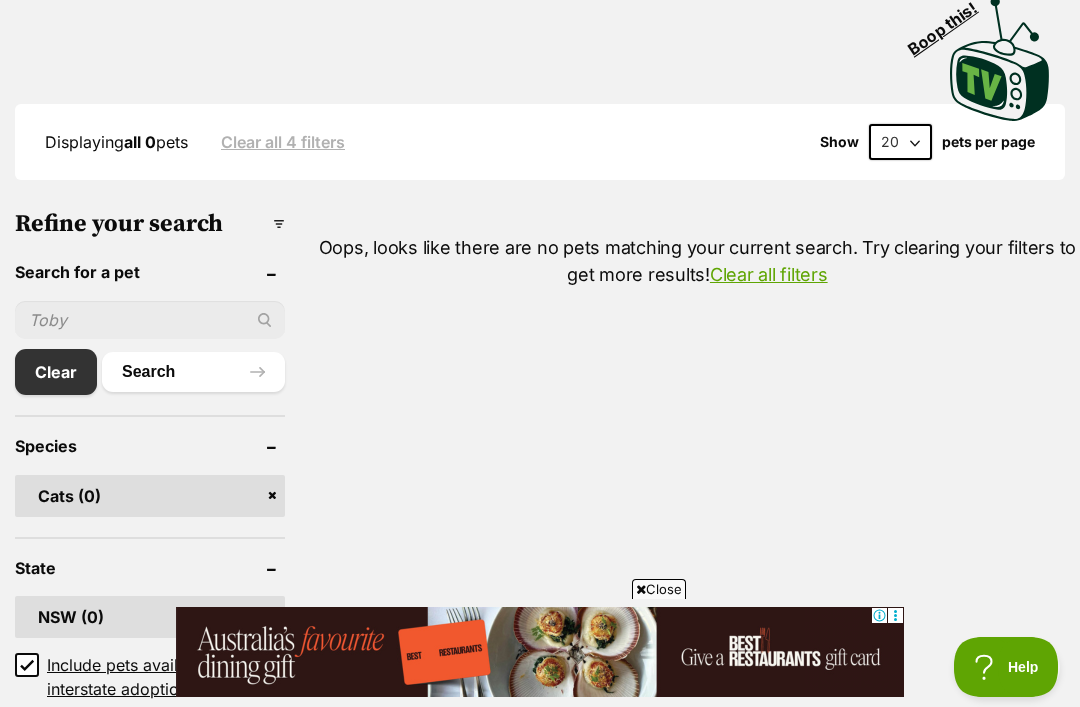 type 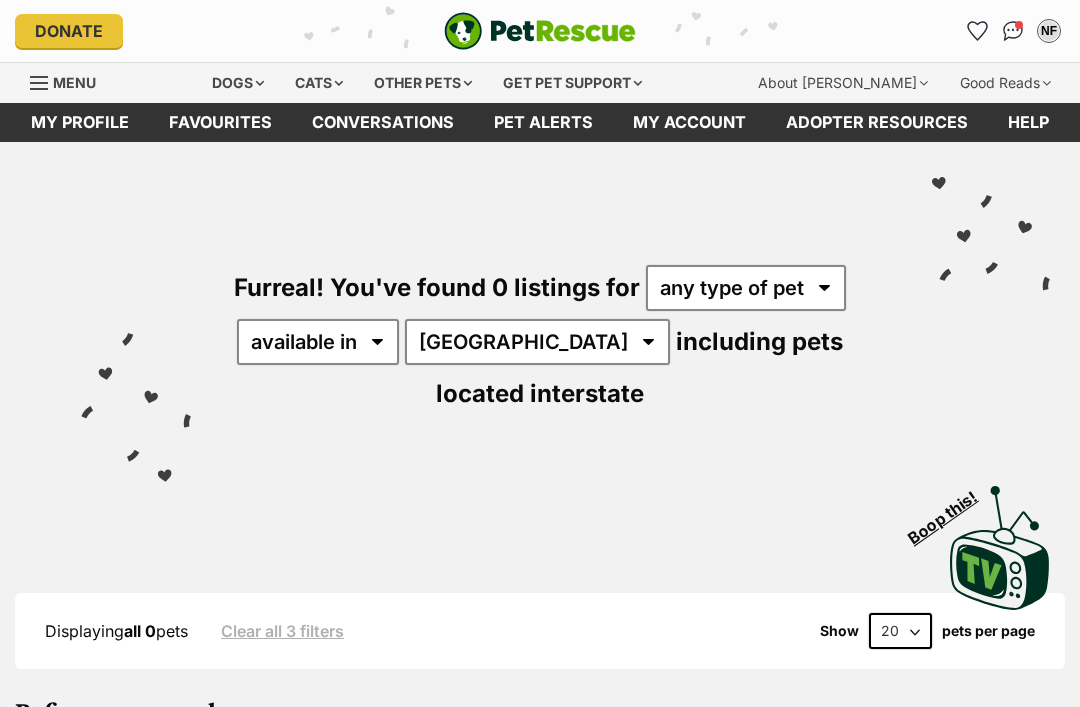 scroll, scrollTop: 0, scrollLeft: 0, axis: both 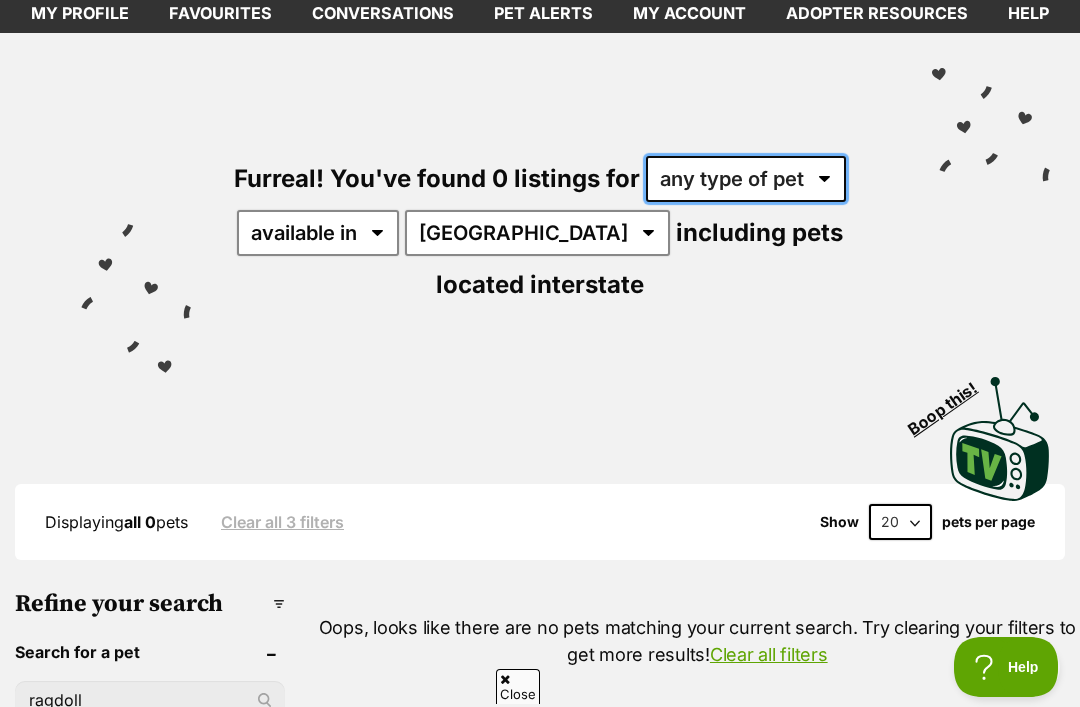 click on "any type of pet" at bounding box center (746, 179) 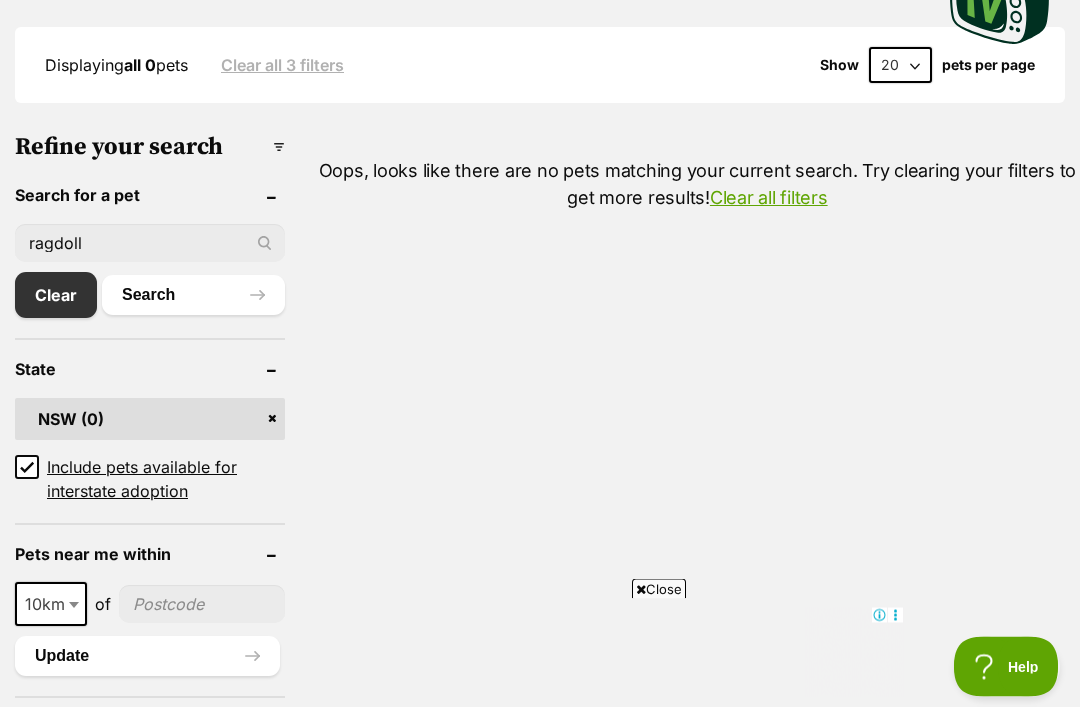 scroll, scrollTop: 566, scrollLeft: 0, axis: vertical 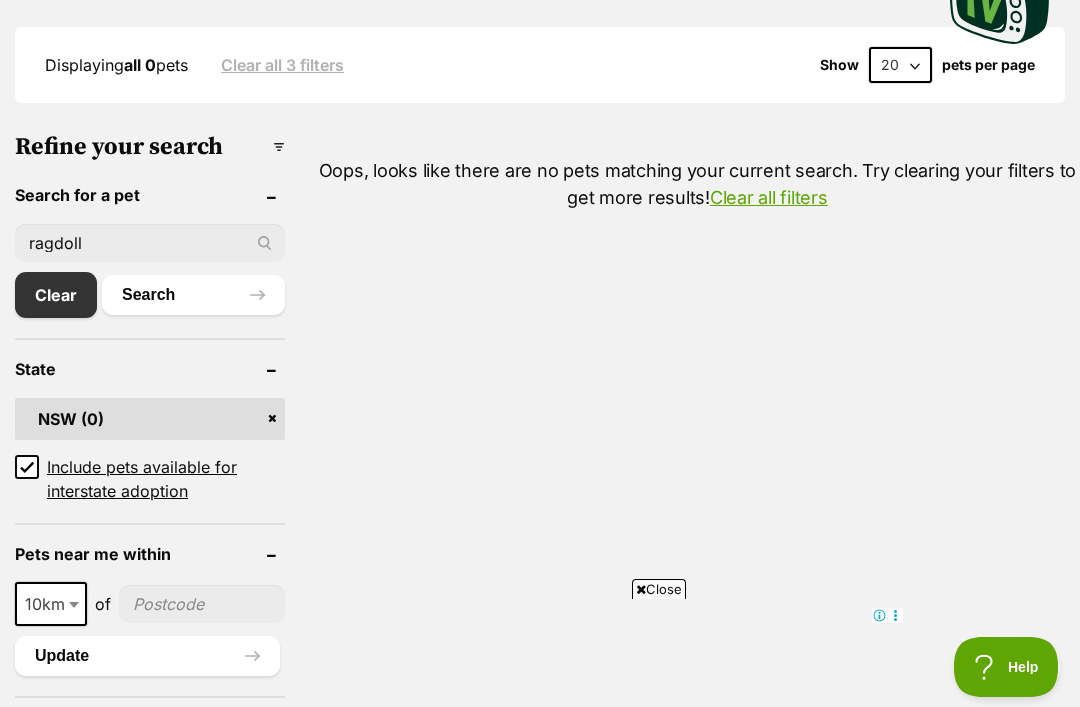 click on "Clear" at bounding box center [56, 295] 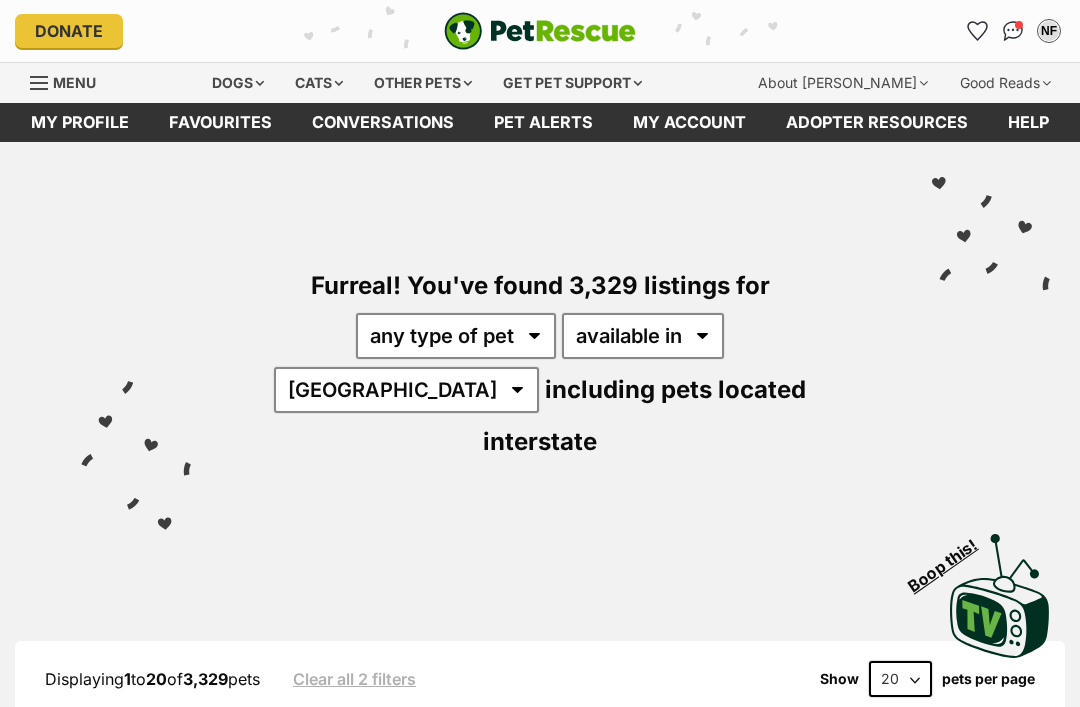 scroll, scrollTop: 0, scrollLeft: 0, axis: both 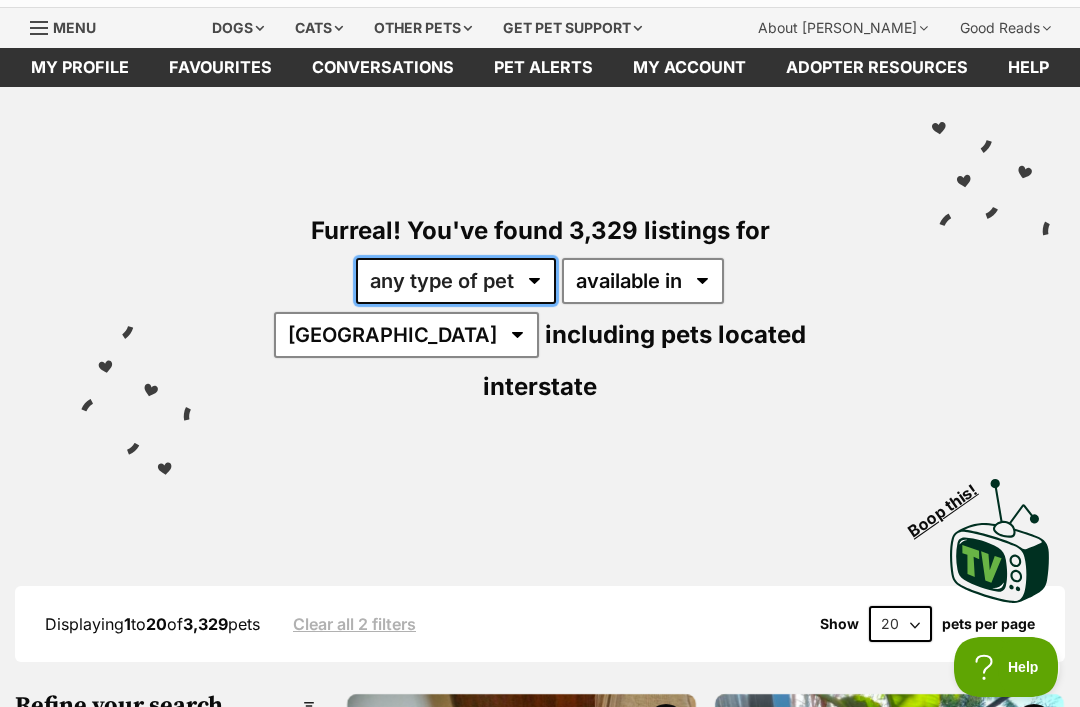 click on "any type of pet
cats
dogs
other pets" at bounding box center (456, 281) 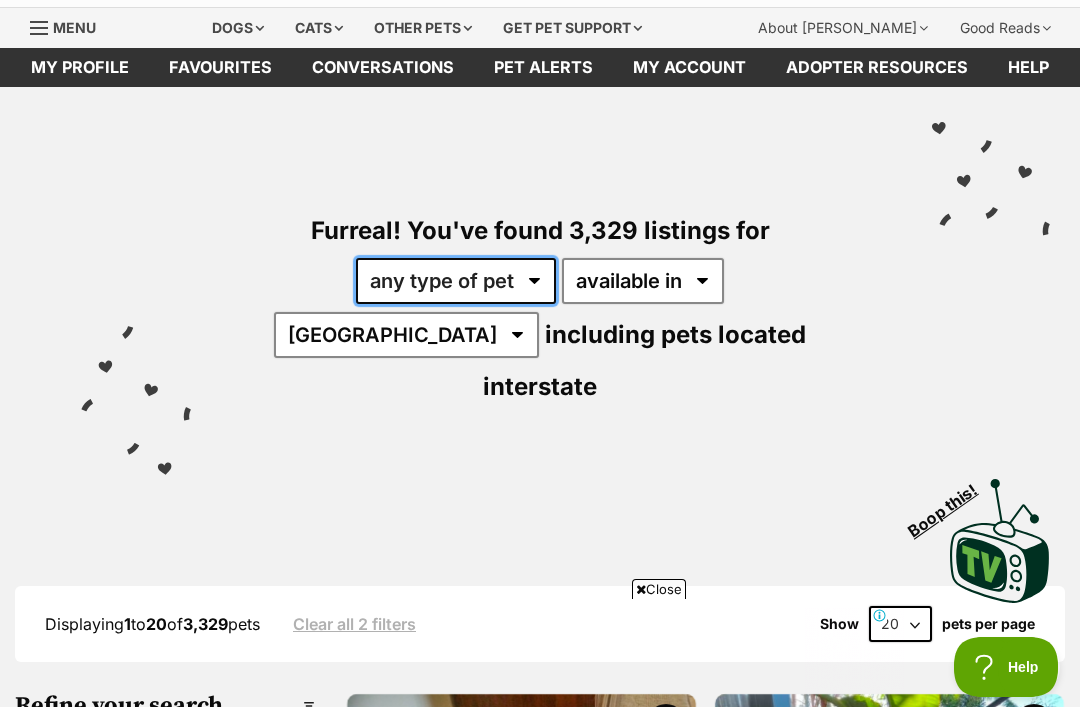 scroll, scrollTop: 0, scrollLeft: 0, axis: both 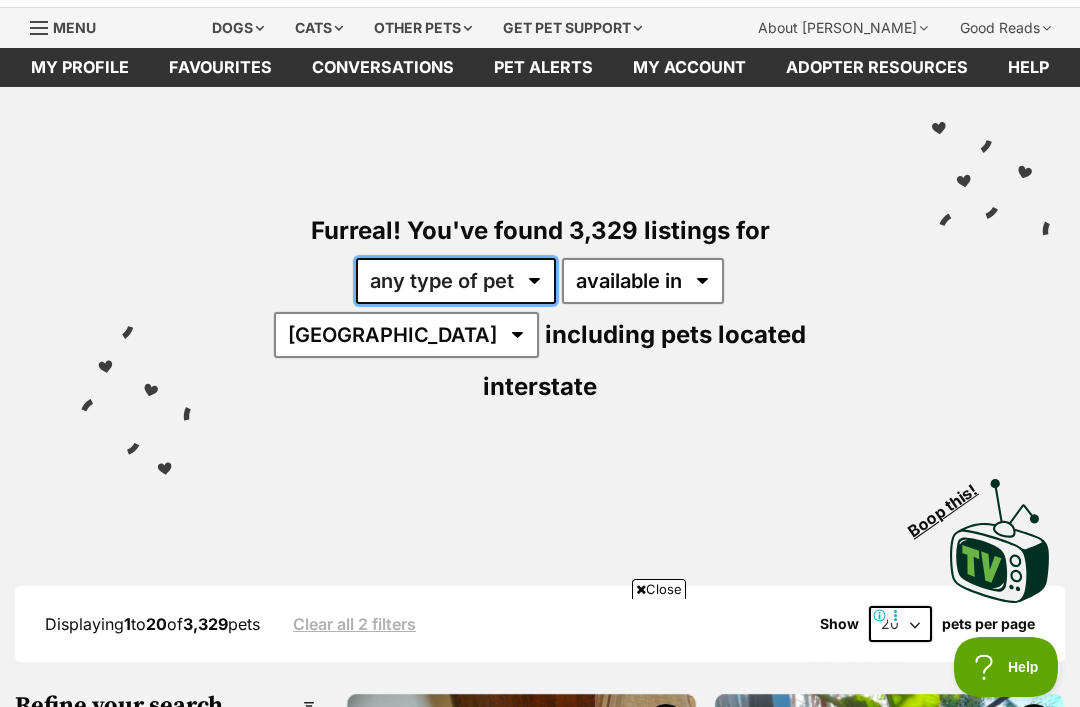 select on "Cats" 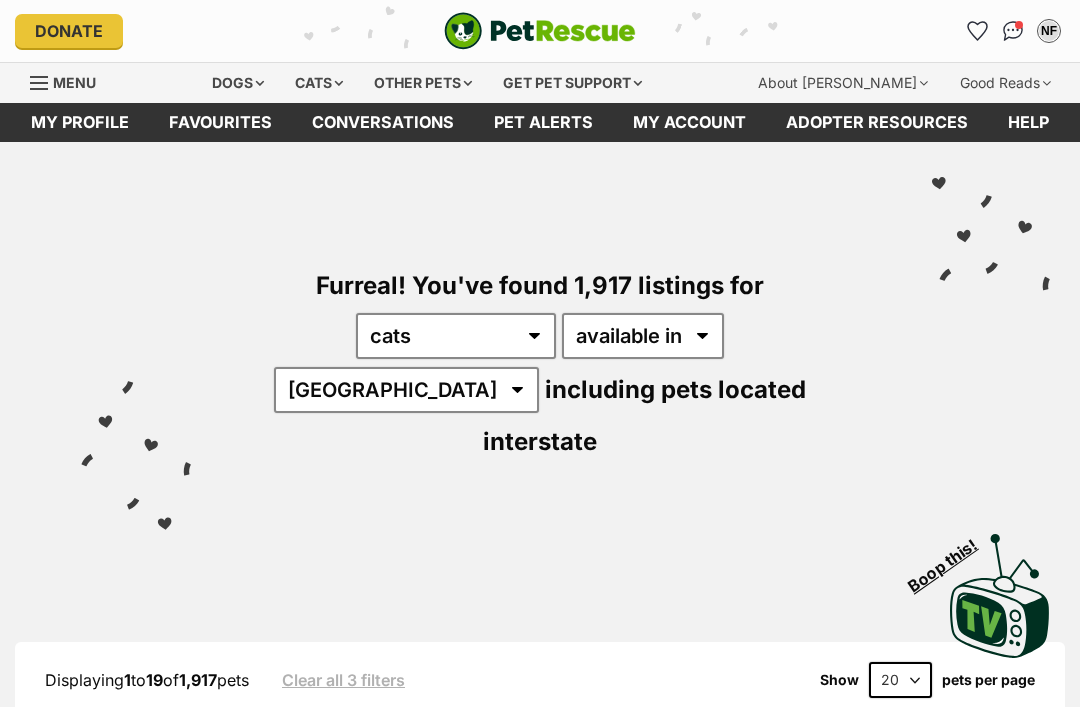 scroll, scrollTop: 121, scrollLeft: 0, axis: vertical 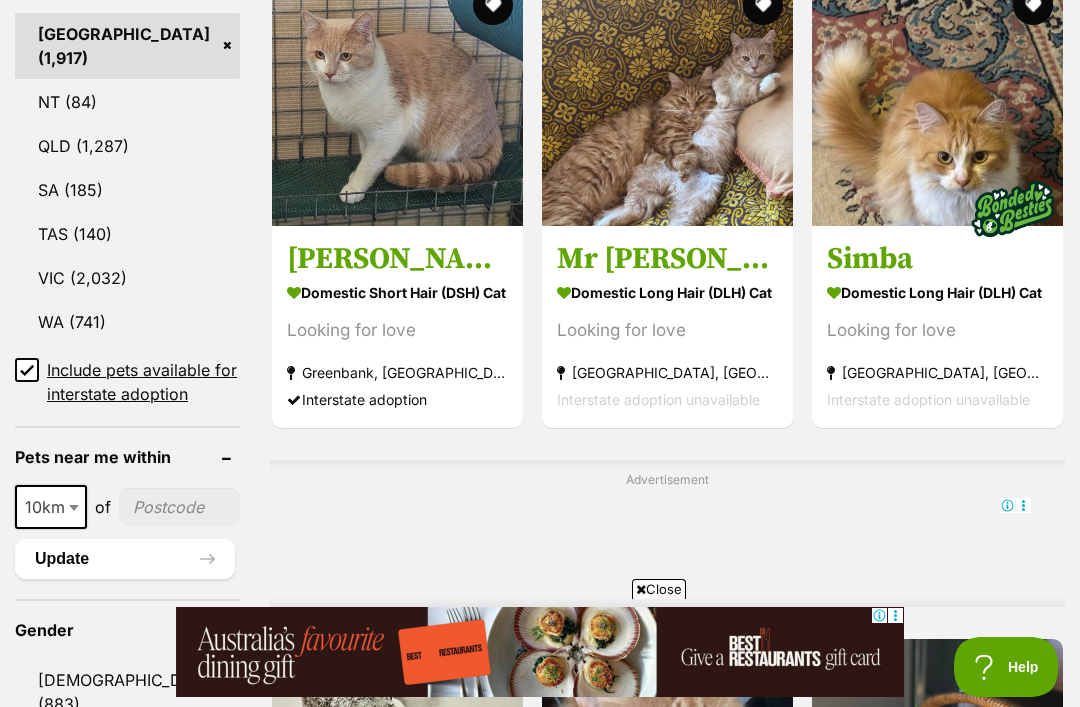 click on "Include pets available for interstate adoption" at bounding box center [27, 370] 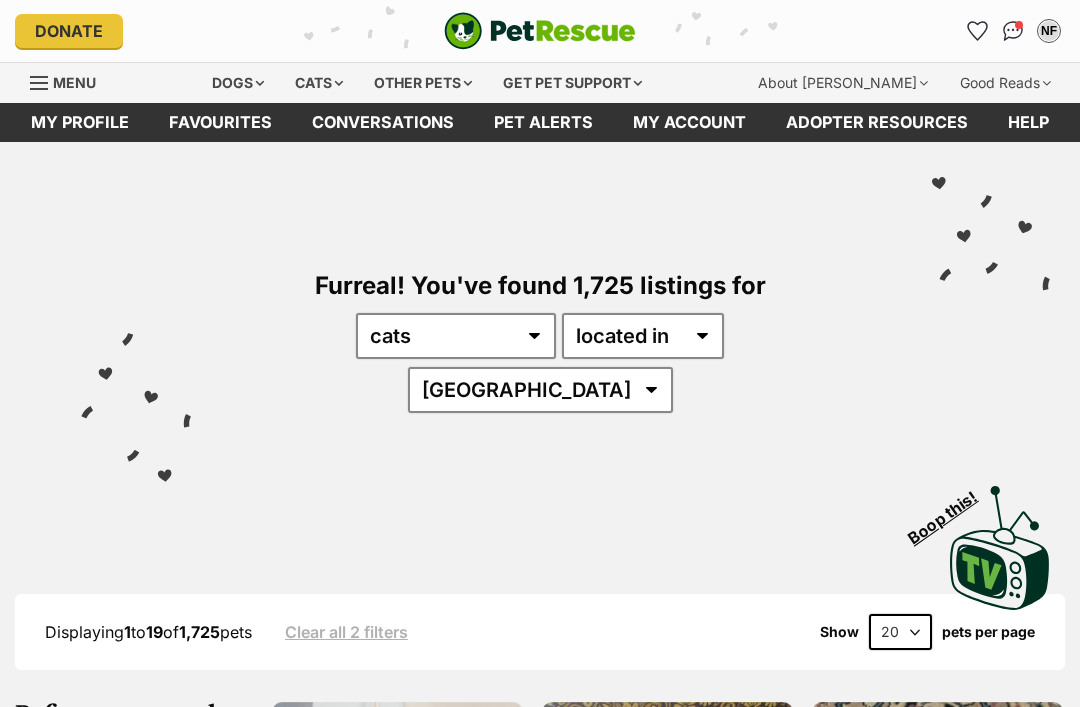 scroll, scrollTop: 0, scrollLeft: 0, axis: both 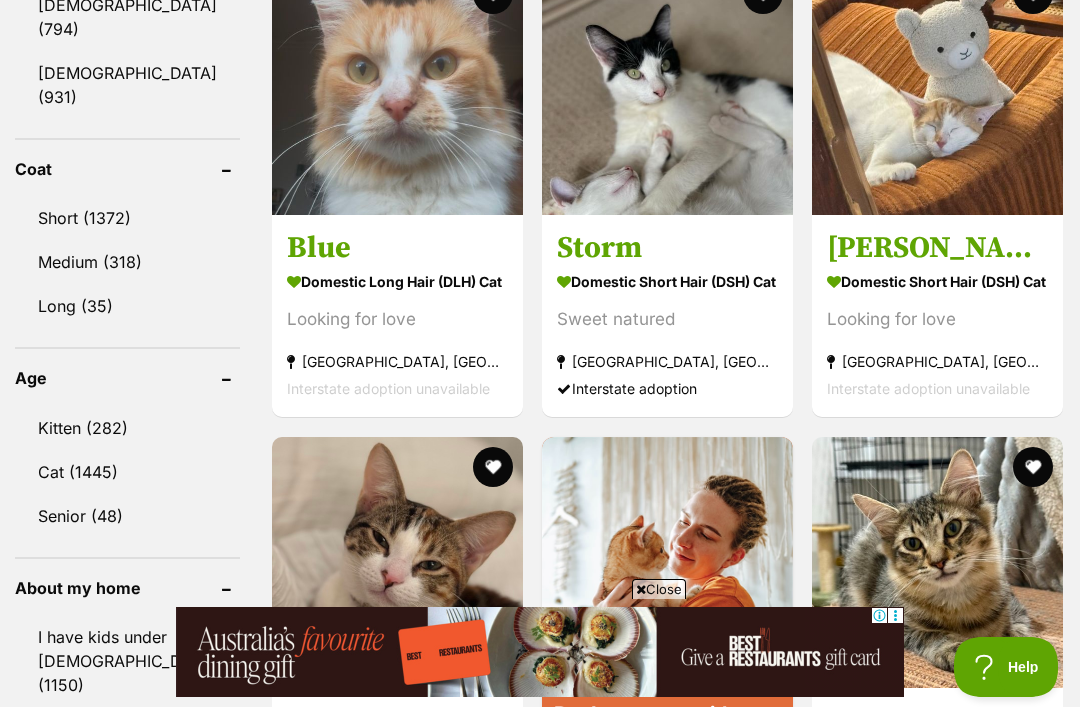 click on "Long (35)" at bounding box center (127, 306) 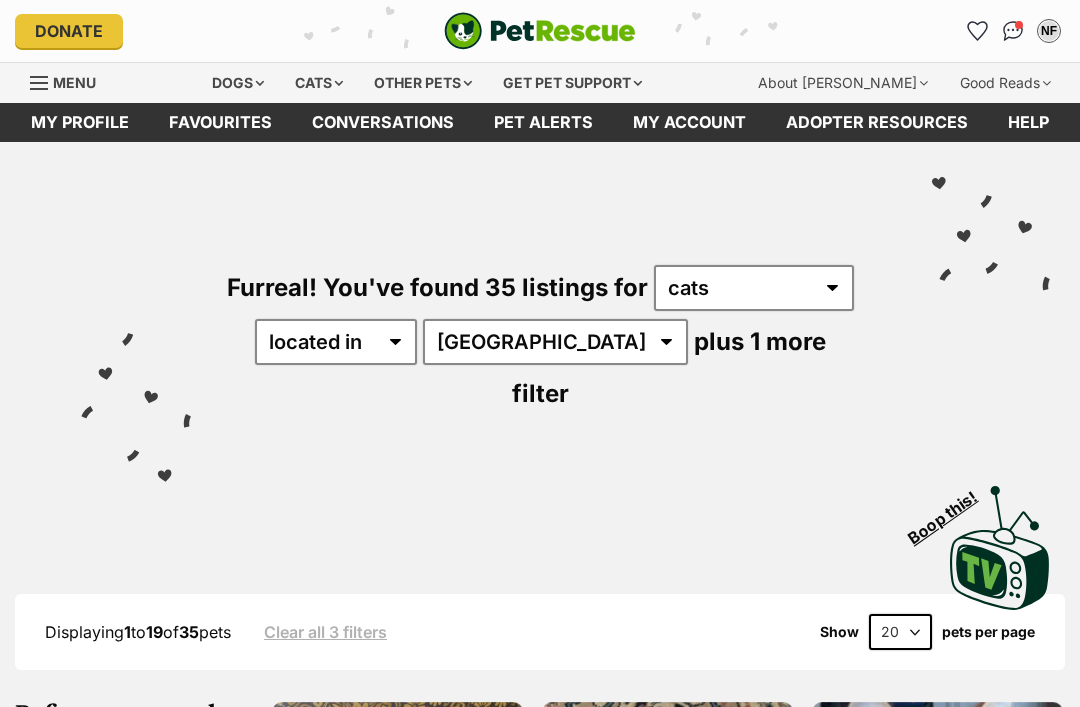 scroll, scrollTop: 0, scrollLeft: 0, axis: both 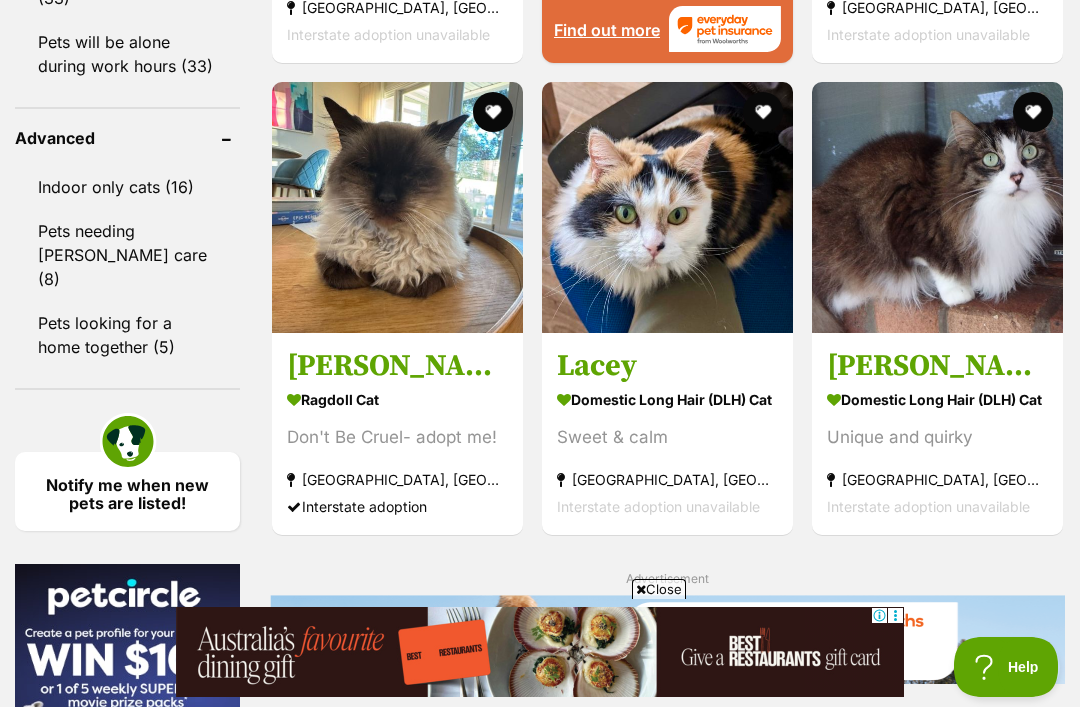 click on "Elvis Presley" at bounding box center [397, 366] 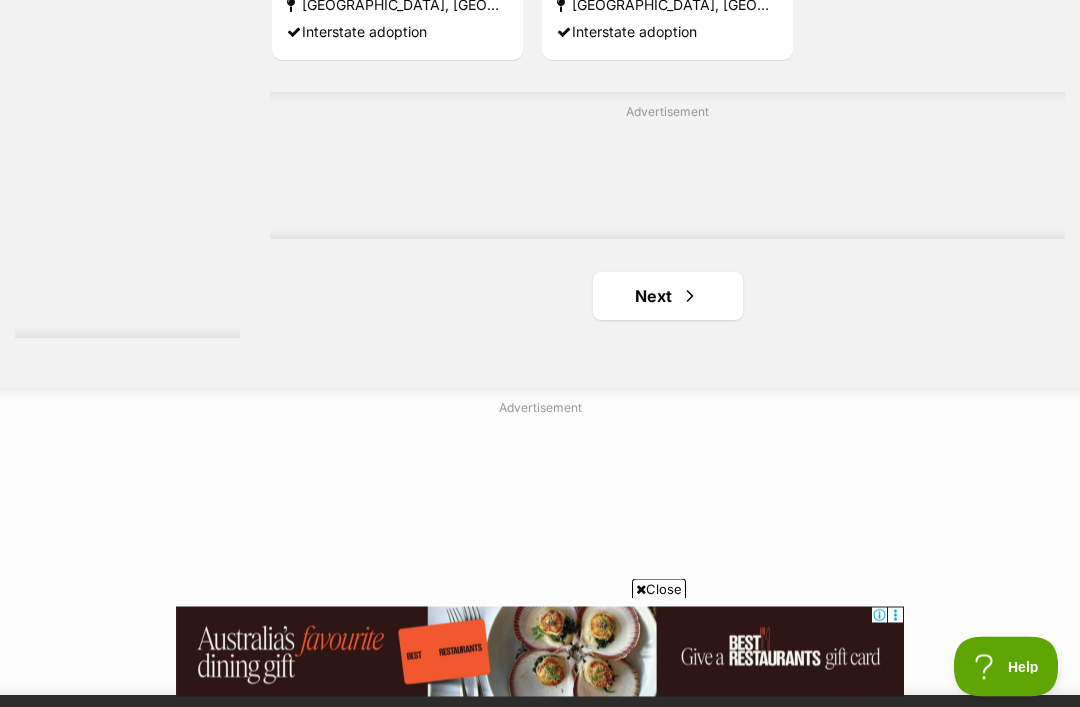 scroll, scrollTop: 4295, scrollLeft: 0, axis: vertical 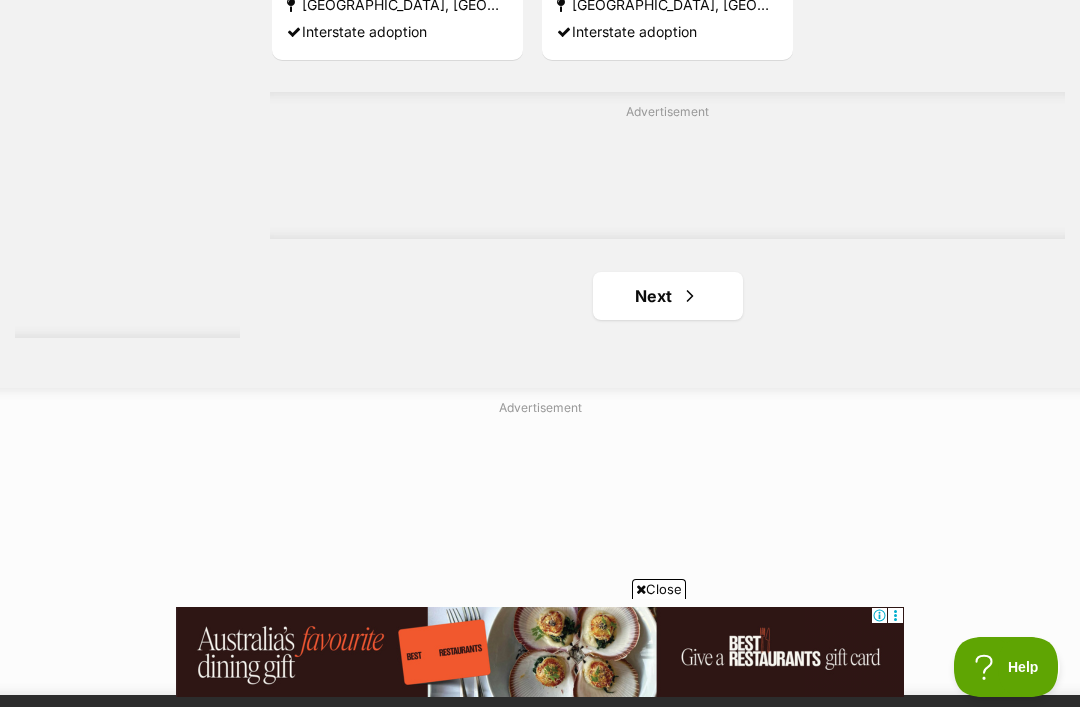 click at bounding box center (690, 296) 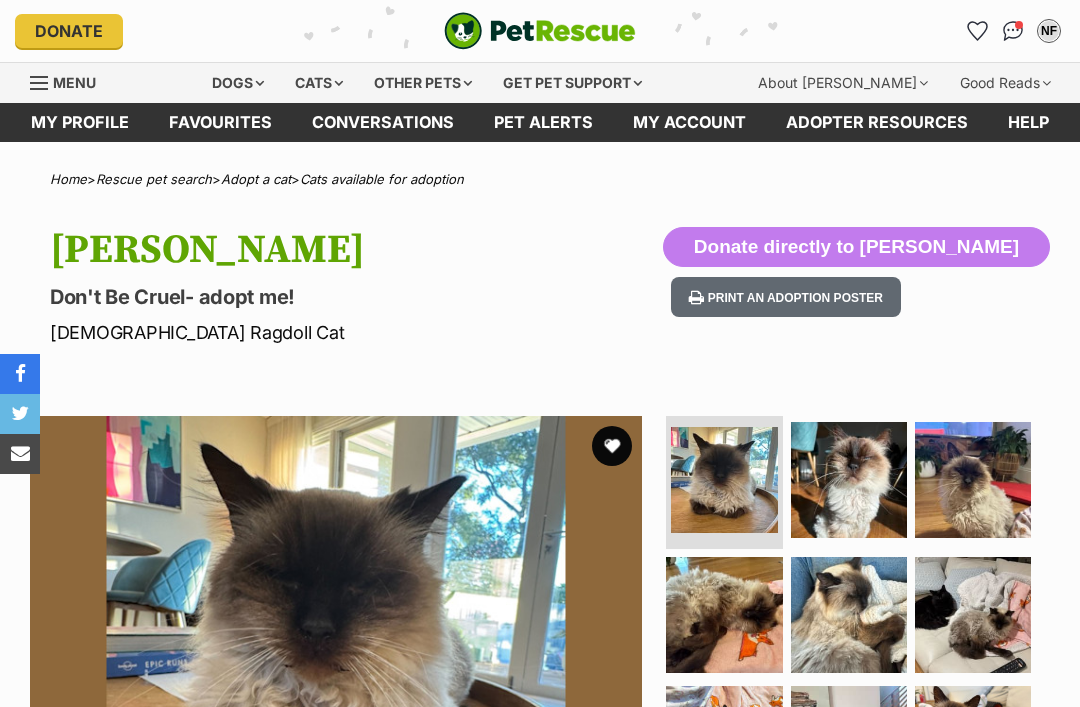 scroll, scrollTop: 0, scrollLeft: 0, axis: both 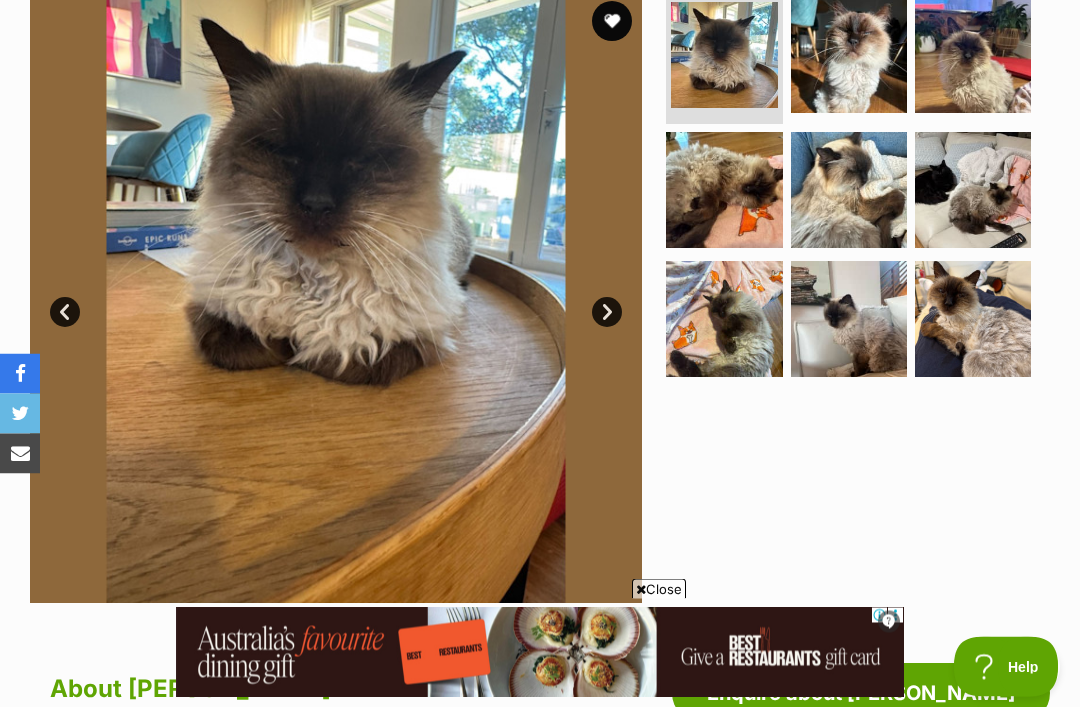 click on "Next" at bounding box center (607, 313) 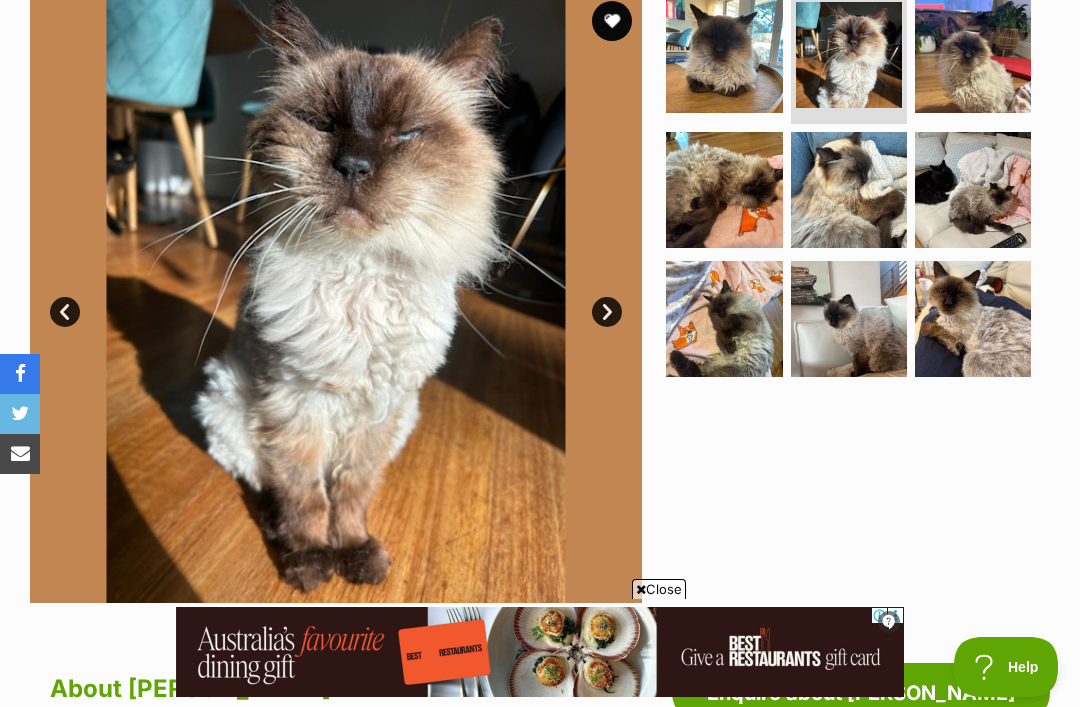 click on "Next" at bounding box center (607, 312) 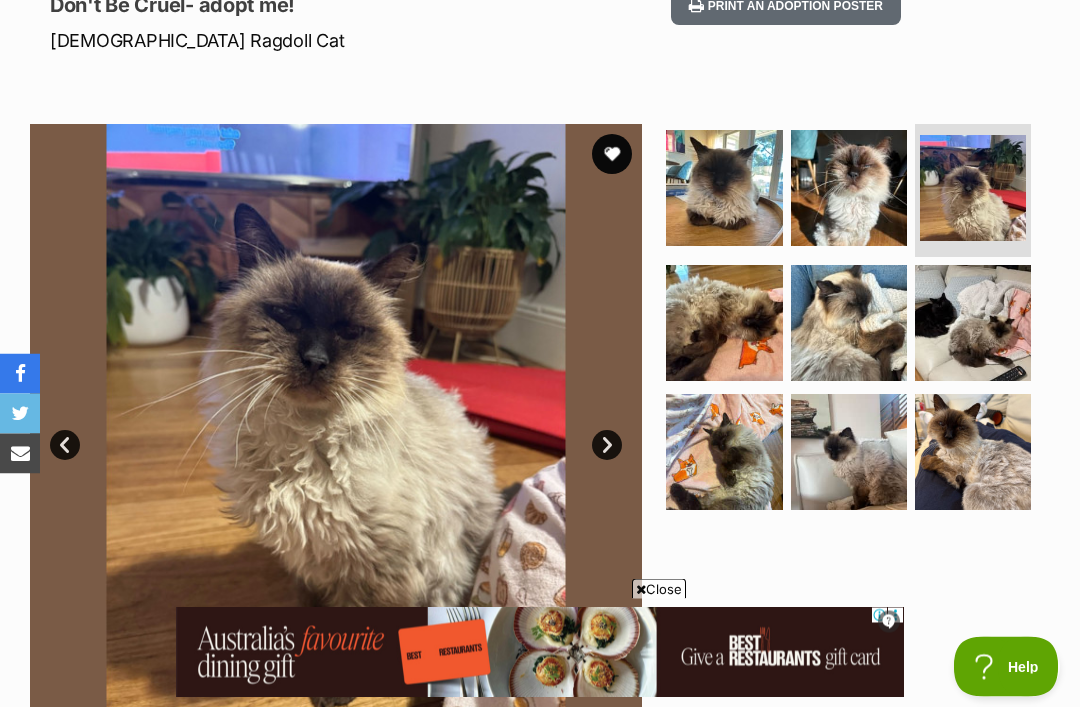 scroll, scrollTop: 0, scrollLeft: 0, axis: both 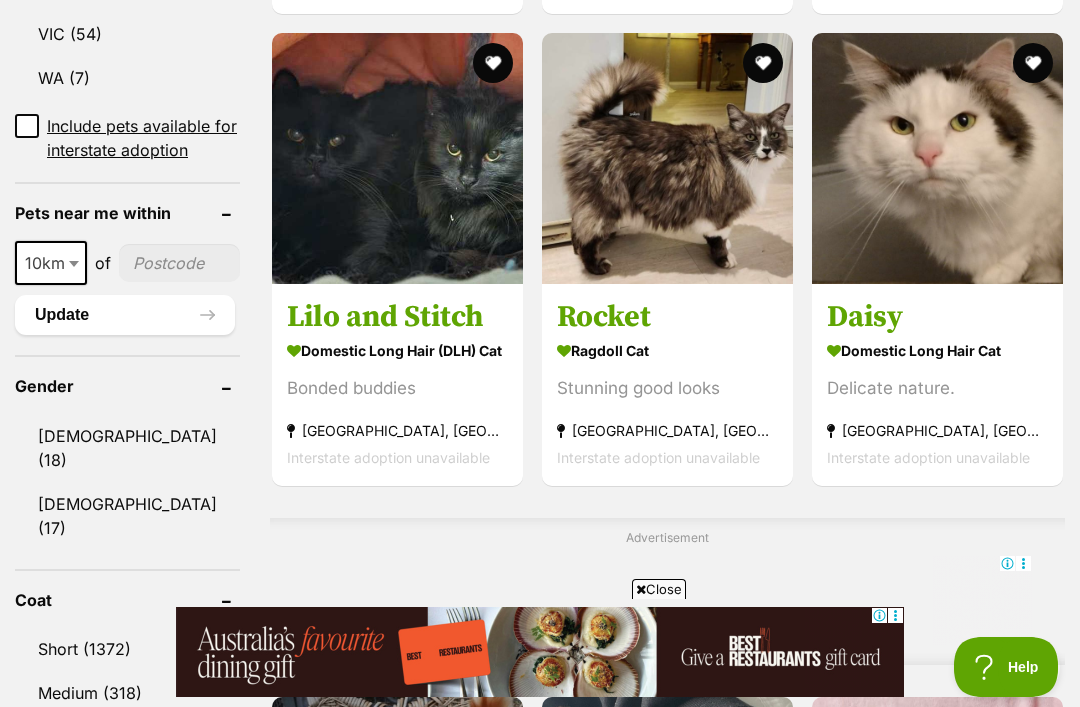 click on "Rocket" at bounding box center [667, 317] 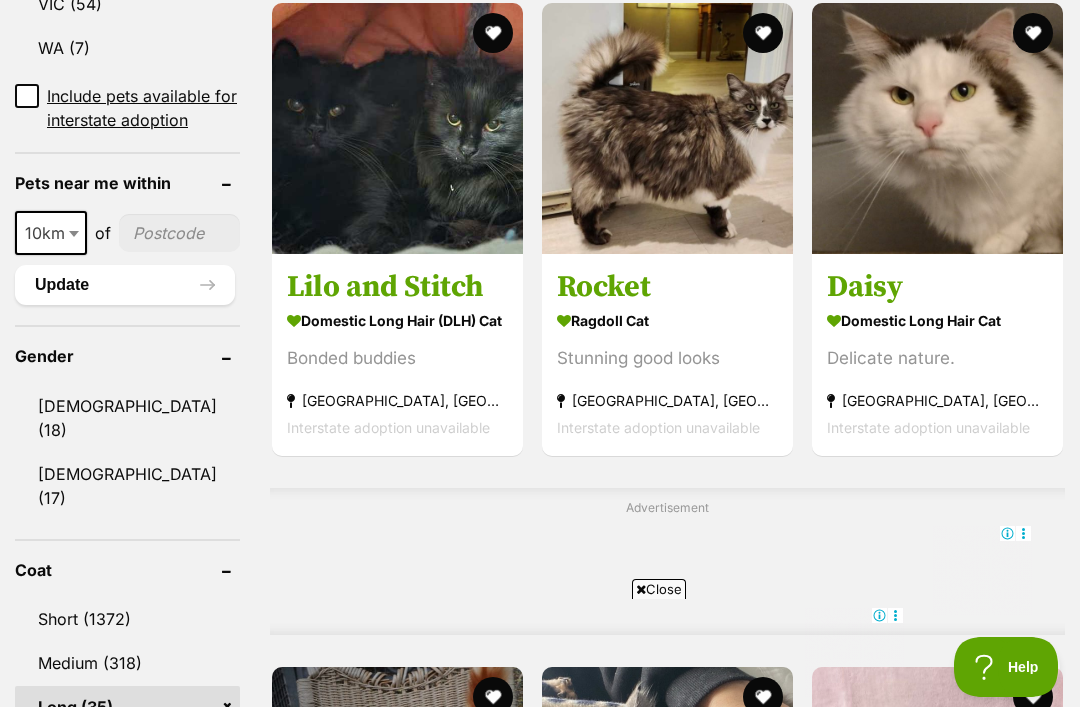 scroll, scrollTop: 1384, scrollLeft: 0, axis: vertical 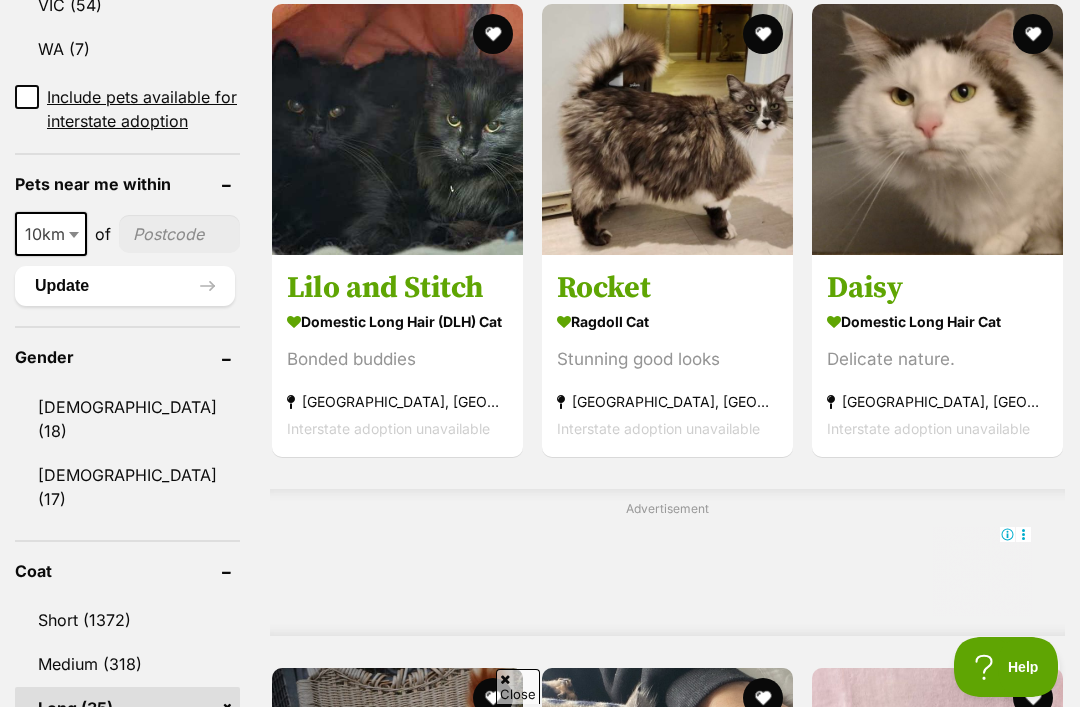 click on "Daisy" at bounding box center [937, 288] 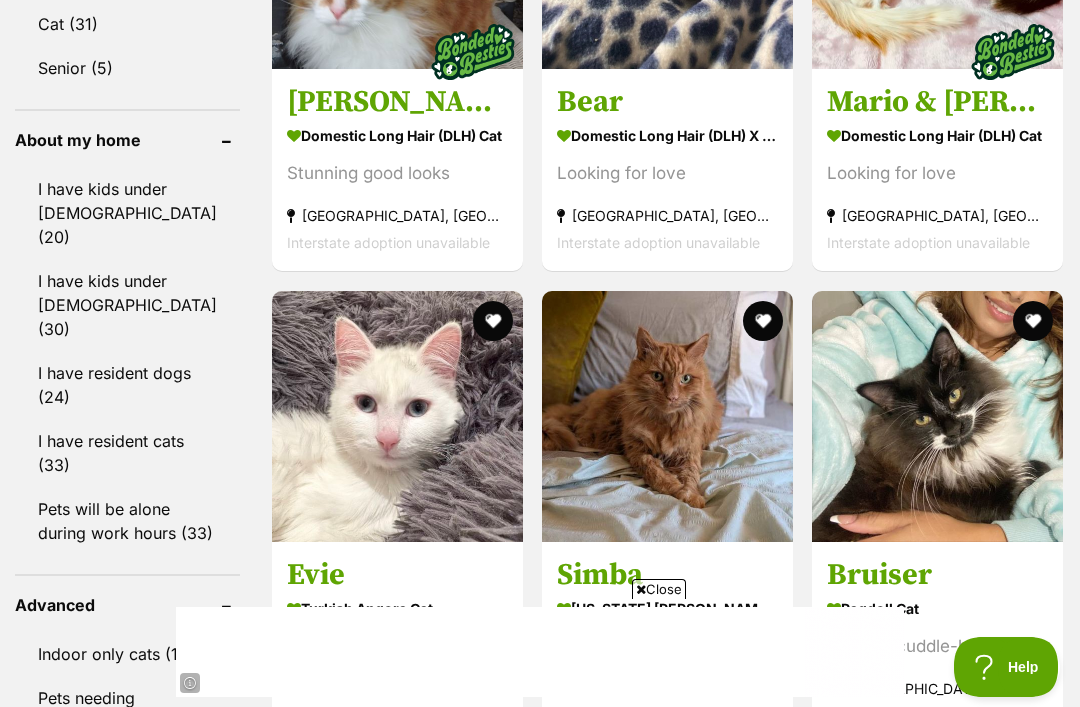 scroll, scrollTop: 2243, scrollLeft: 0, axis: vertical 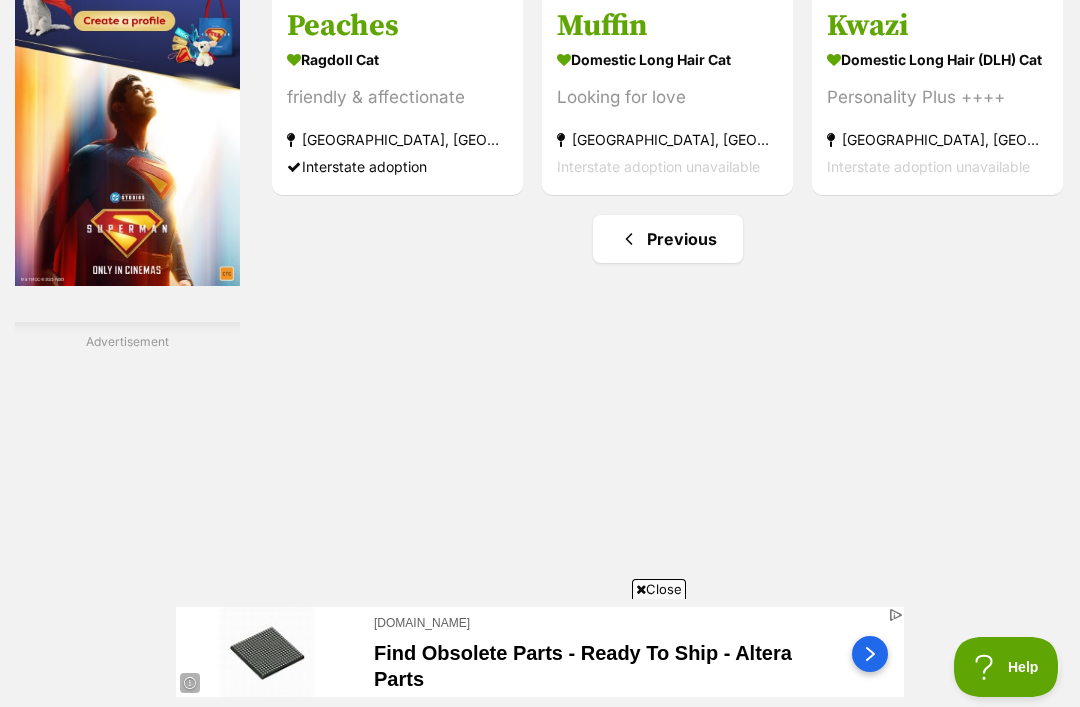 click on "Previous" at bounding box center (668, 239) 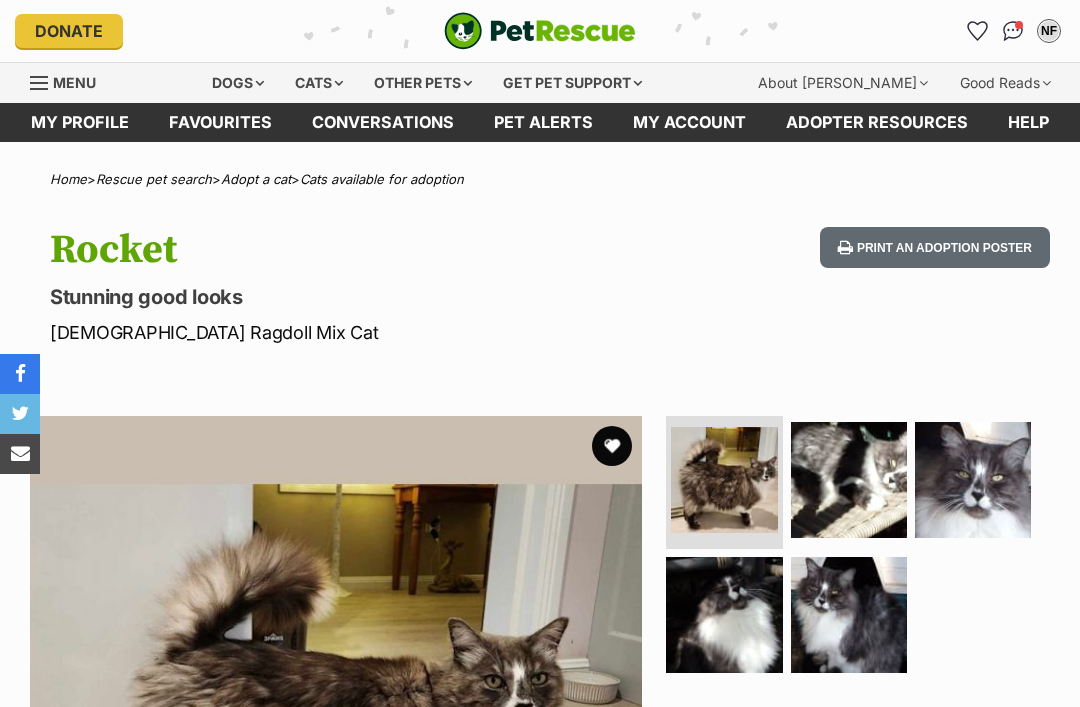 scroll, scrollTop: 0, scrollLeft: 0, axis: both 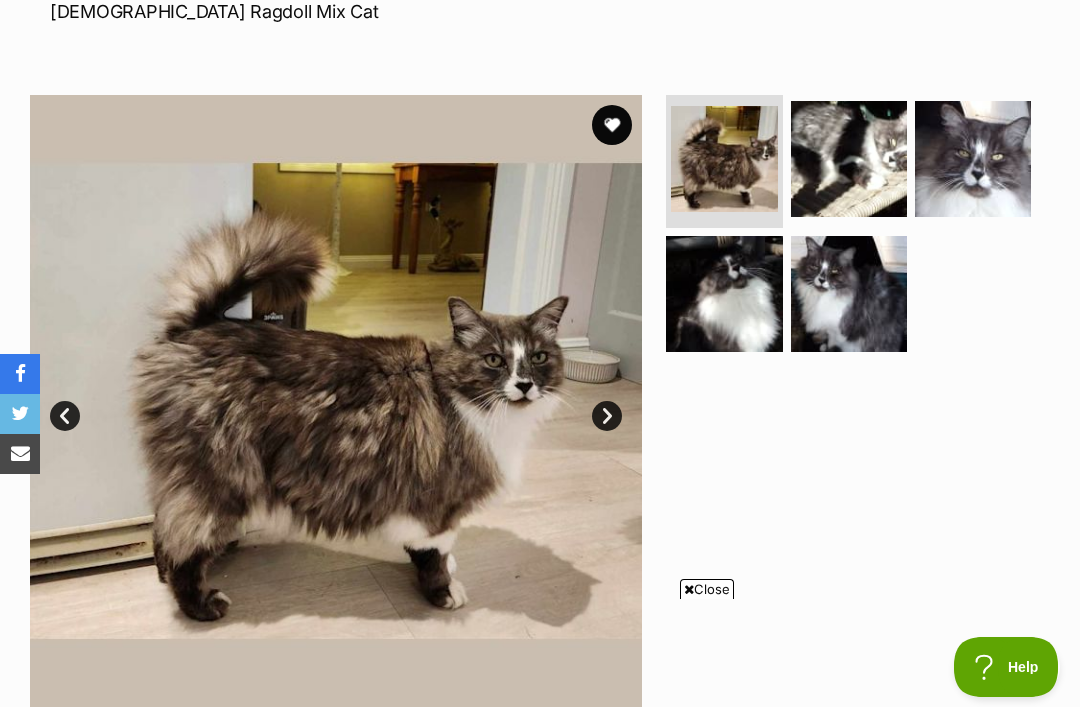 click on "Next" at bounding box center (607, 416) 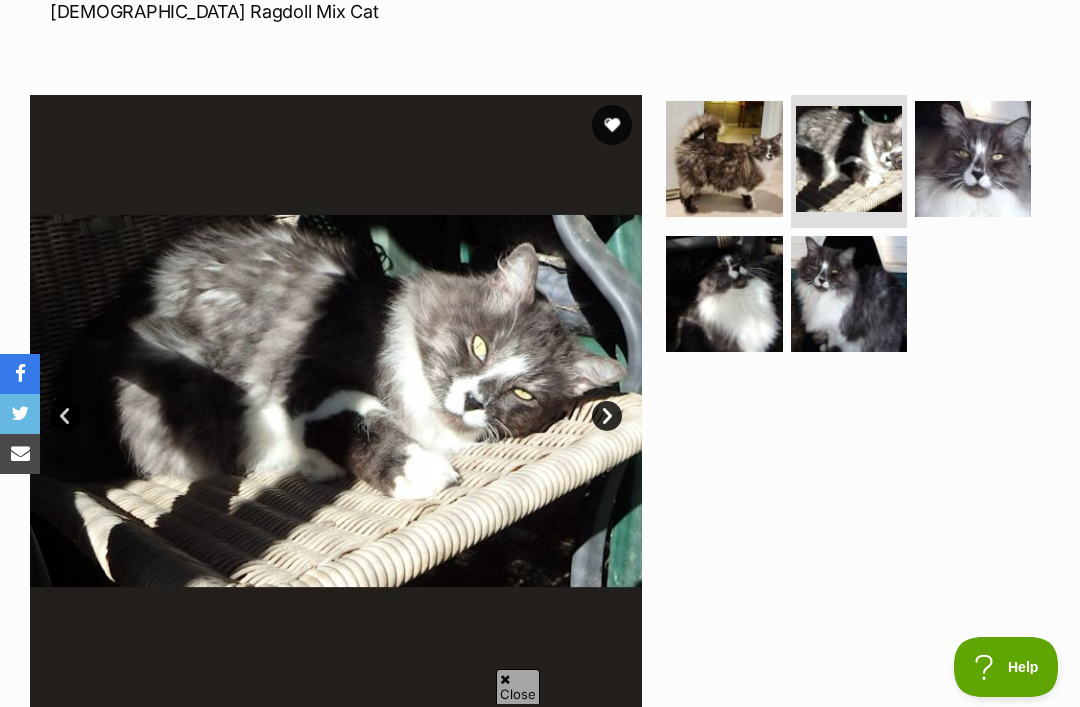 click on "Next" at bounding box center (607, 416) 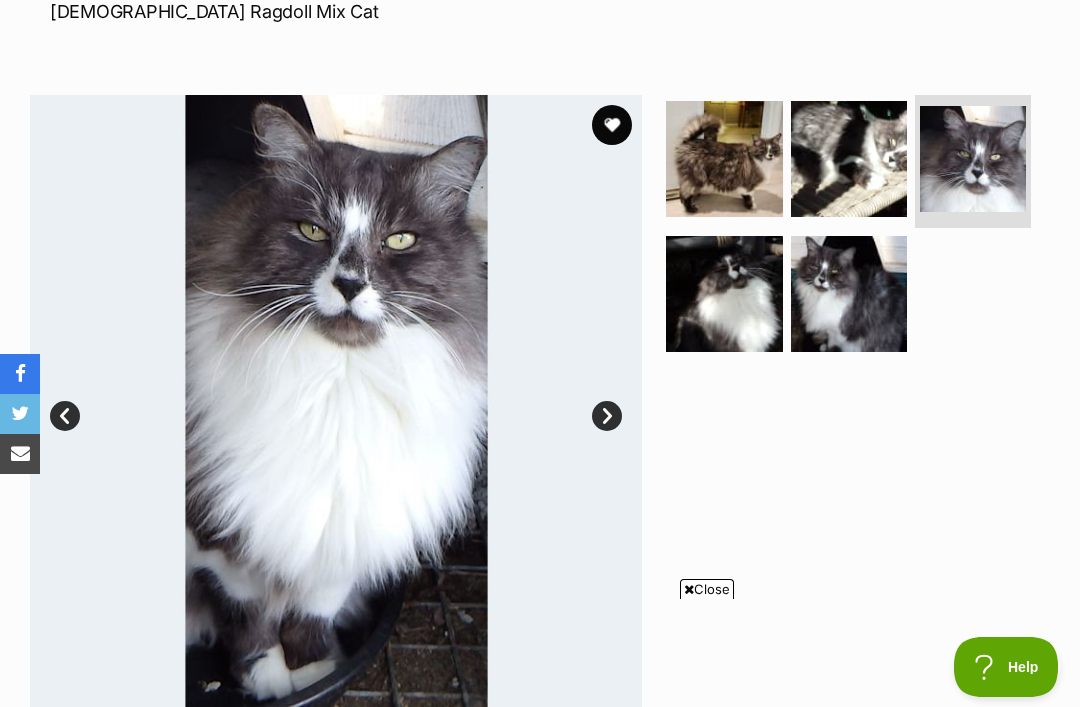 click on "Next" at bounding box center (607, 416) 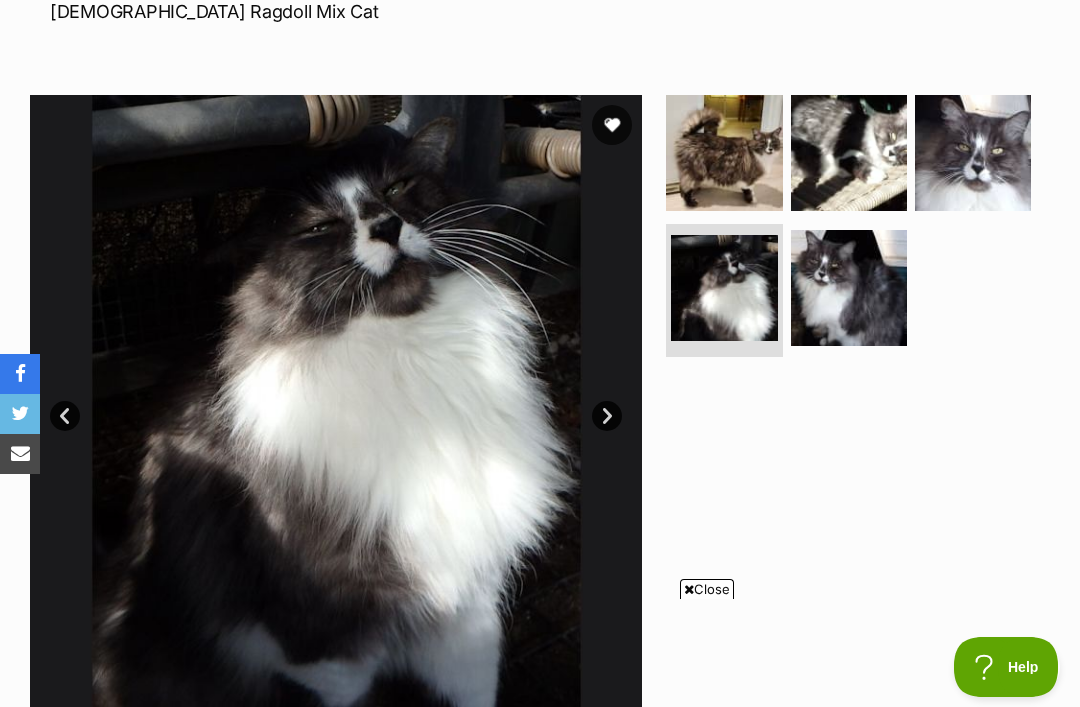 click on "Next" at bounding box center [607, 416] 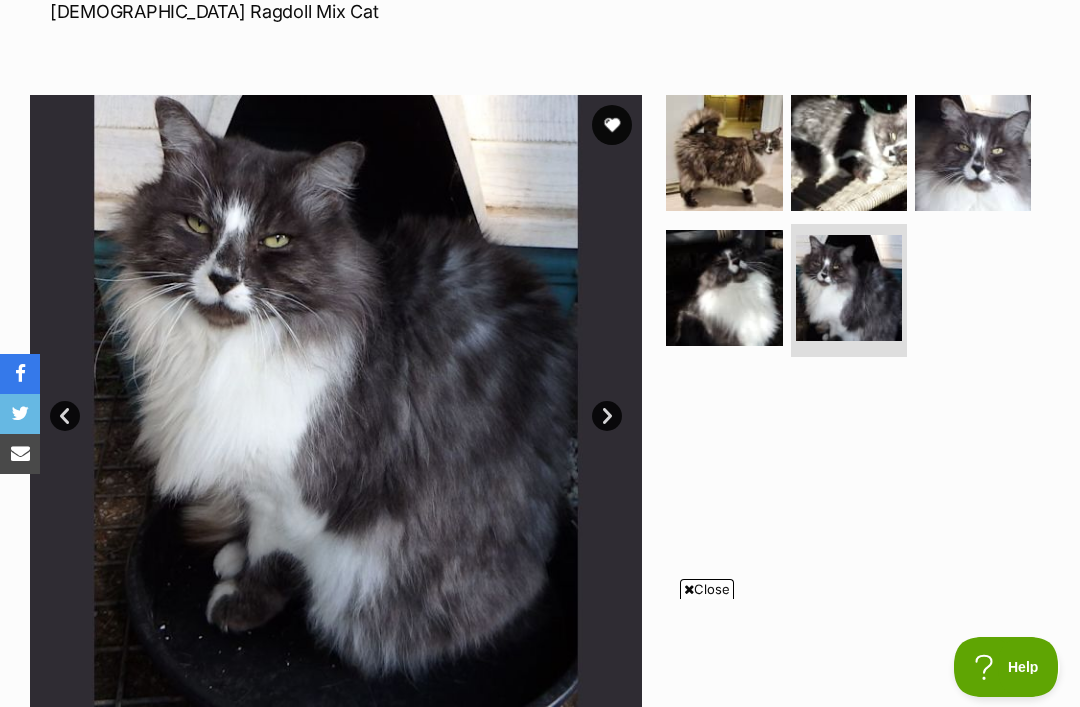 click on "Next" at bounding box center [607, 416] 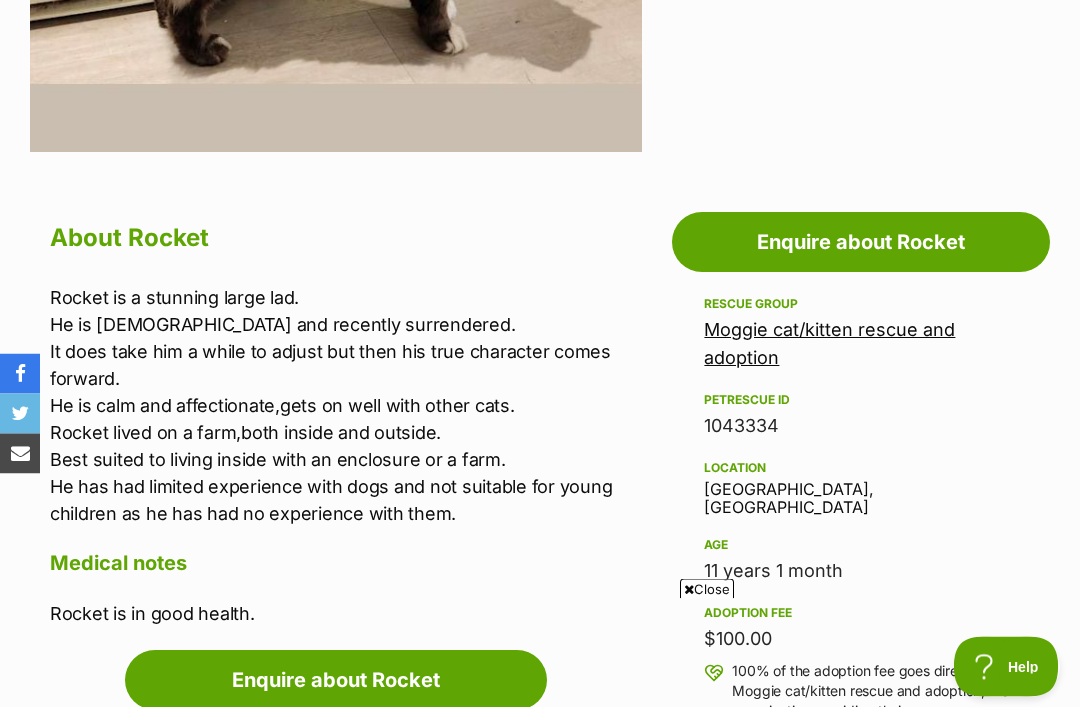 scroll, scrollTop: 876, scrollLeft: 0, axis: vertical 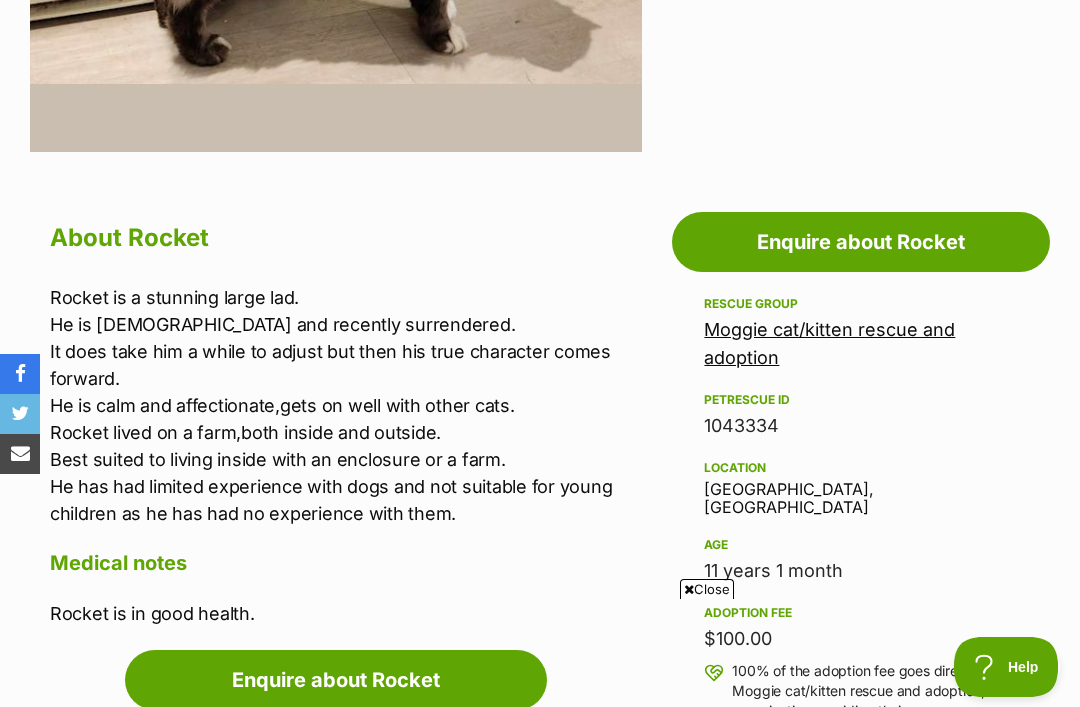 click on "Location
Bungonia, NSW" at bounding box center [861, 486] 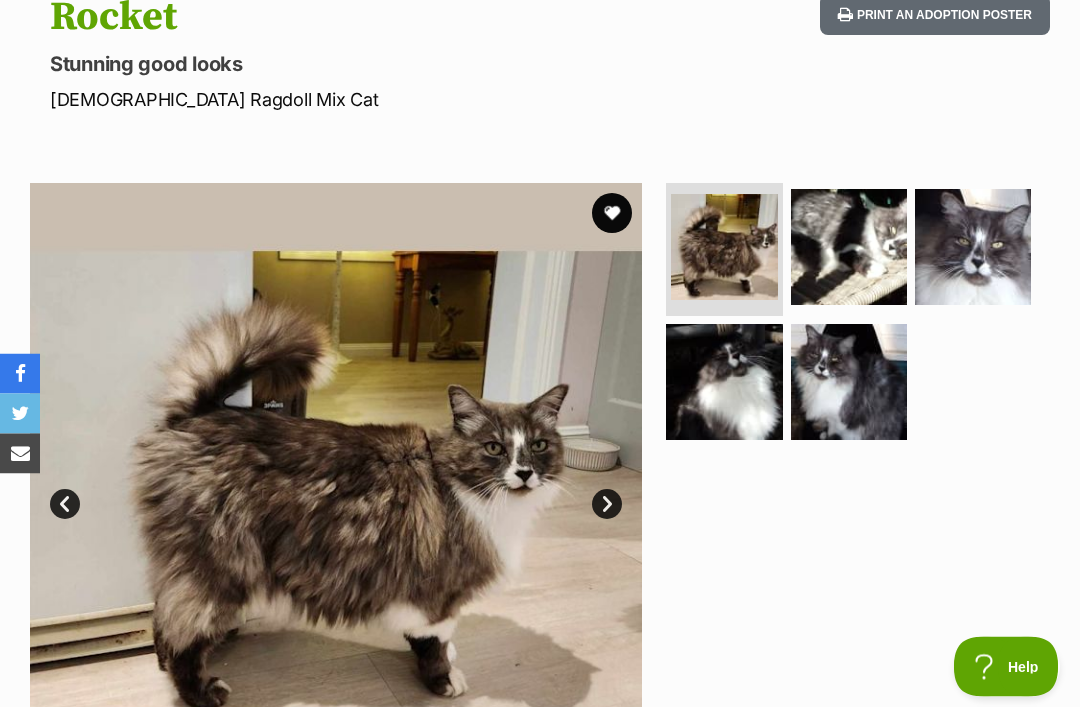 scroll, scrollTop: 0, scrollLeft: 0, axis: both 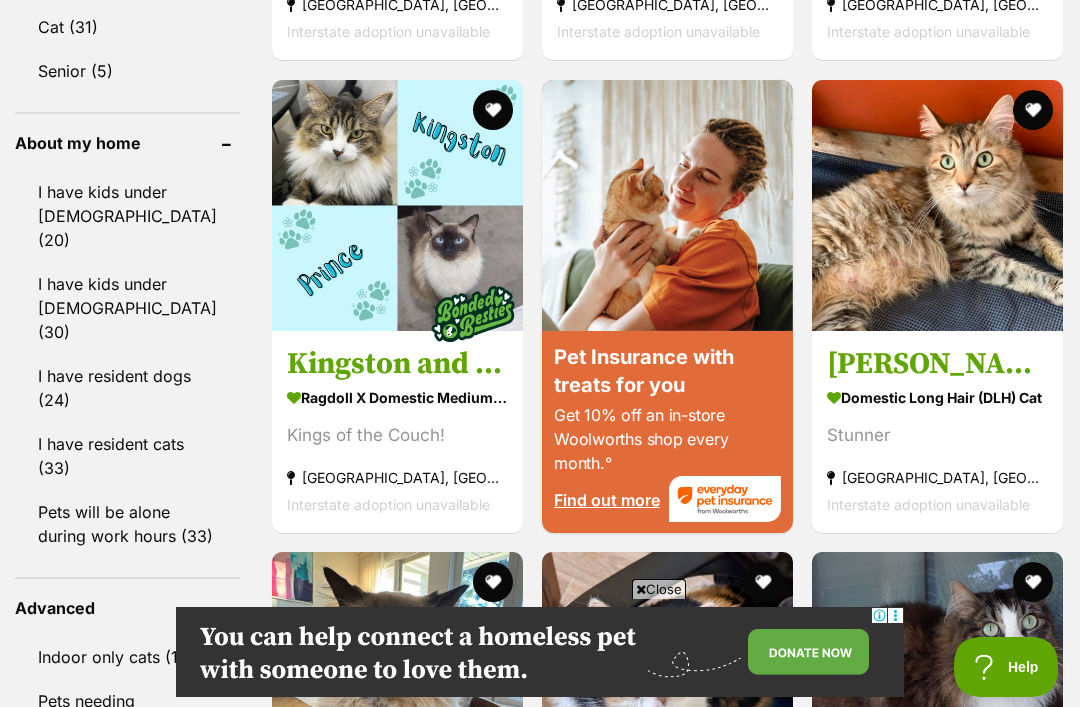 click on "Kingston and Prince" at bounding box center [397, 364] 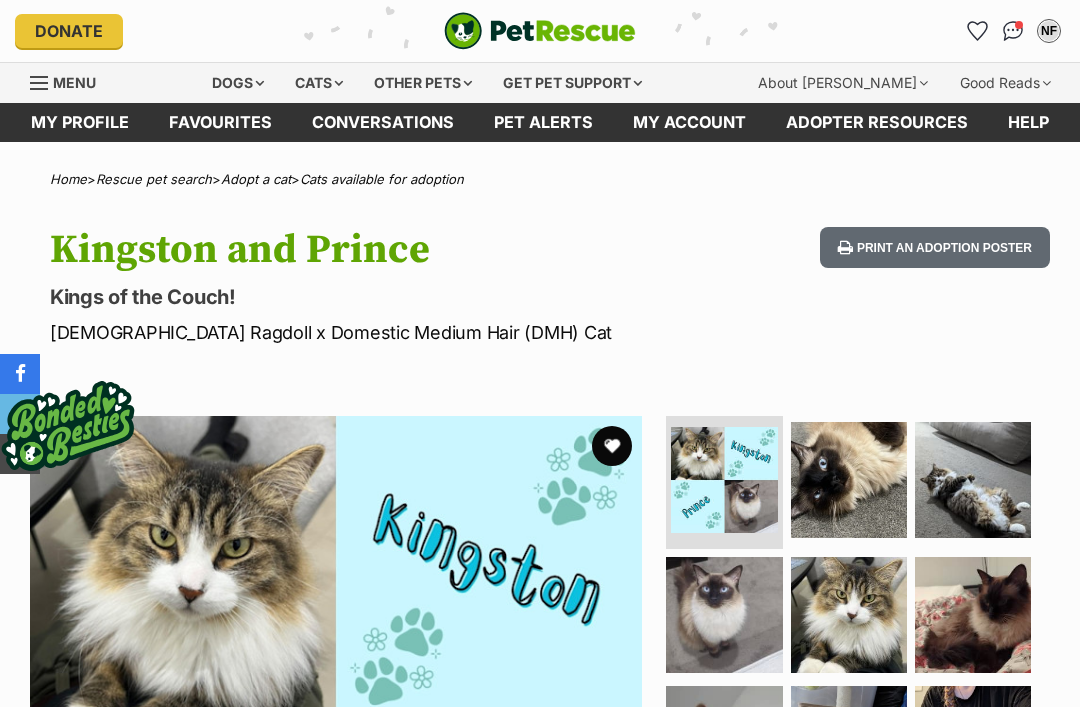 scroll, scrollTop: 0, scrollLeft: 0, axis: both 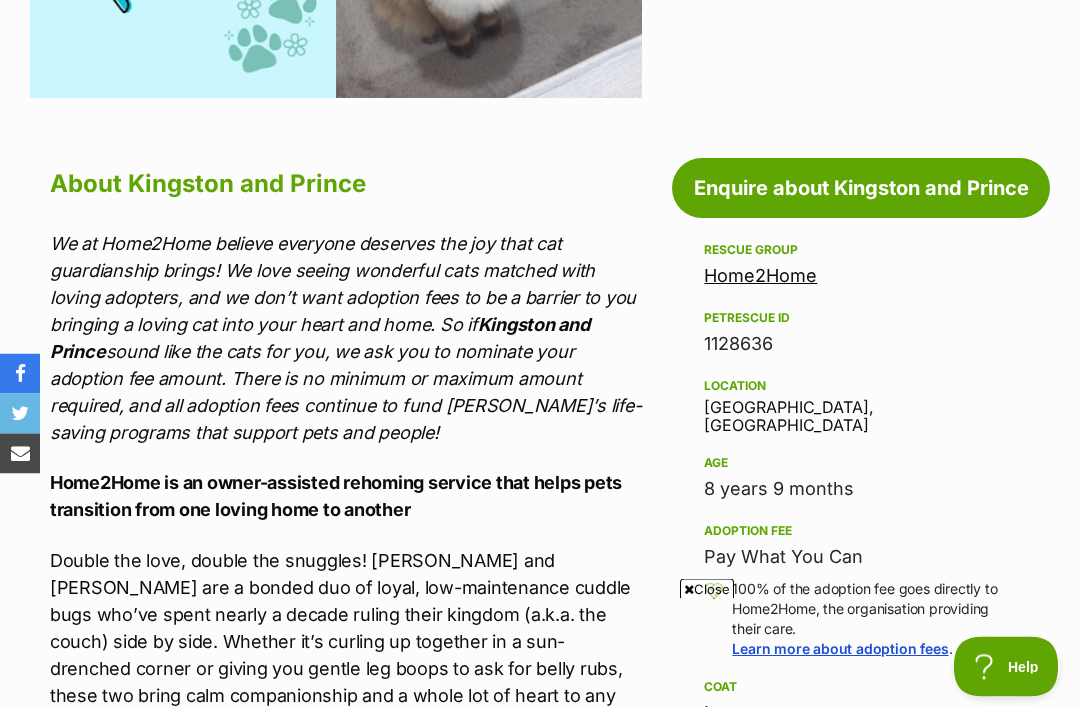 click on "1128636" at bounding box center [861, 345] 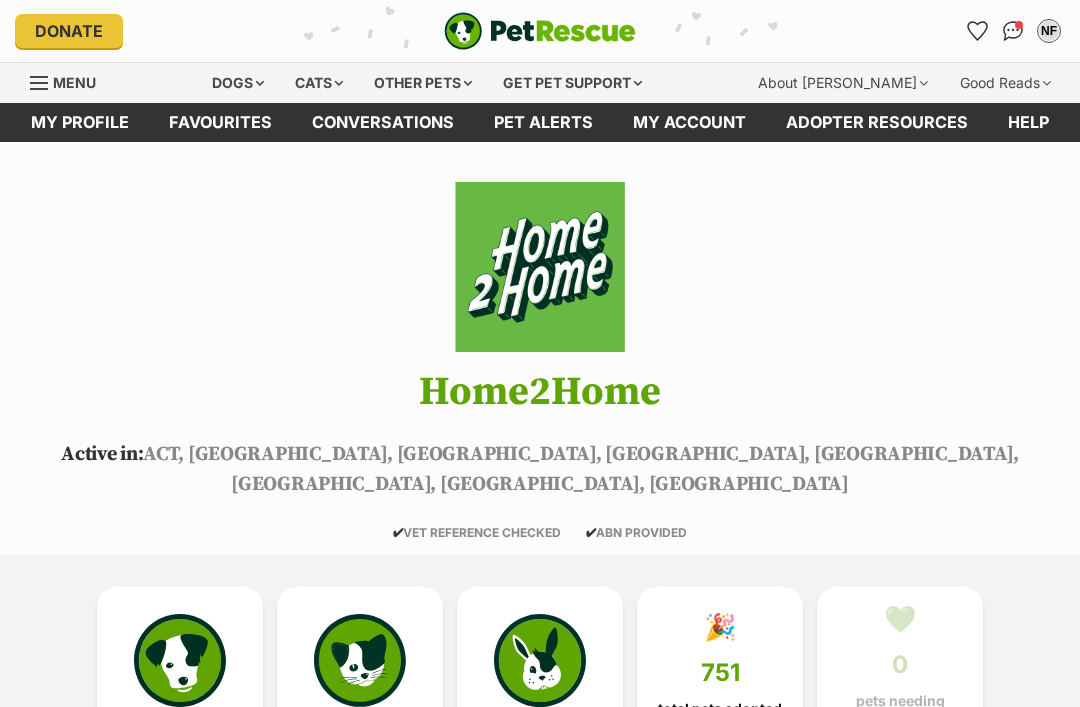 scroll, scrollTop: 0, scrollLeft: 0, axis: both 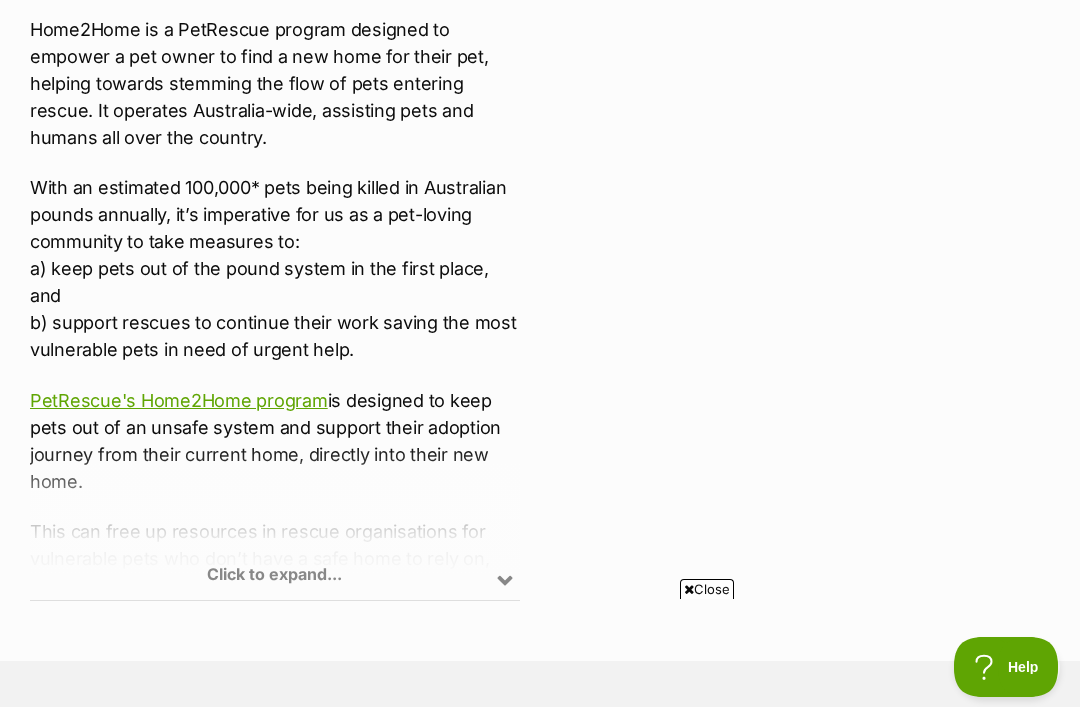 click on "Click to expand..." at bounding box center [275, 523] 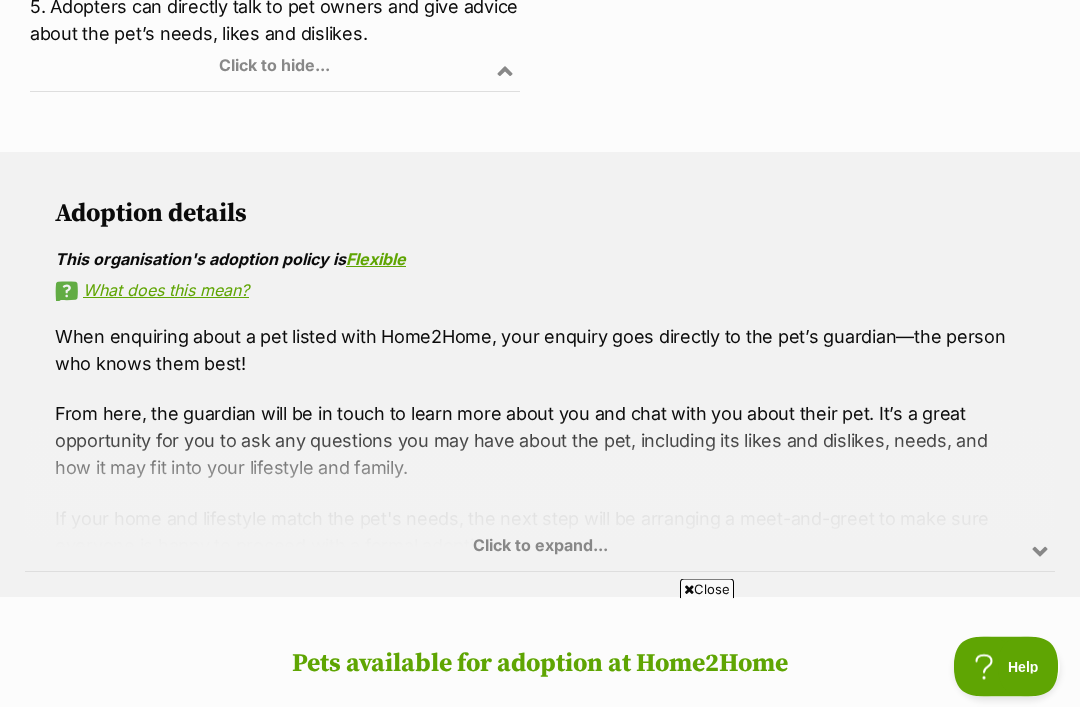scroll, scrollTop: 2456, scrollLeft: 0, axis: vertical 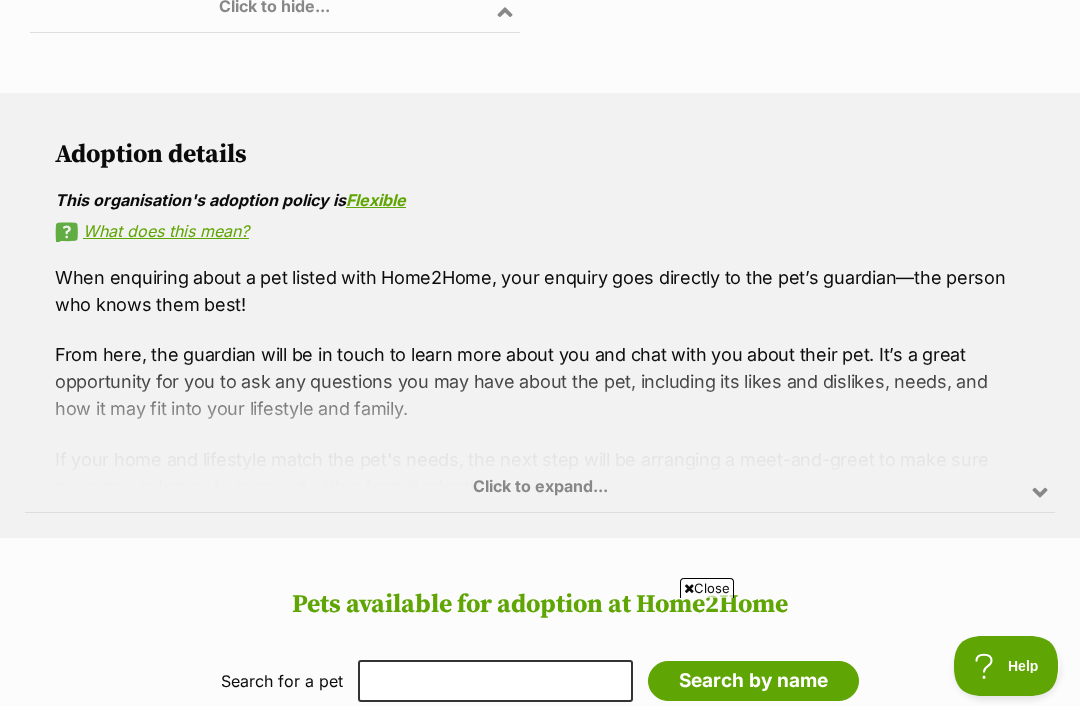 click on "Click to expand..." at bounding box center (540, 436) 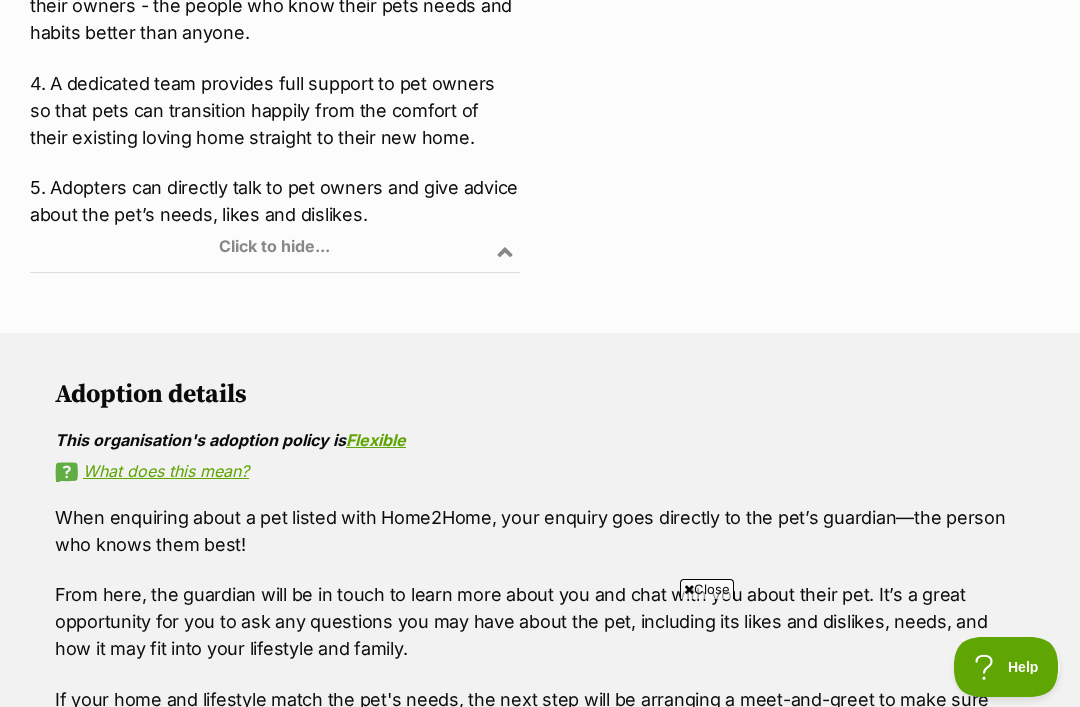 scroll, scrollTop: 2213, scrollLeft: 0, axis: vertical 